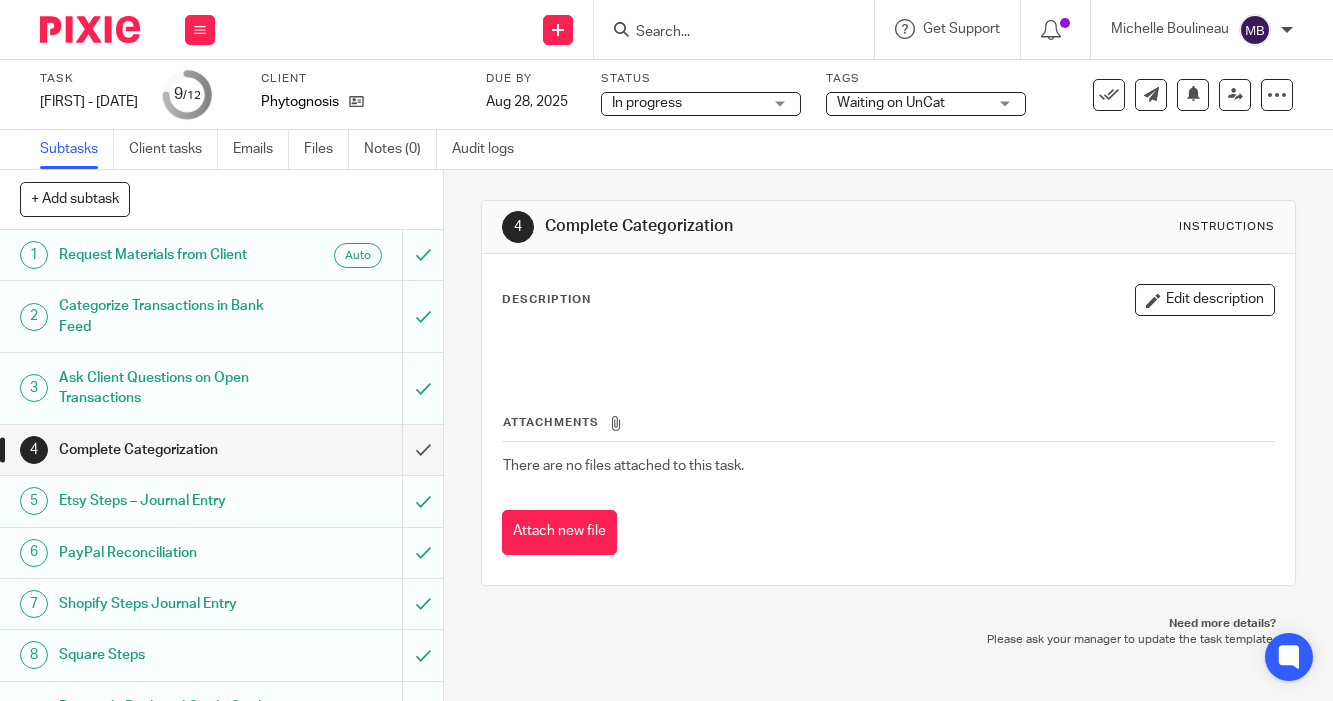 scroll, scrollTop: 0, scrollLeft: 0, axis: both 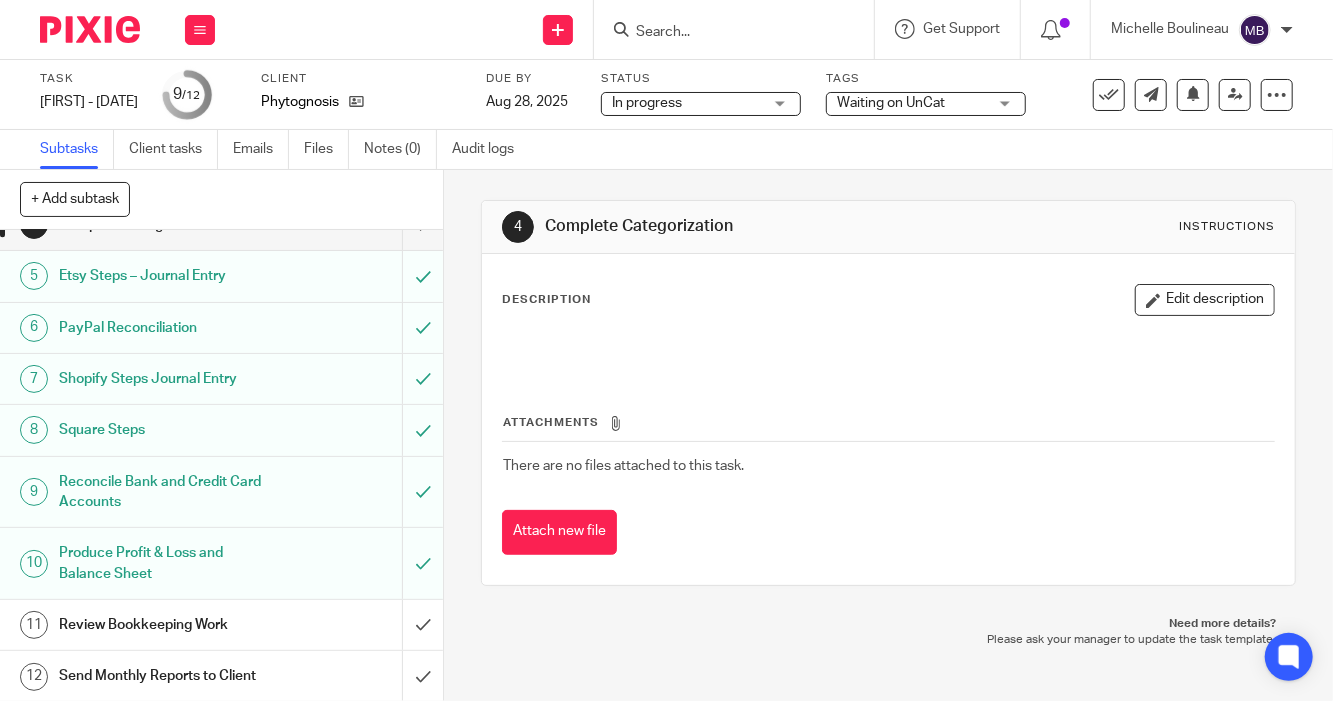 drag, startPoint x: 1050, startPoint y: 594, endPoint x: 1004, endPoint y: -135, distance: 730.4499 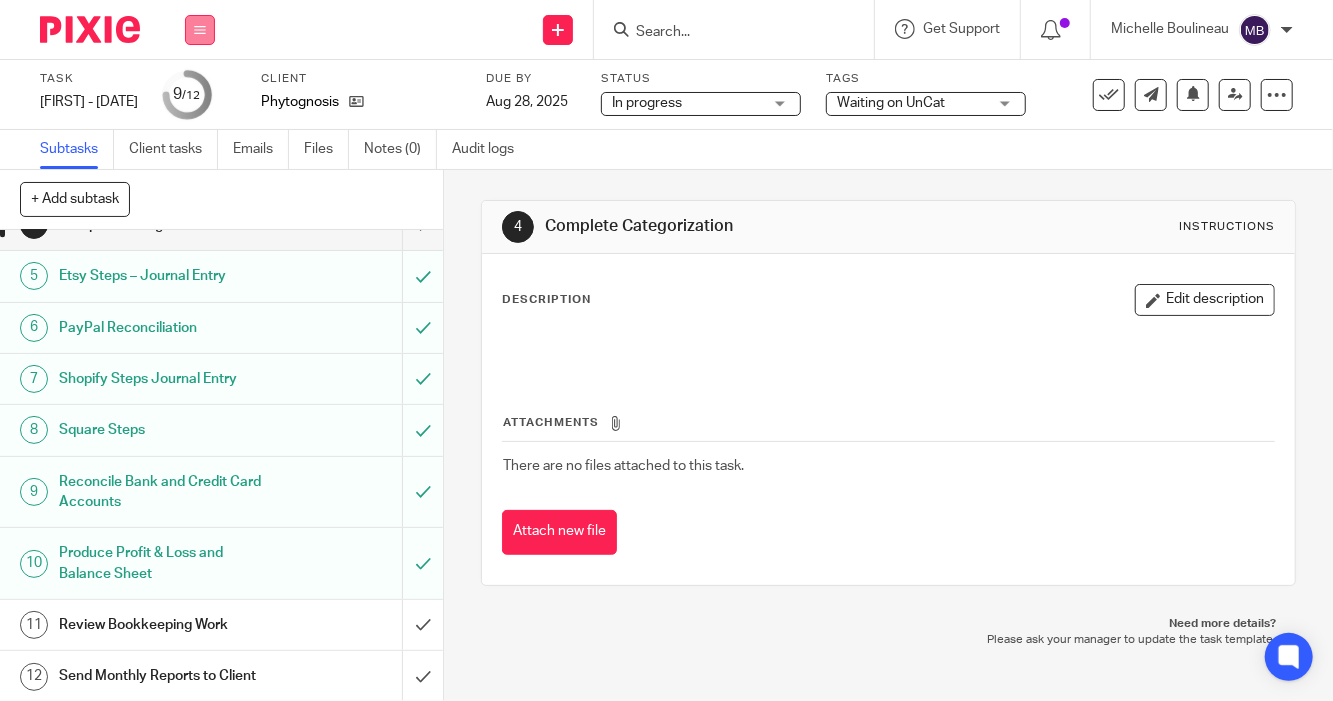 click at bounding box center (200, 30) 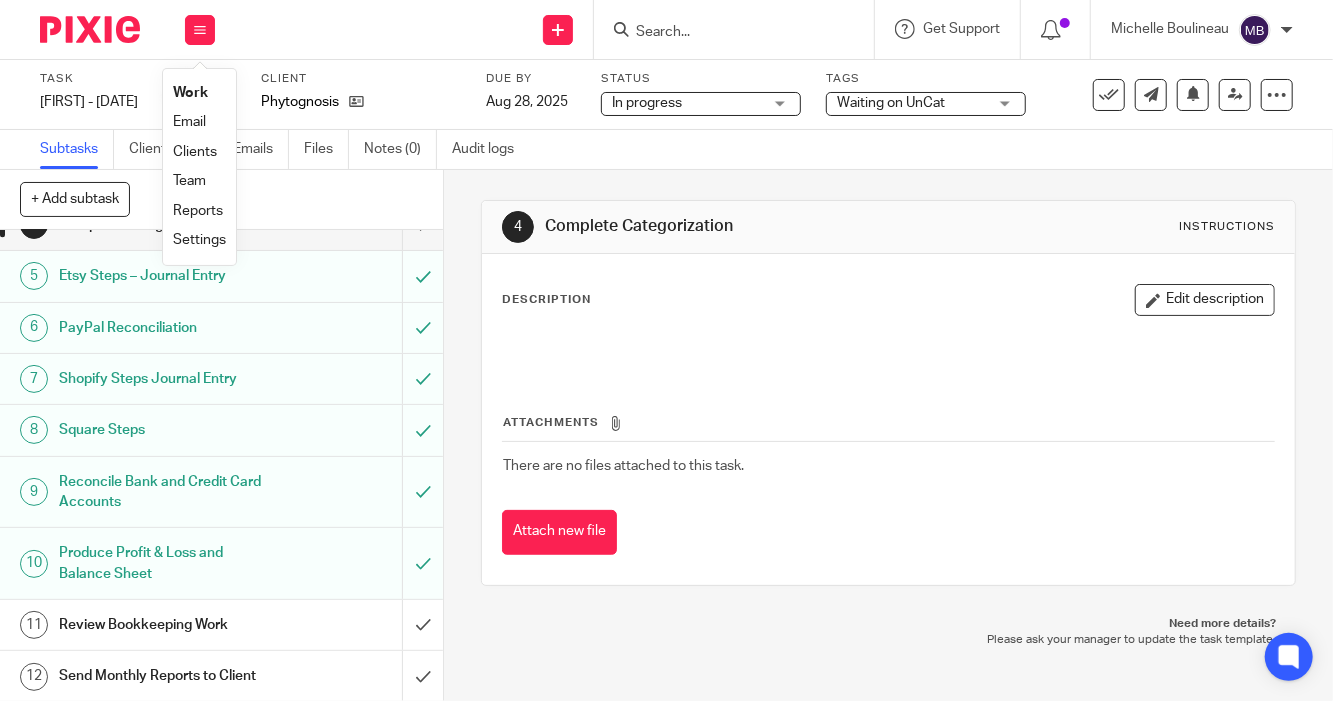 click on "Work" at bounding box center [190, 93] 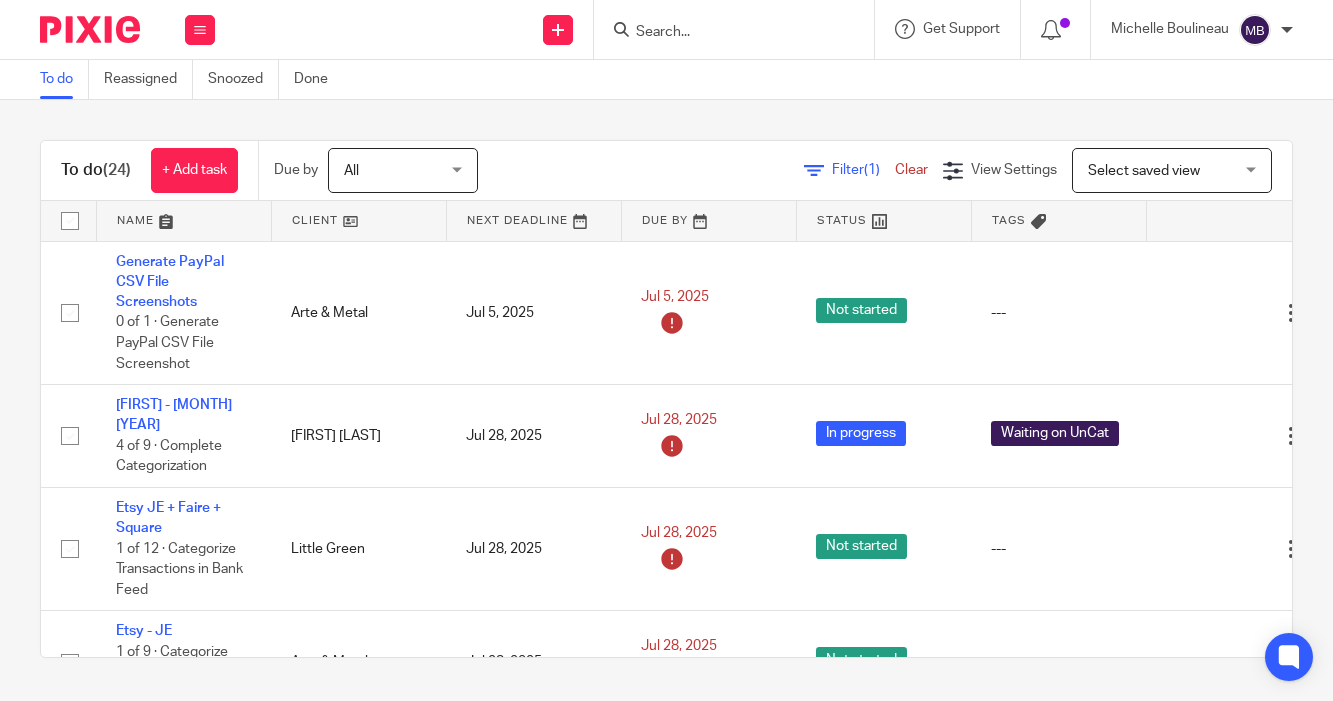 scroll, scrollTop: 0, scrollLeft: 0, axis: both 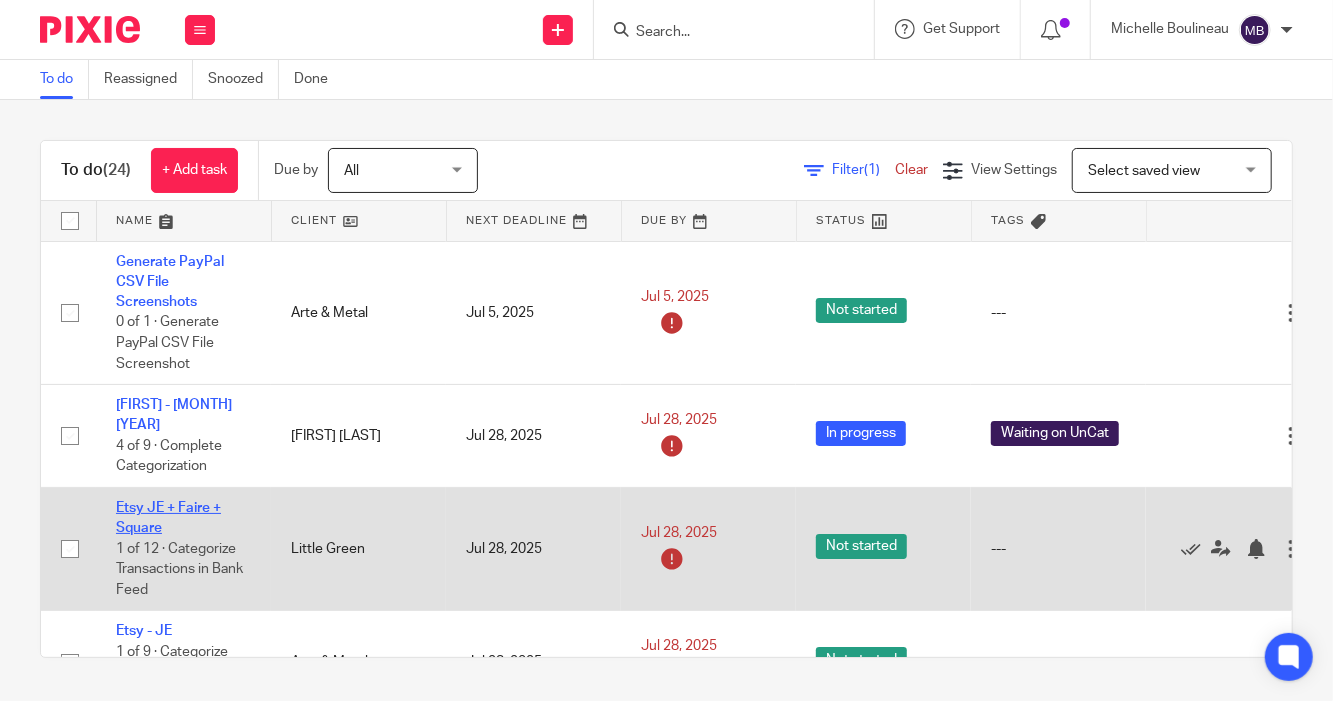 click on "Etsy JE + Faire + Square" at bounding box center (168, 518) 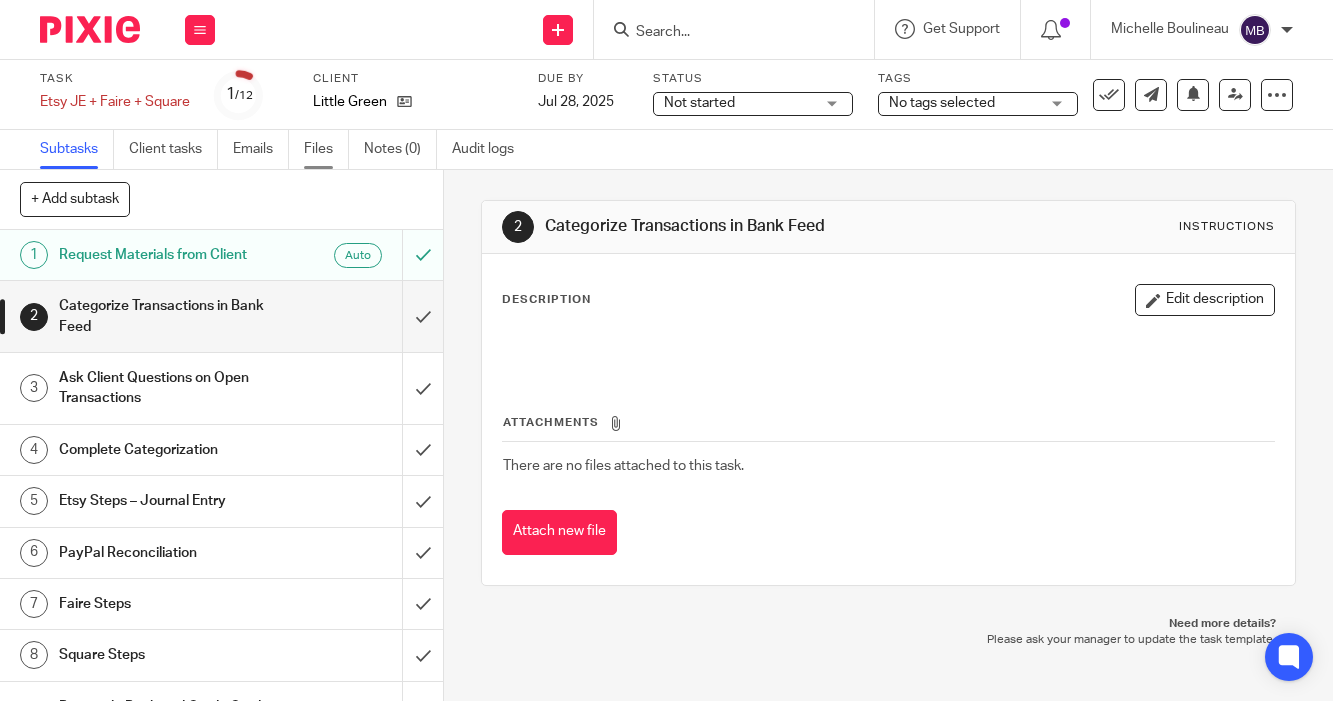 scroll, scrollTop: 0, scrollLeft: 0, axis: both 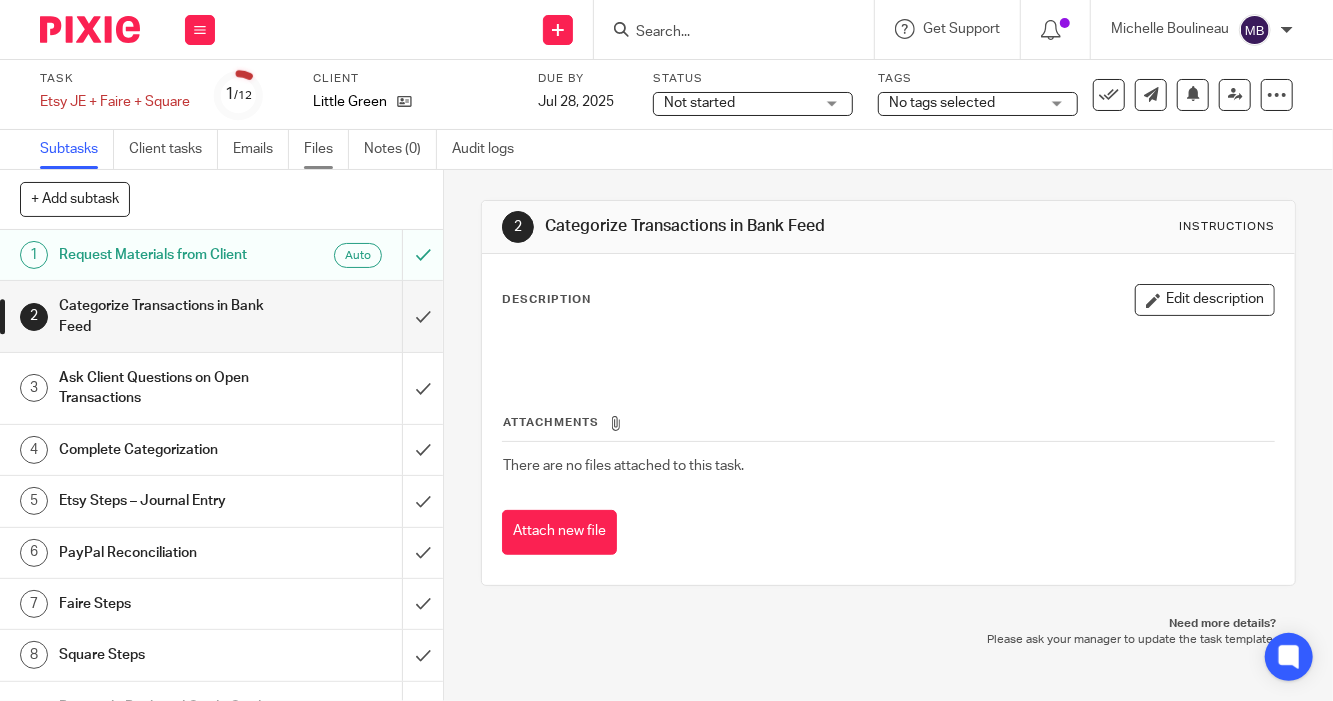 click on "Files" at bounding box center [326, 149] 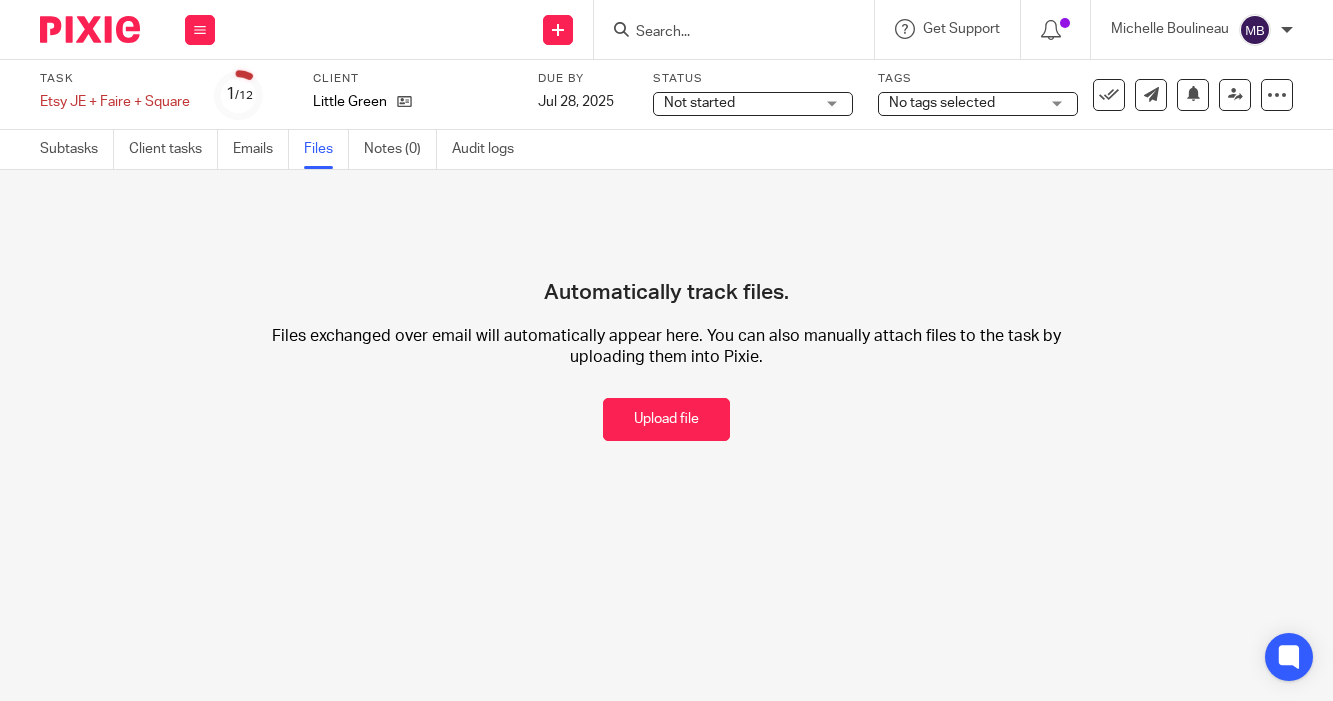 scroll, scrollTop: 0, scrollLeft: 0, axis: both 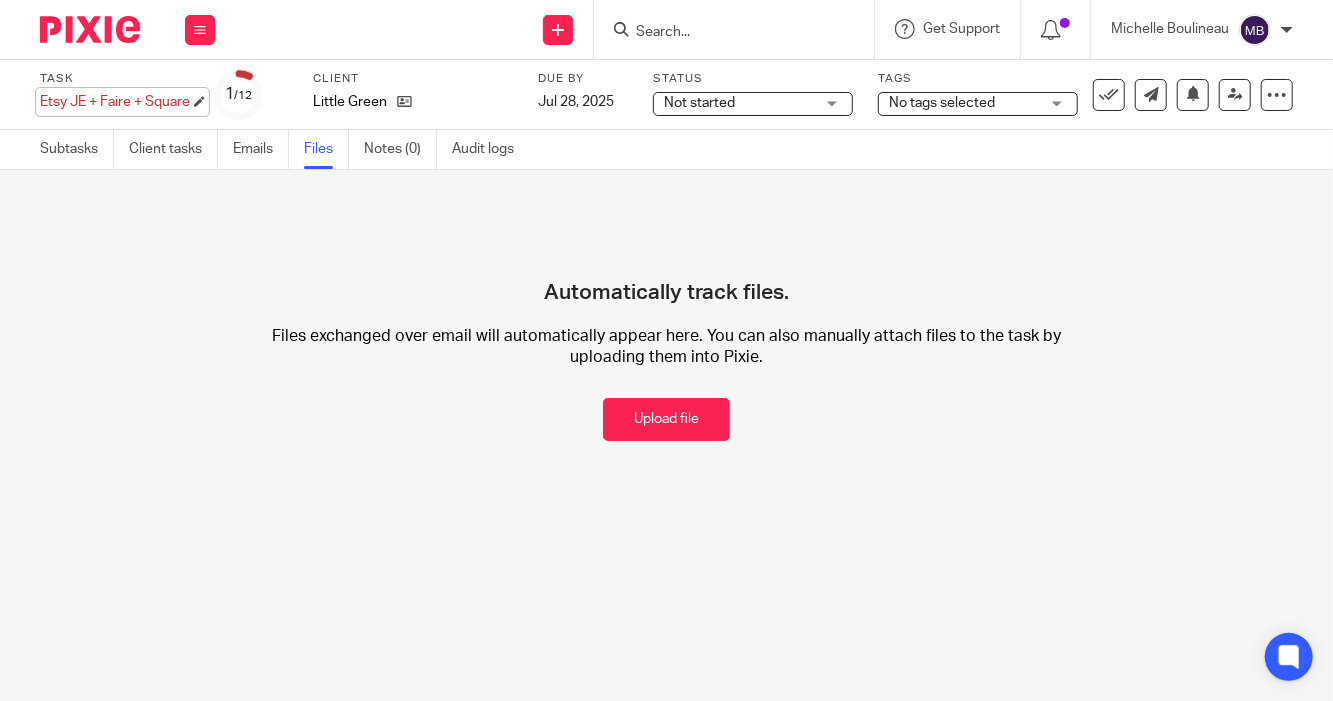 click on "Etsy JE + Faire + Square   Save
Etsy JE + Faire + Square" at bounding box center (115, 102) 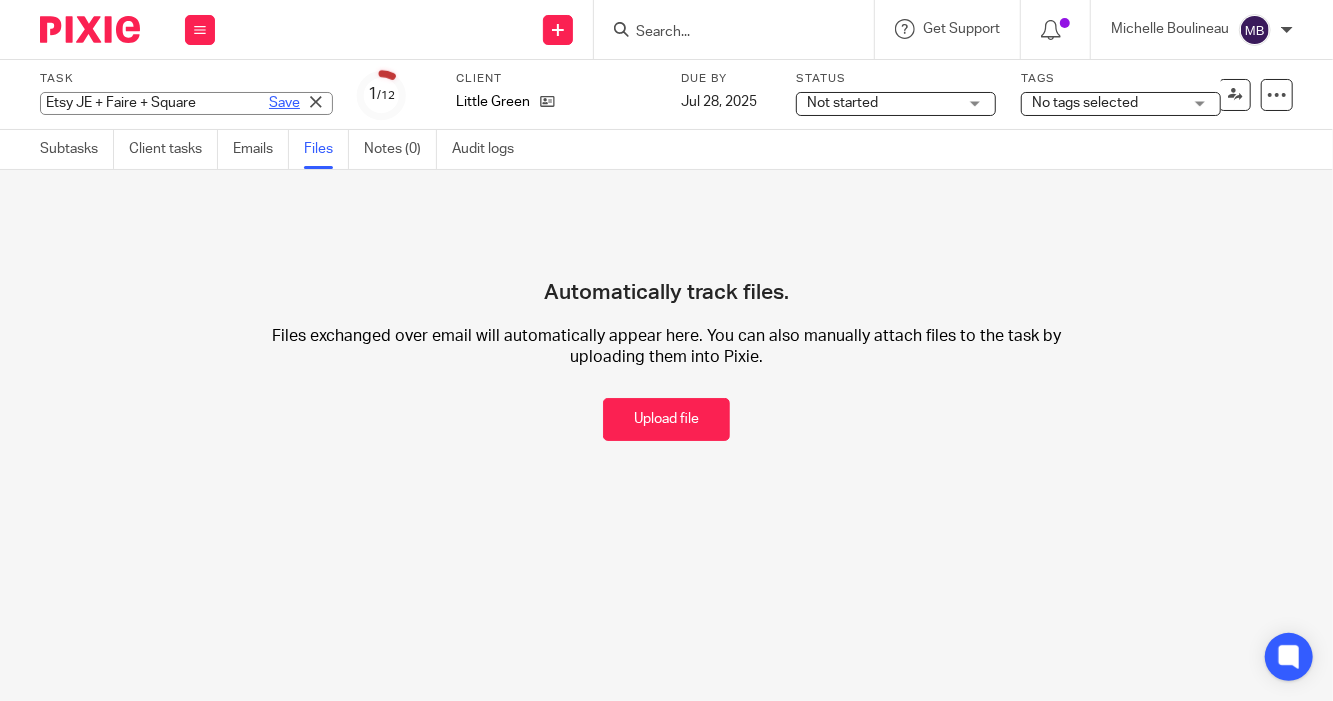 click on "Save" at bounding box center [284, 103] 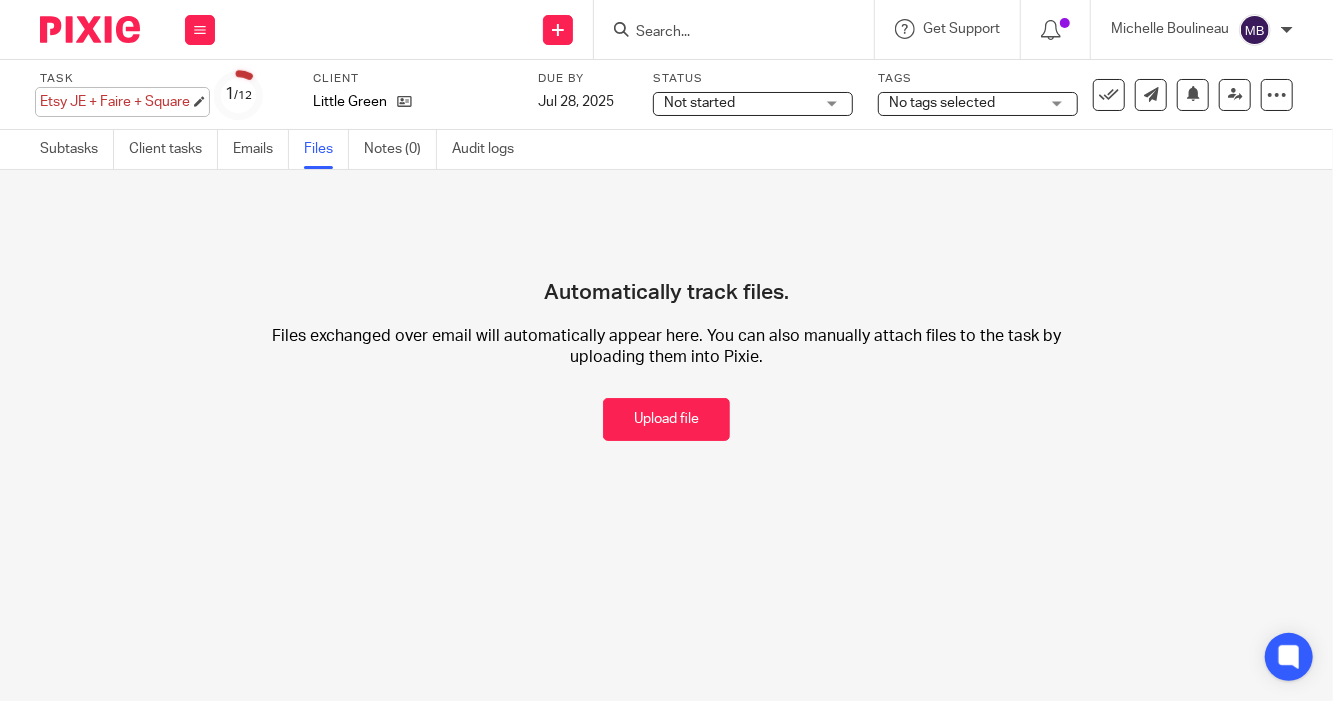click on "Etsy JE + Faire + Square   Save
Etsy JE + Faire + Square" at bounding box center (115, 102) 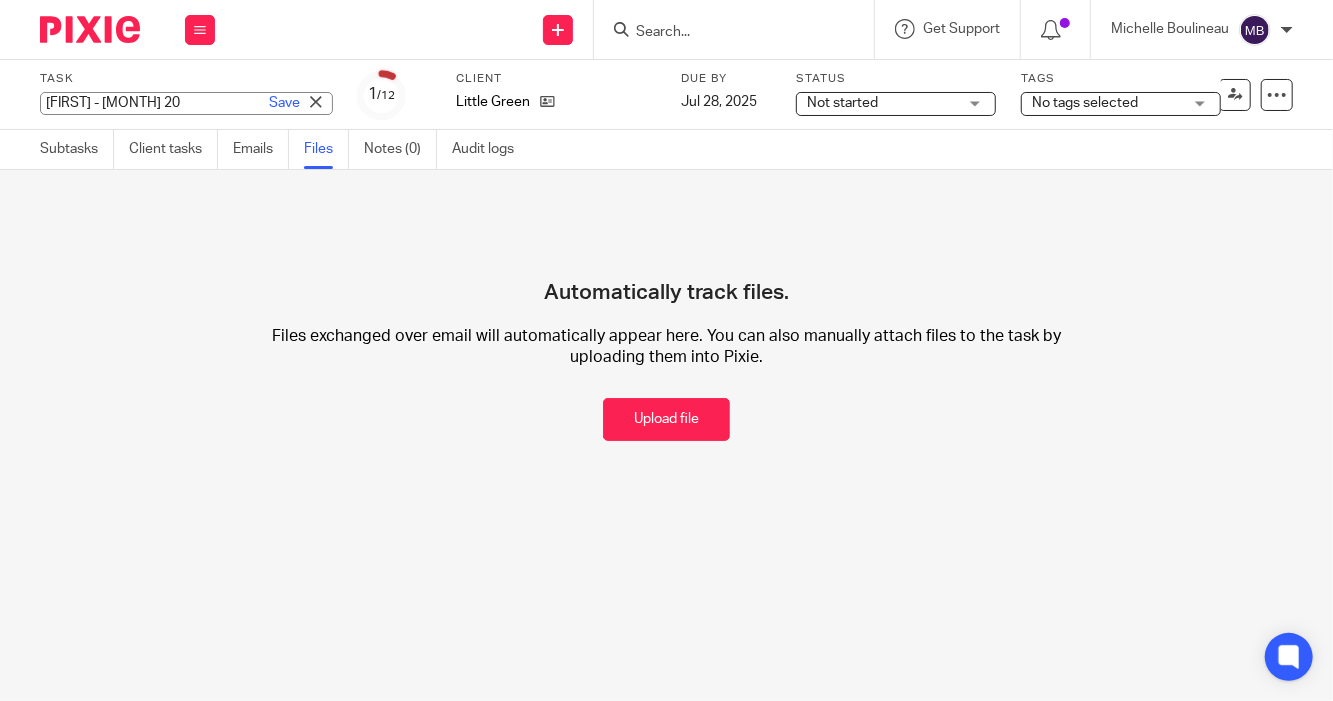 type on "Katie - June 2025" 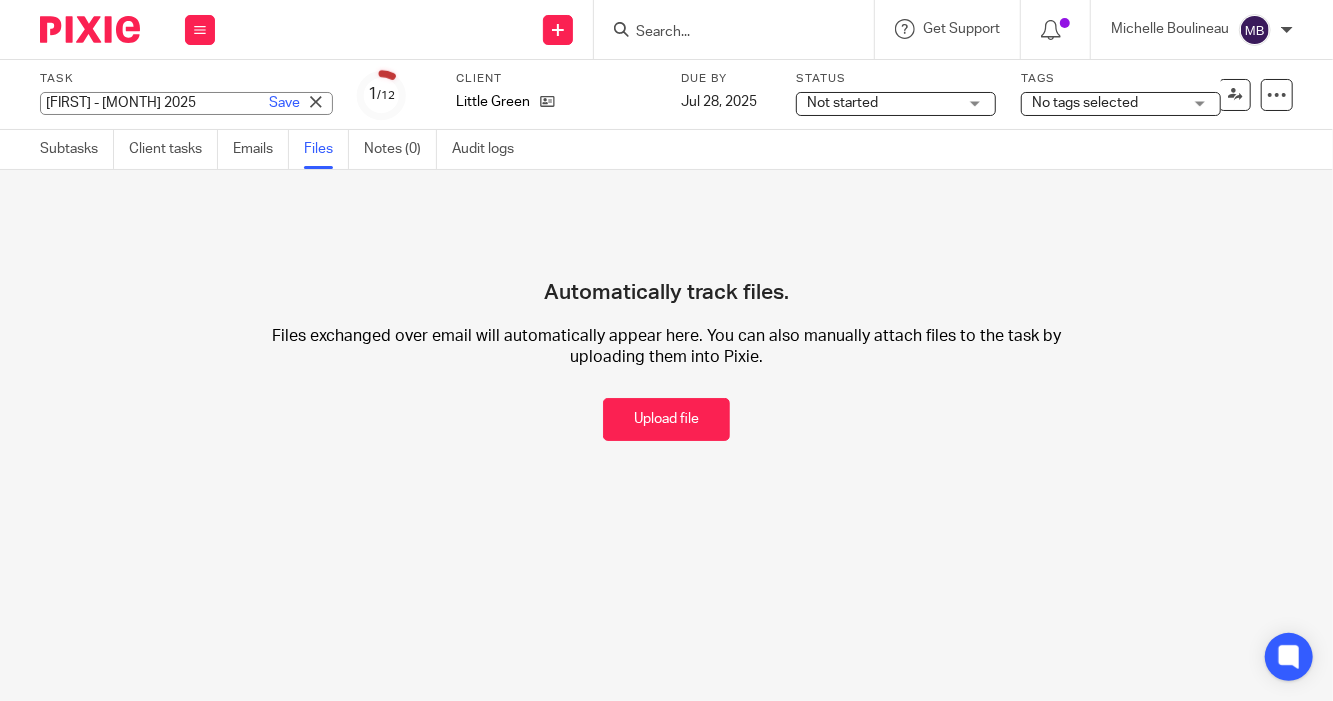 click on "Not started
Not started" at bounding box center (896, 104) 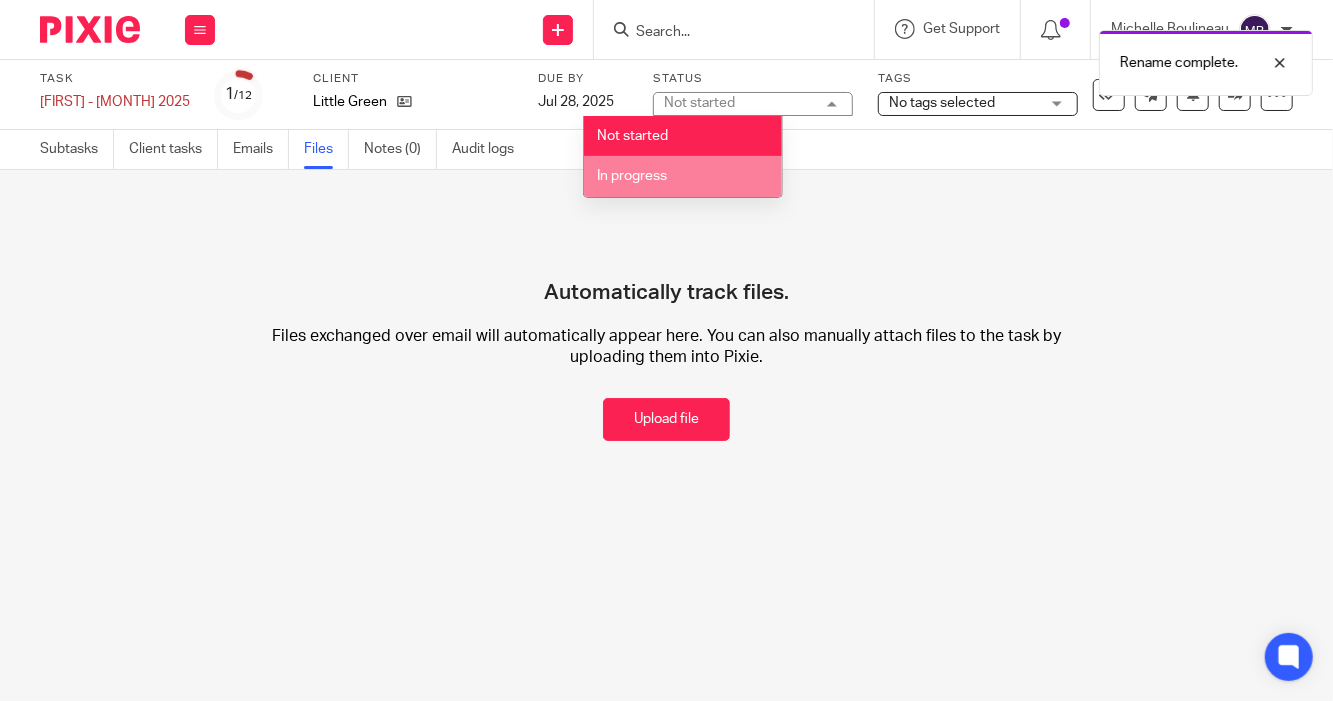 click on "In progress" at bounding box center [683, 176] 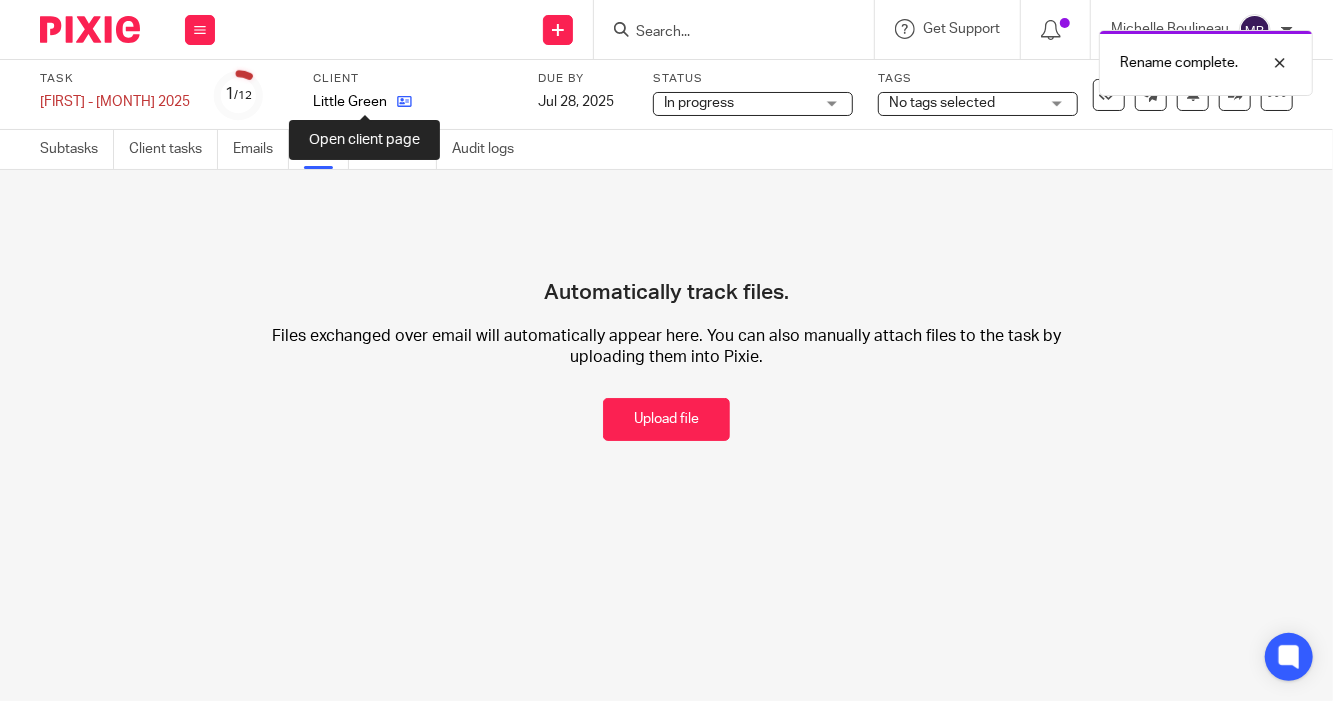 click at bounding box center (404, 101) 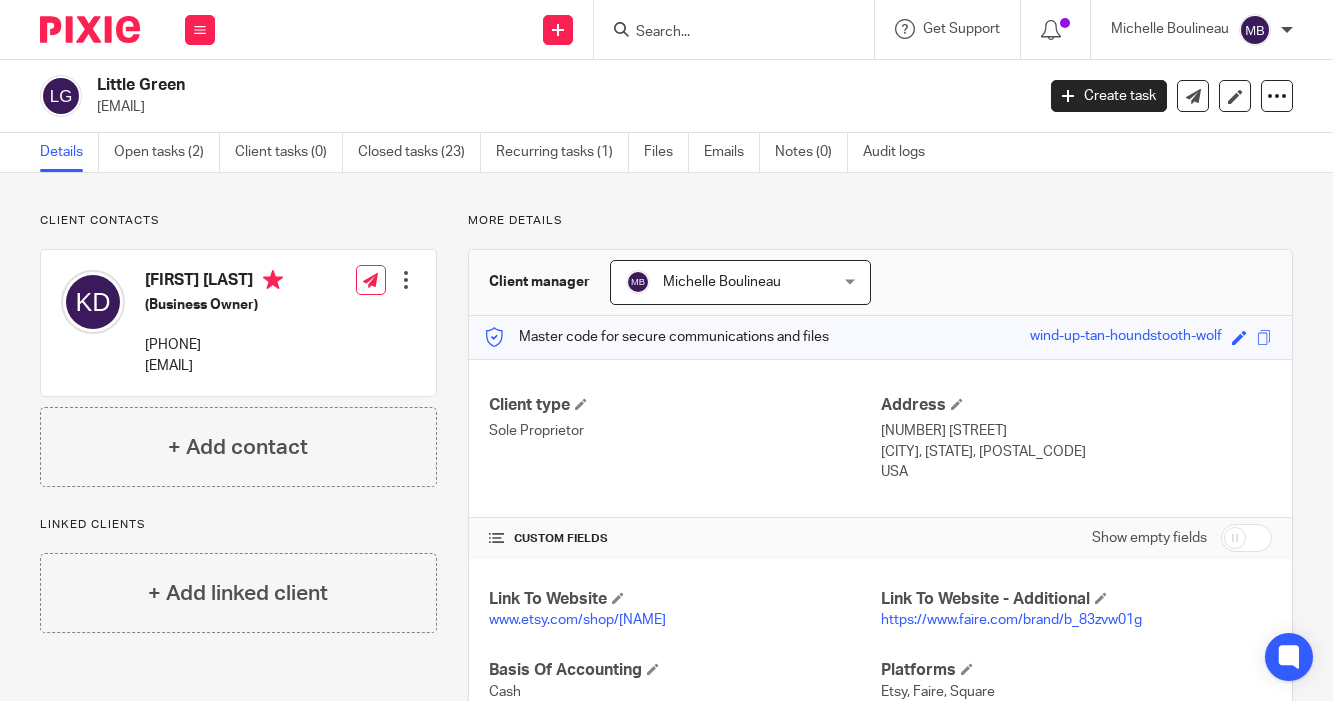 scroll, scrollTop: 0, scrollLeft: 0, axis: both 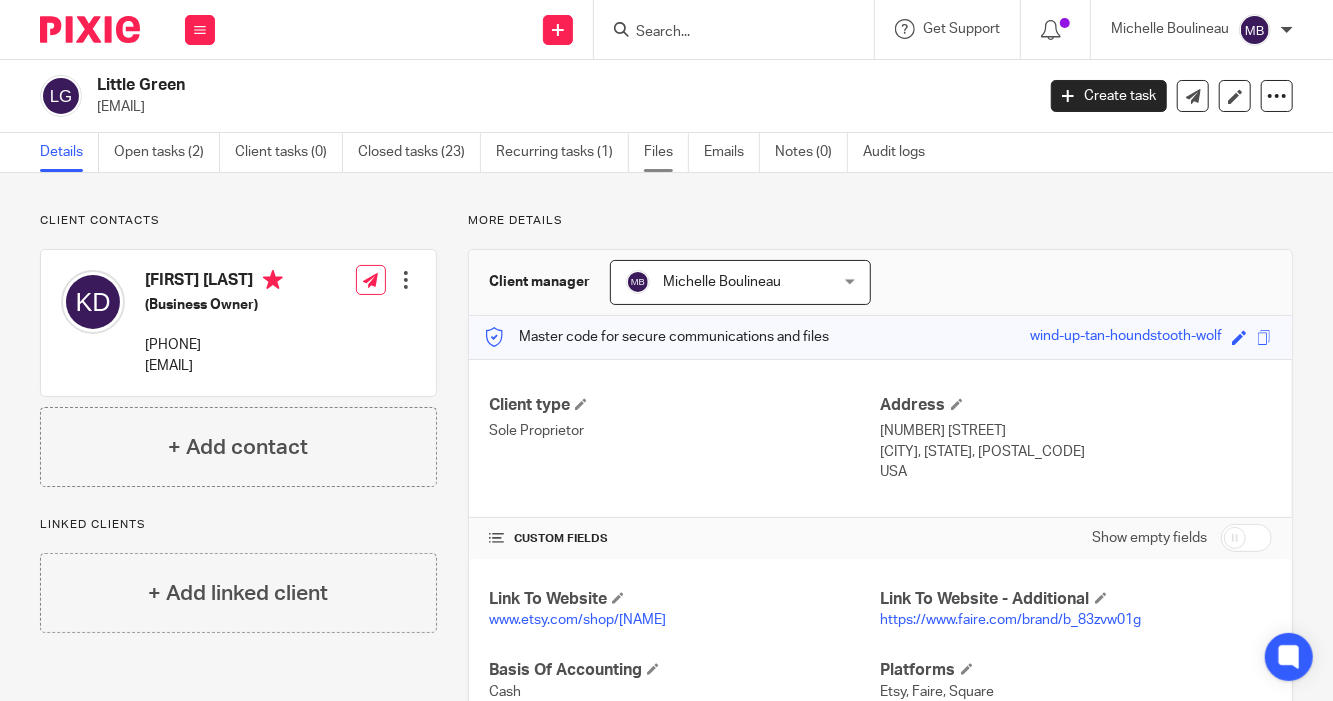 click on "Files" at bounding box center (666, 152) 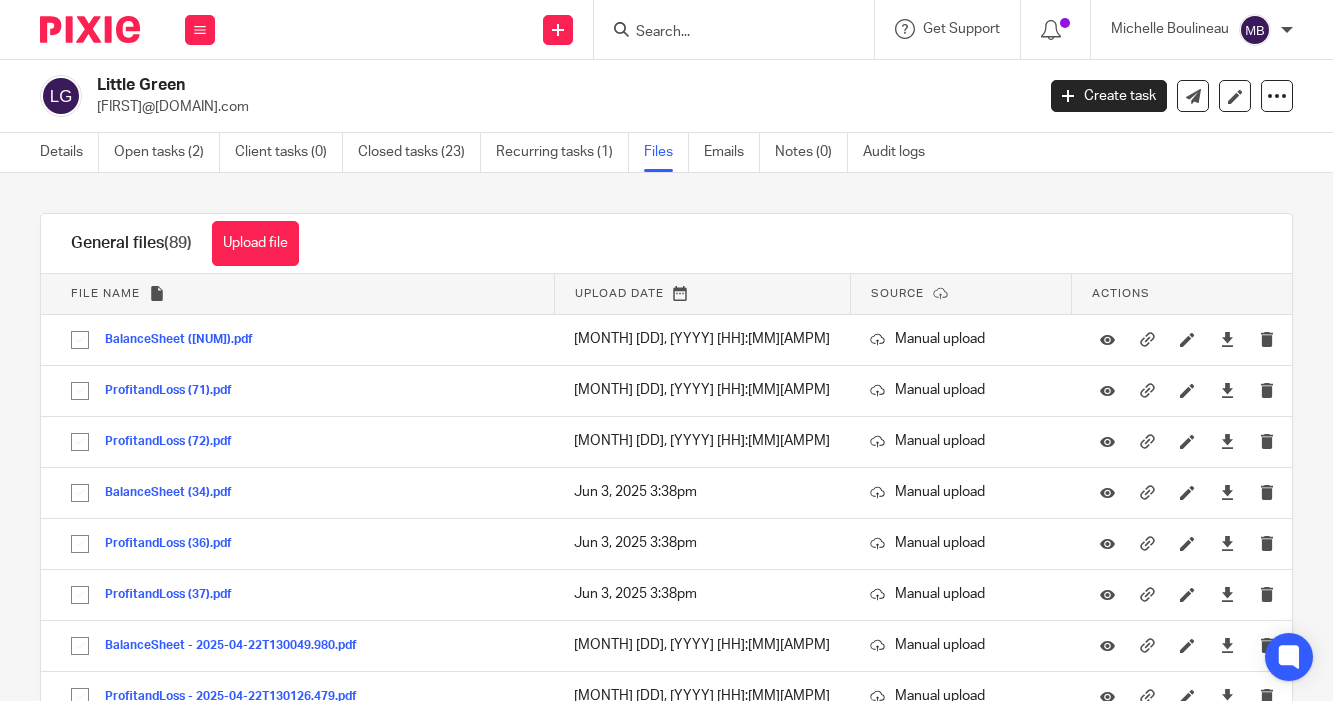 scroll, scrollTop: 0, scrollLeft: 0, axis: both 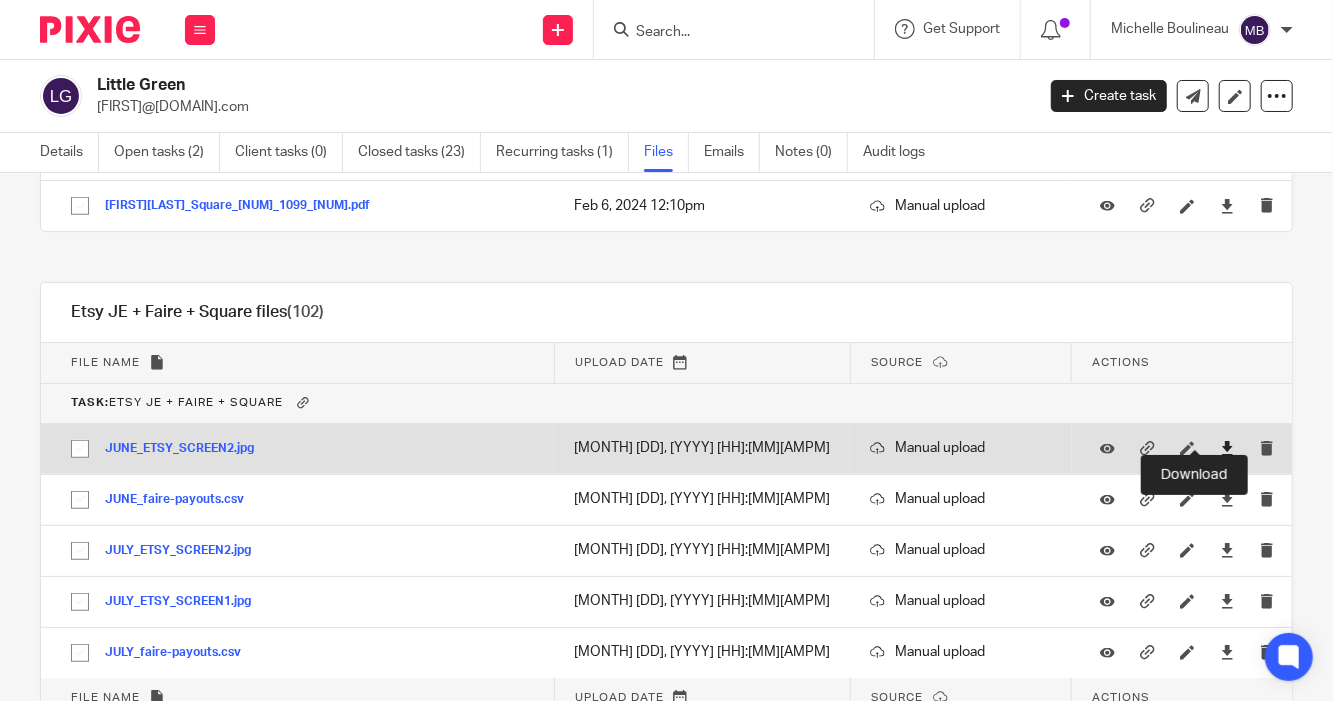 click at bounding box center (1227, 448) 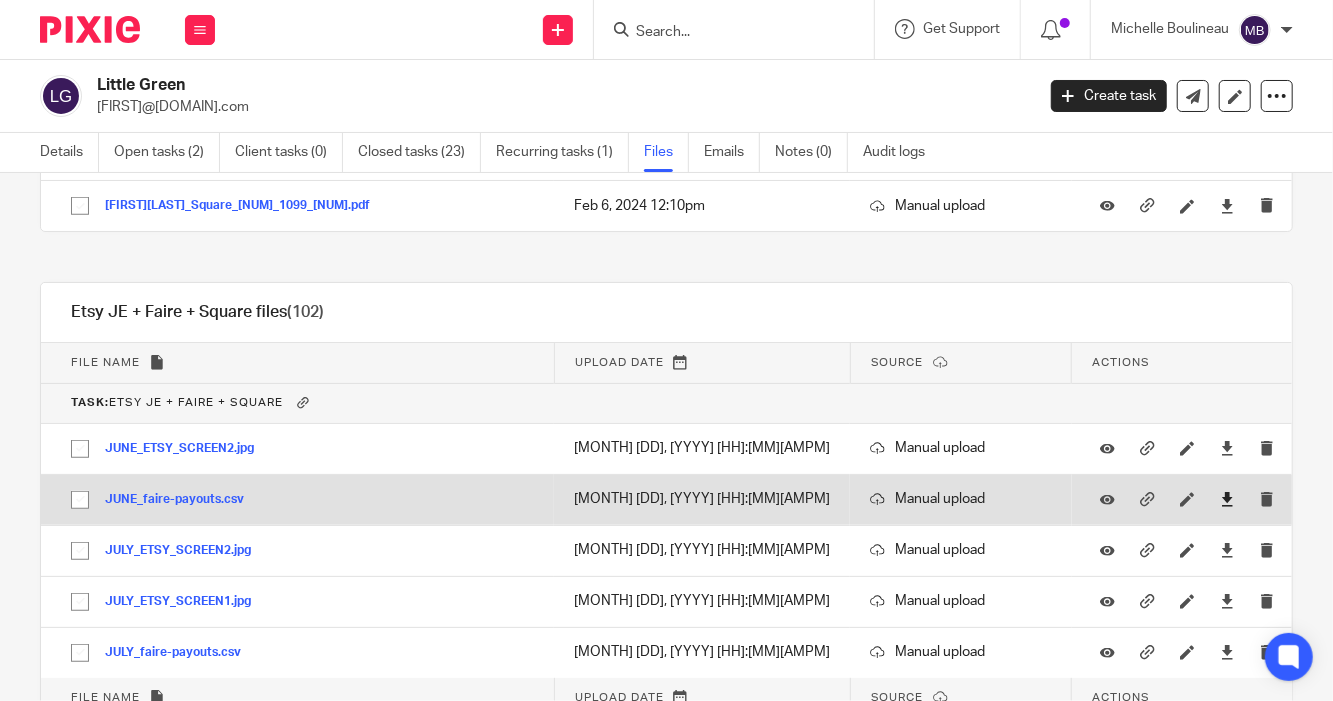 click at bounding box center (1227, 499) 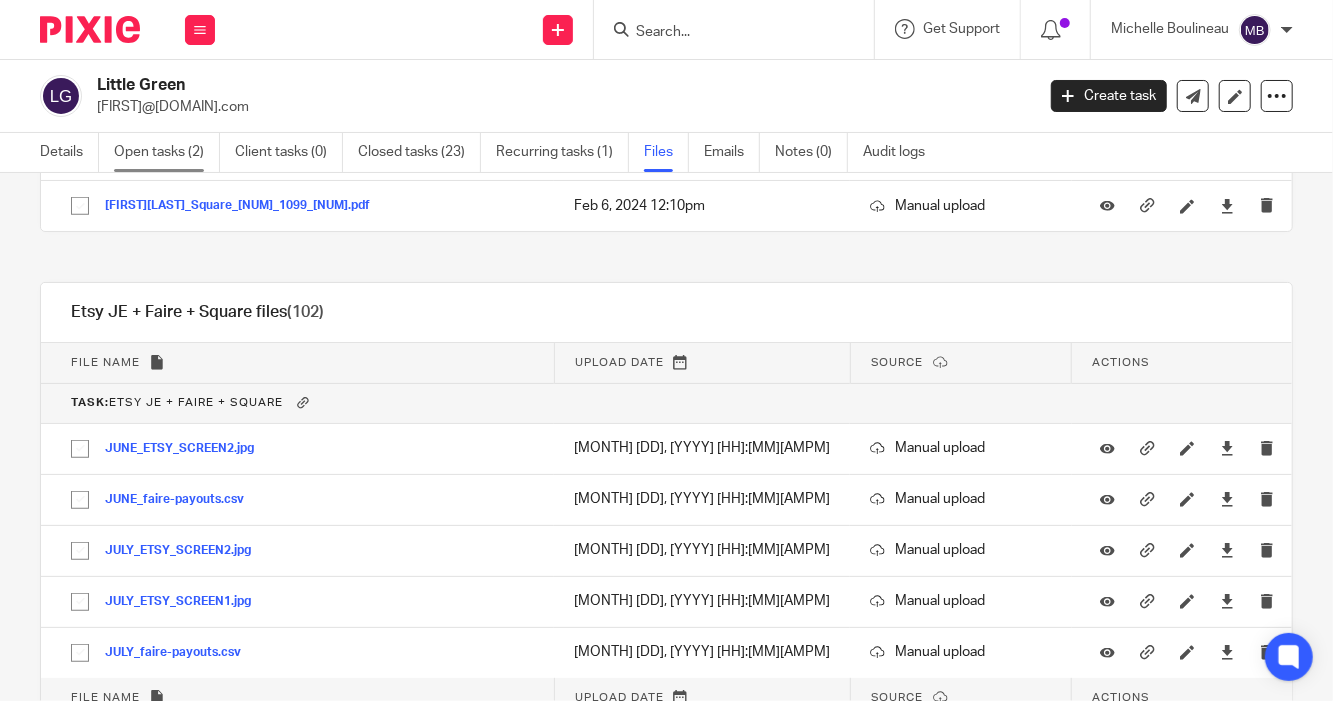 click on "Open tasks (2)" at bounding box center [167, 152] 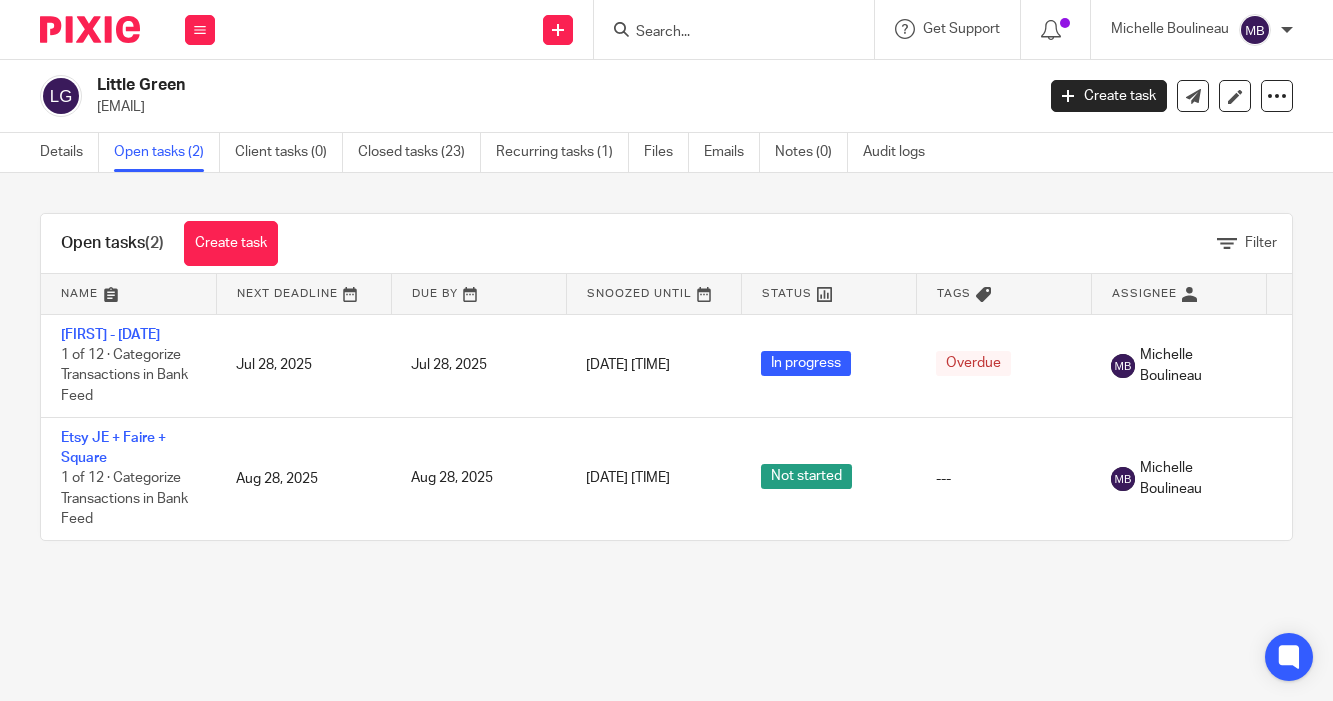 scroll, scrollTop: 0, scrollLeft: 0, axis: both 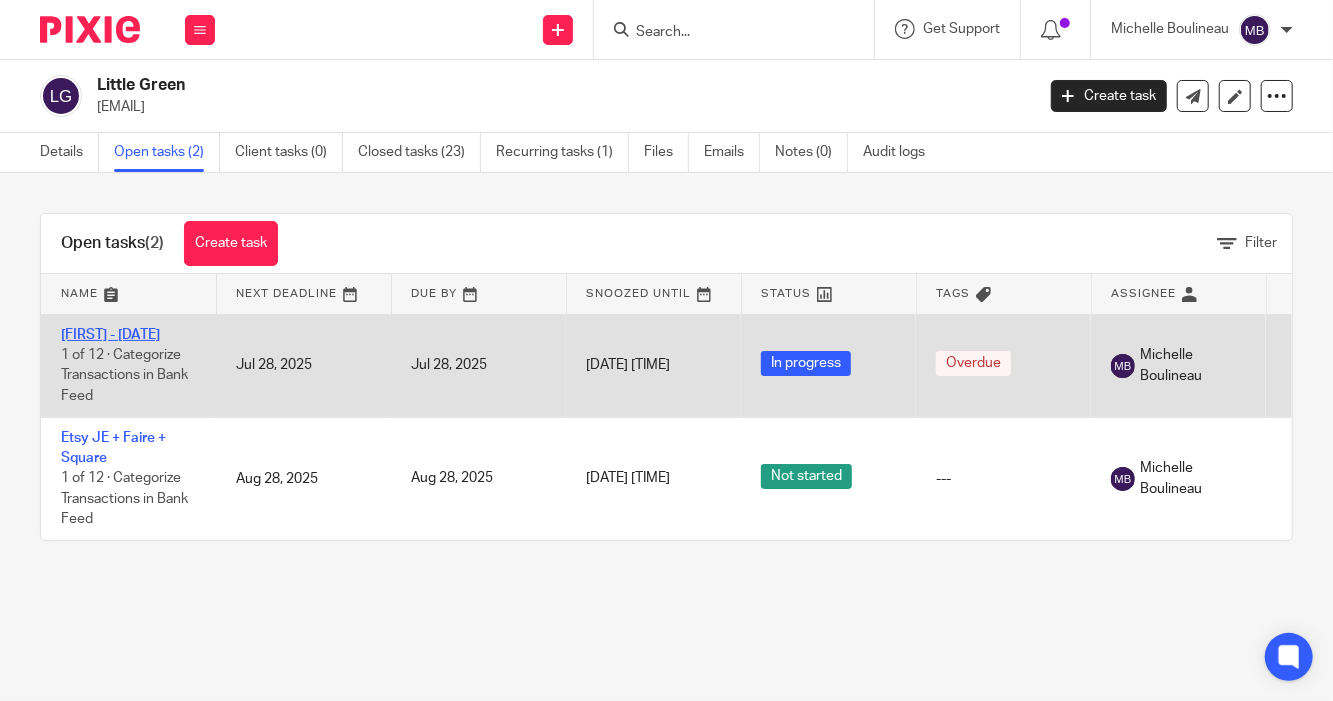 click on "[NAME] - [MONTH] [YEAR]" at bounding box center (110, 335) 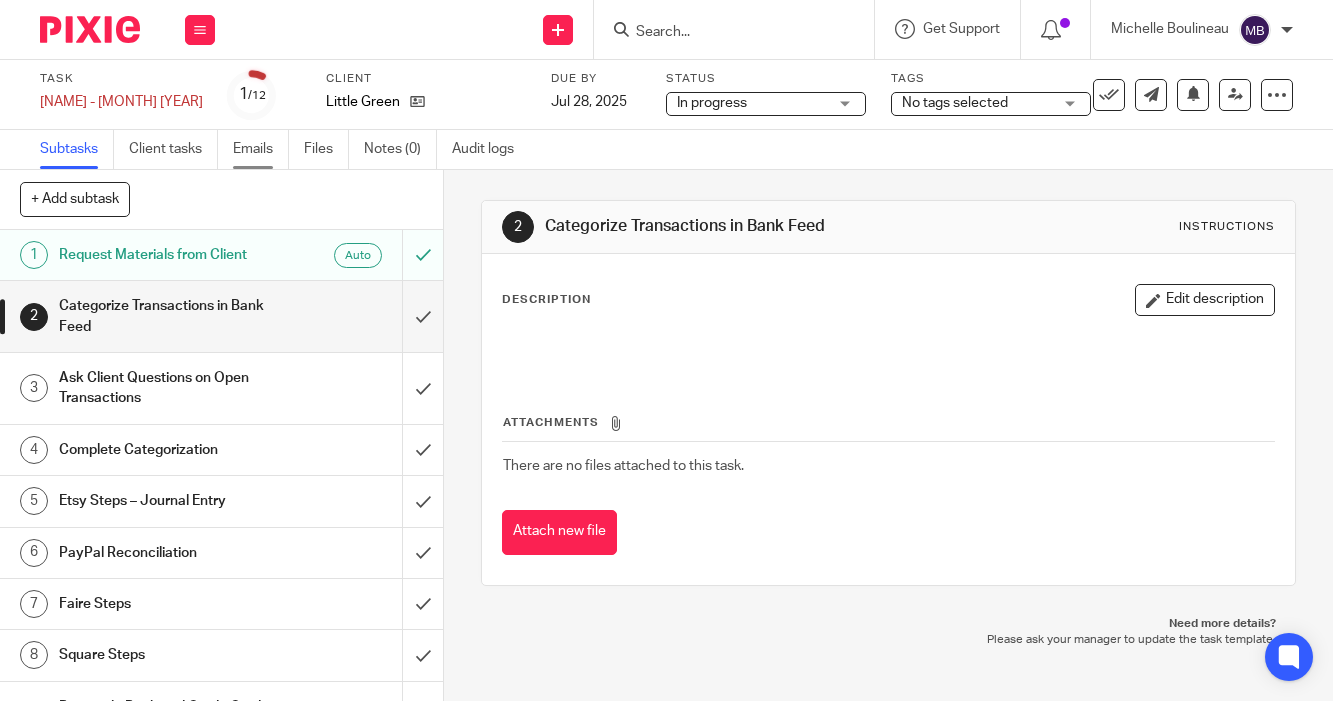scroll, scrollTop: 0, scrollLeft: 0, axis: both 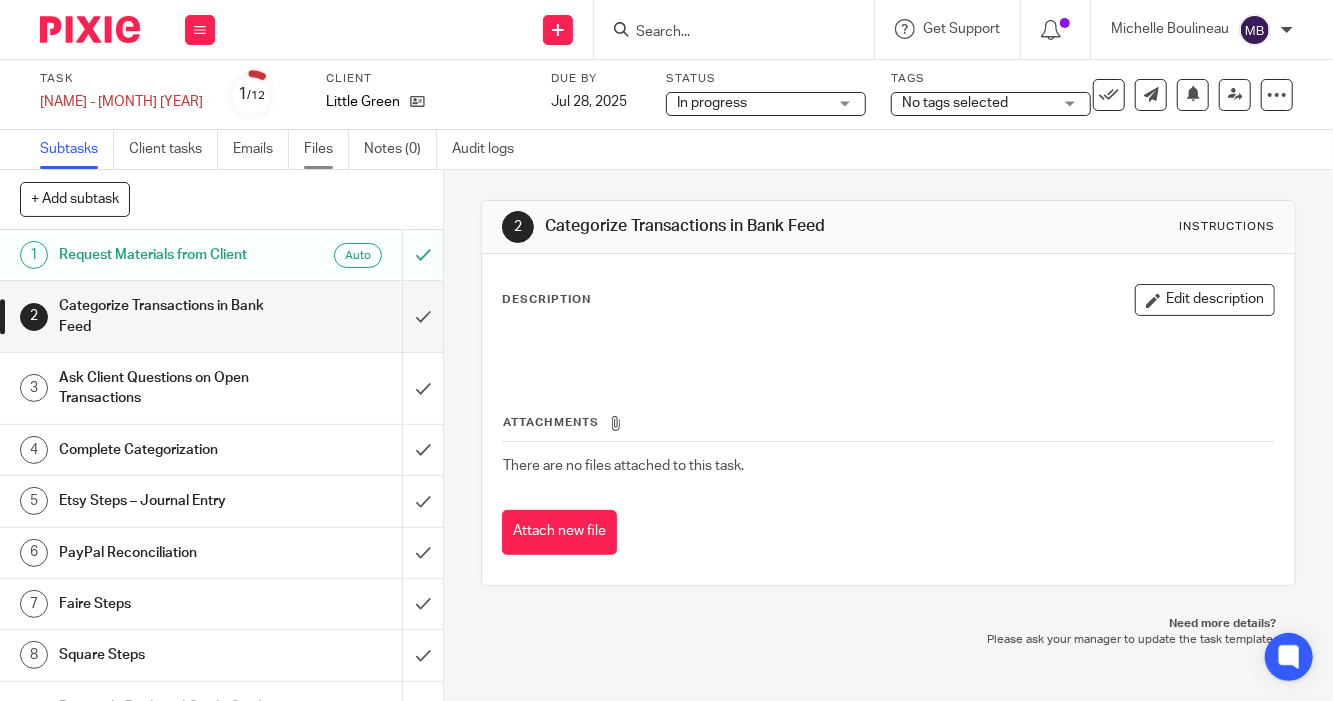 click on "Files" at bounding box center (326, 149) 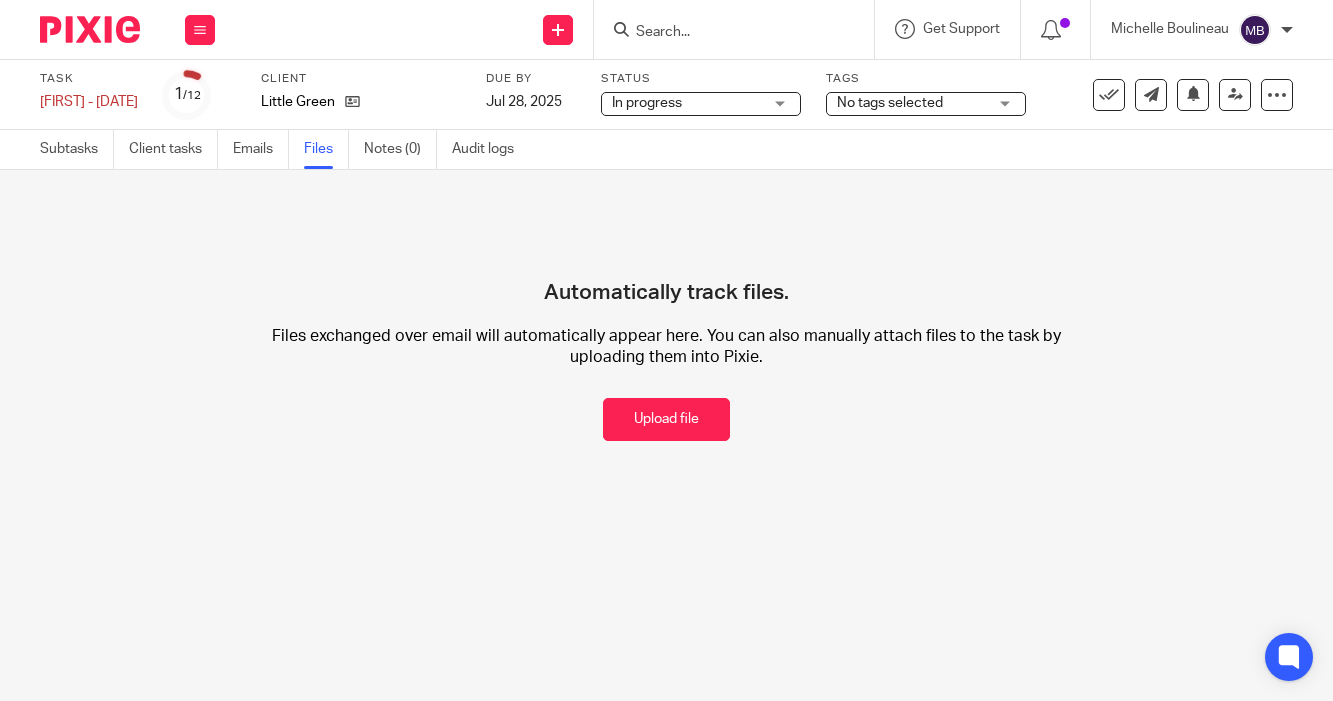 scroll, scrollTop: 0, scrollLeft: 0, axis: both 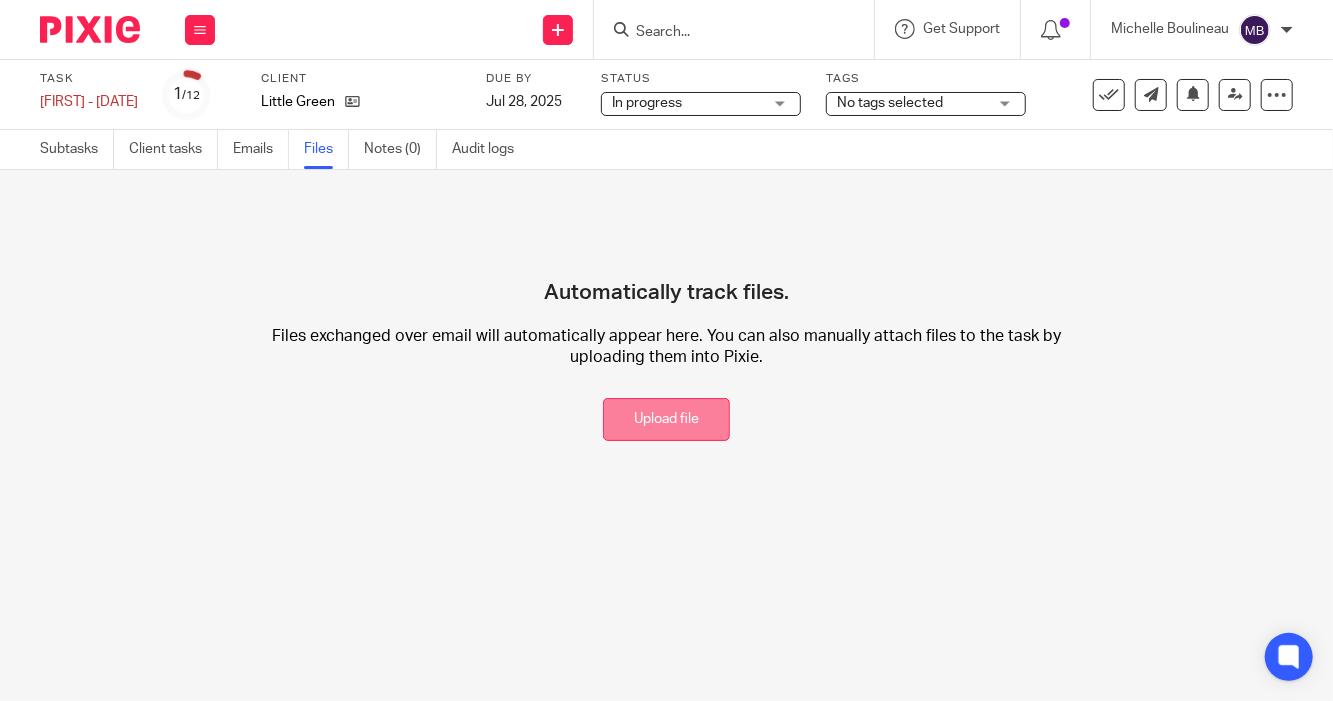 click on "Upload file" at bounding box center [666, 419] 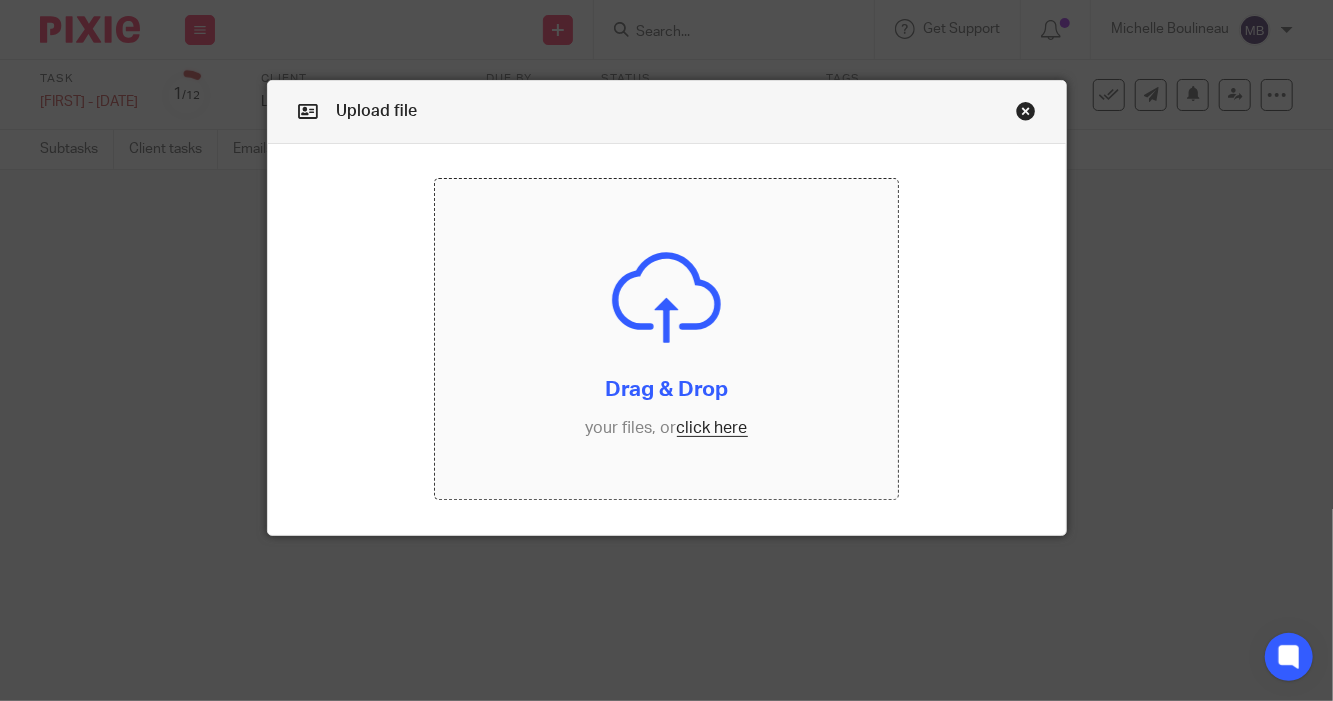 click at bounding box center [667, 339] 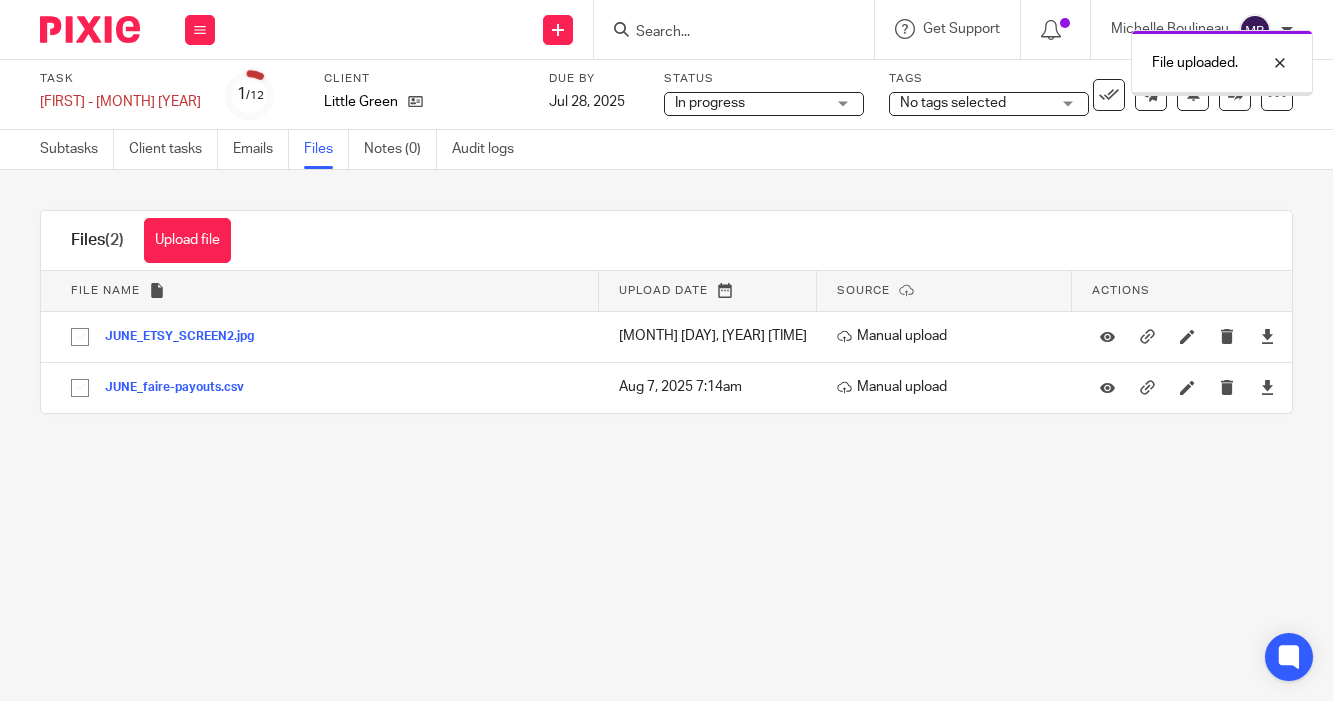 scroll, scrollTop: 0, scrollLeft: 0, axis: both 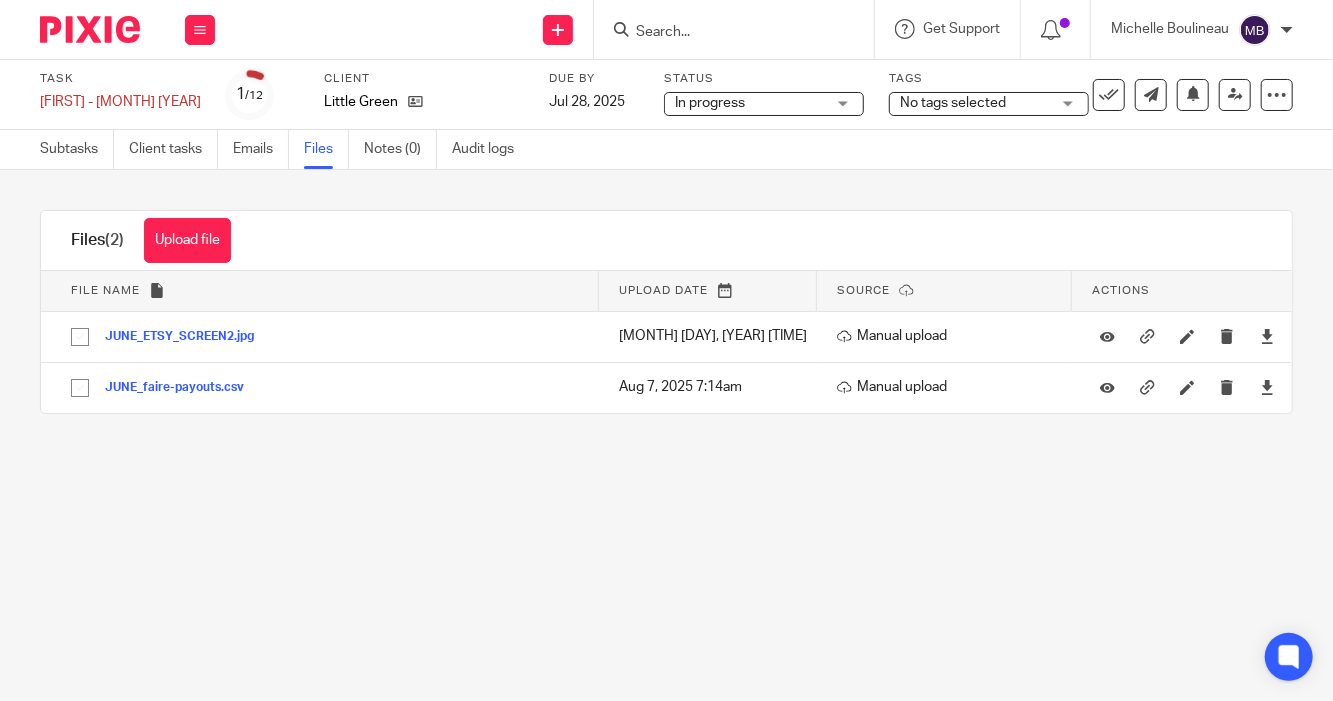 click on "Task
[FIRST] - [MONTH] [YEAR]   Save
[FIRST] - [MONTH] [YEAR]
1 /12
Client
[CLIENT_NAME]
Due by
[MONTH] [DAY], [YEAR]
Status
In progress
In progress
Not started
In progress
2
Tags
No tags selected
Waiting for client
Ready for Review
Bookkeeper Left Note
Waiting on UnCat
Ready to Send to Clients
Manager Left Note
Michelle Reviewed
Sarah Reviewed
Waiting on 1099s
Priority" at bounding box center [666, 350] 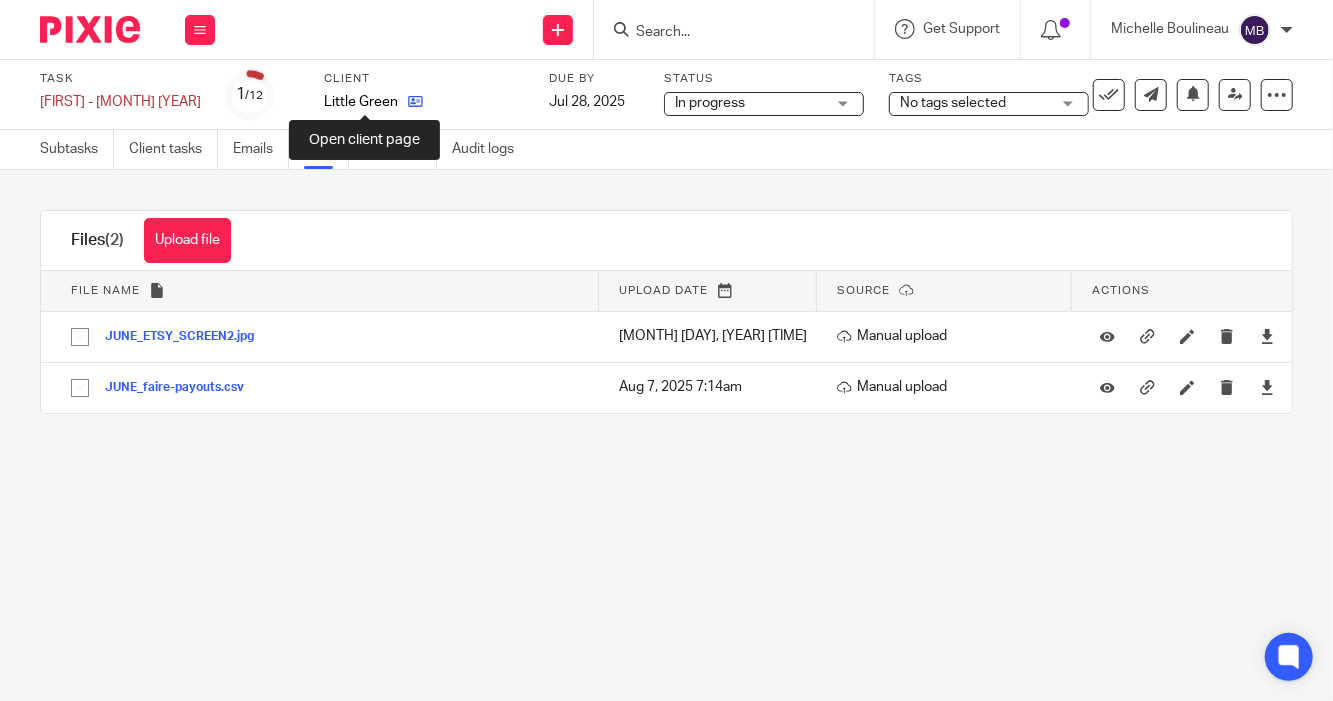 click at bounding box center [415, 101] 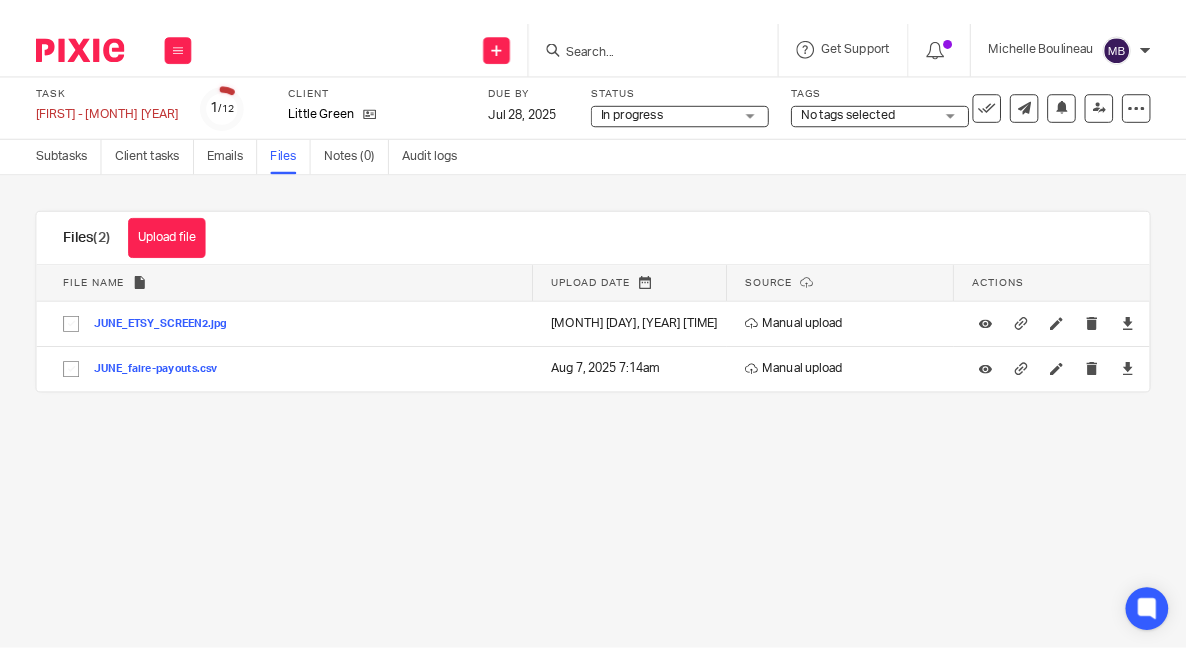 scroll, scrollTop: 0, scrollLeft: 0, axis: both 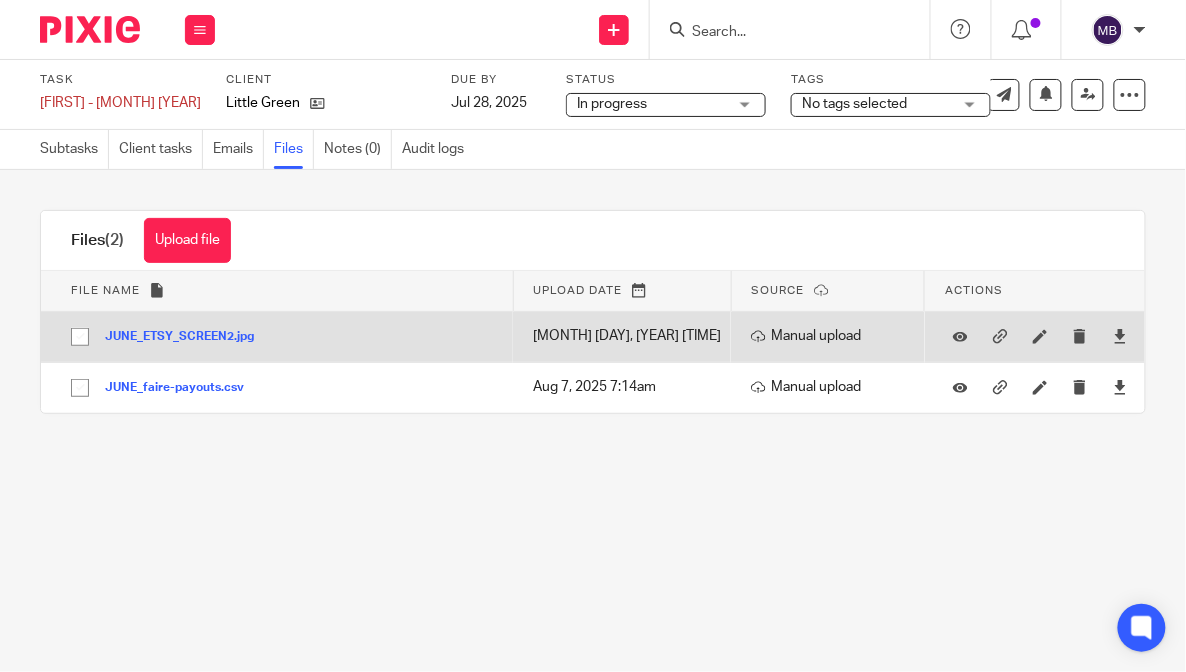 click on "JUNE_ETSY_SCREEN2.jpg" at bounding box center (187, 337) 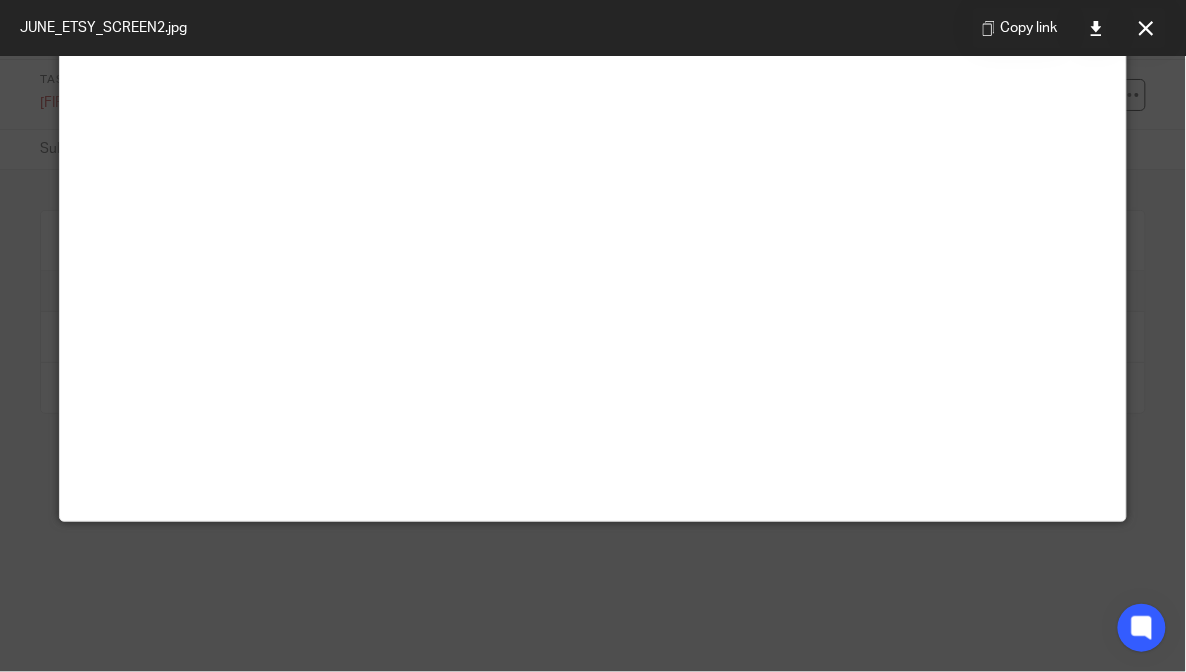 scroll, scrollTop: 0, scrollLeft: 0, axis: both 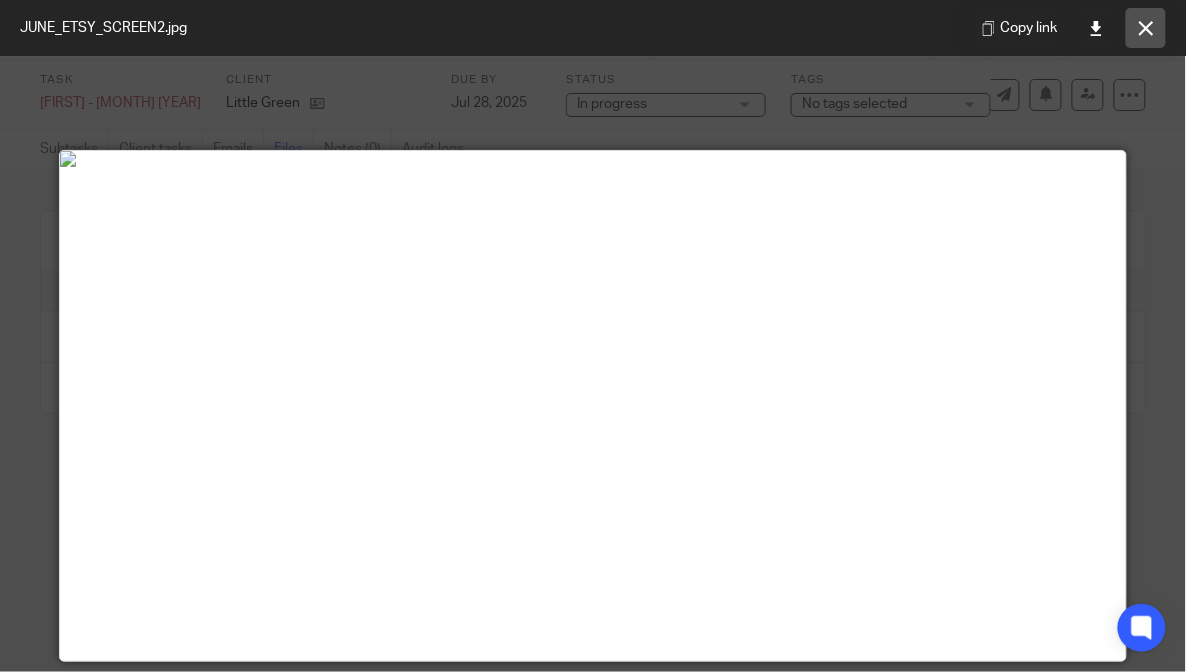 click at bounding box center (1146, 28) 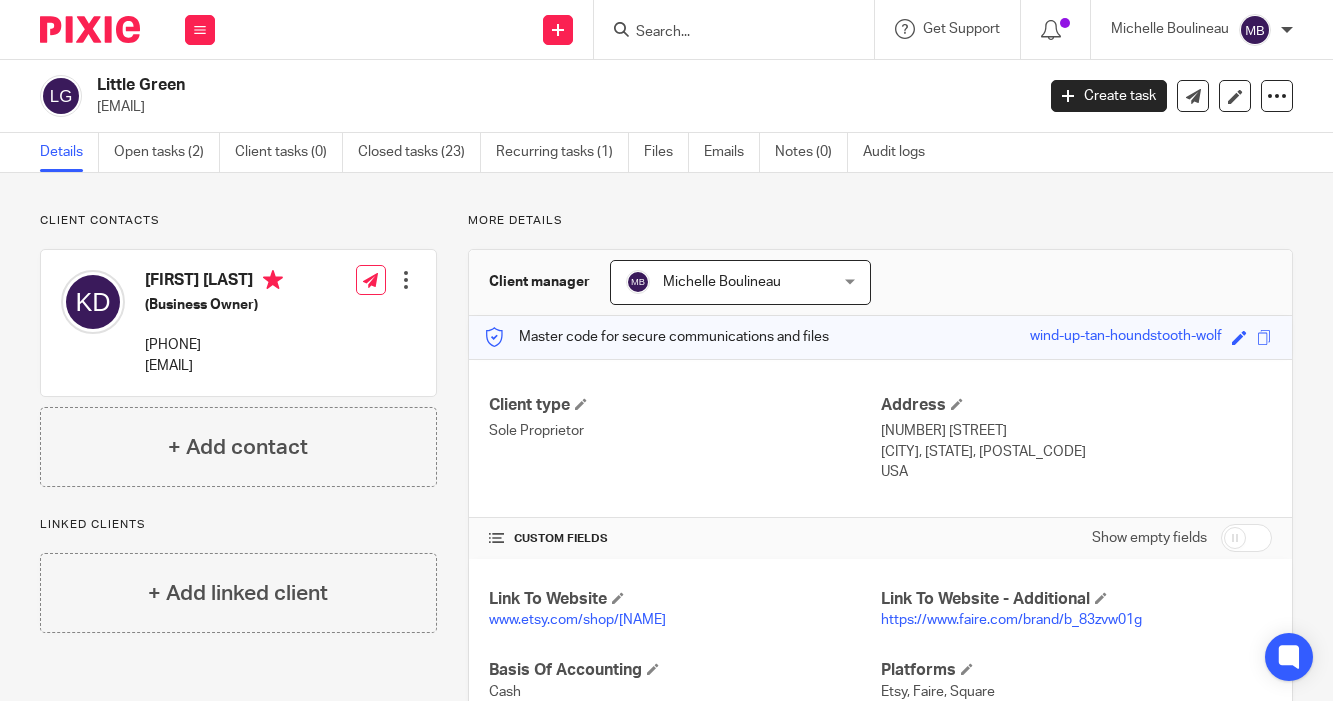 scroll, scrollTop: 0, scrollLeft: 0, axis: both 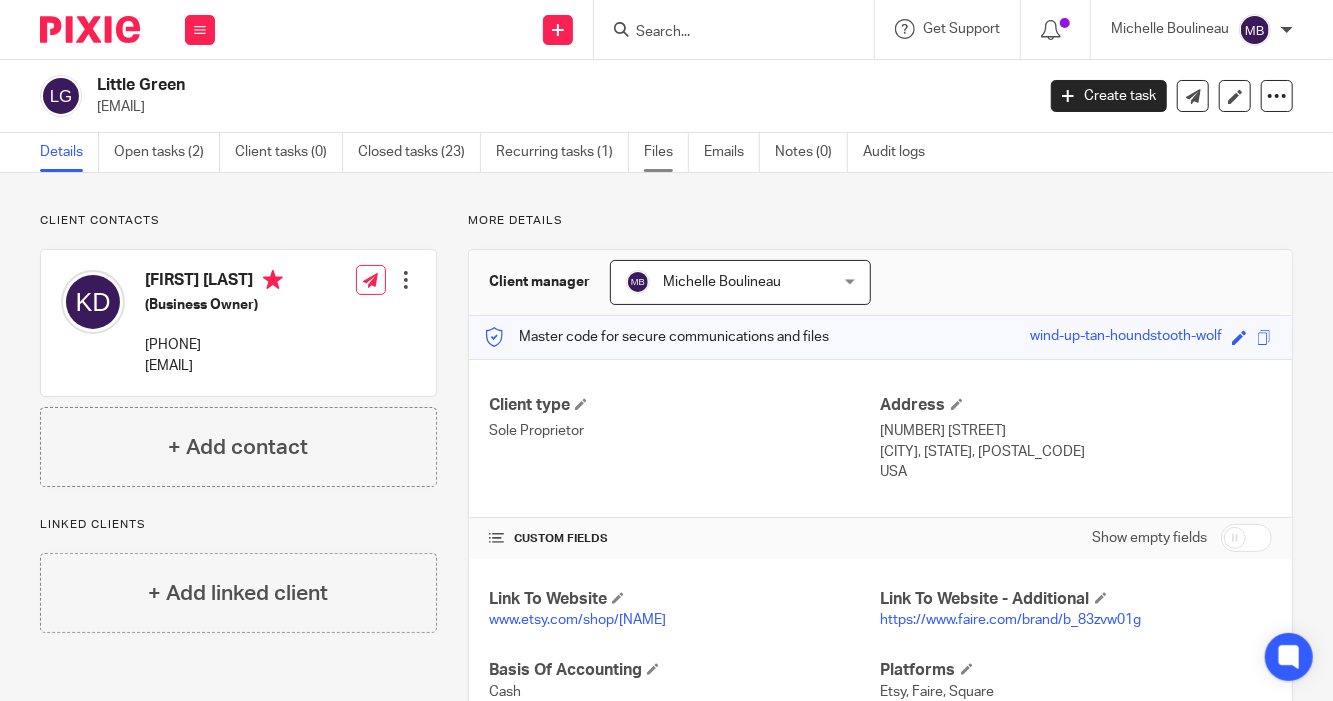 click on "Files" at bounding box center [666, 152] 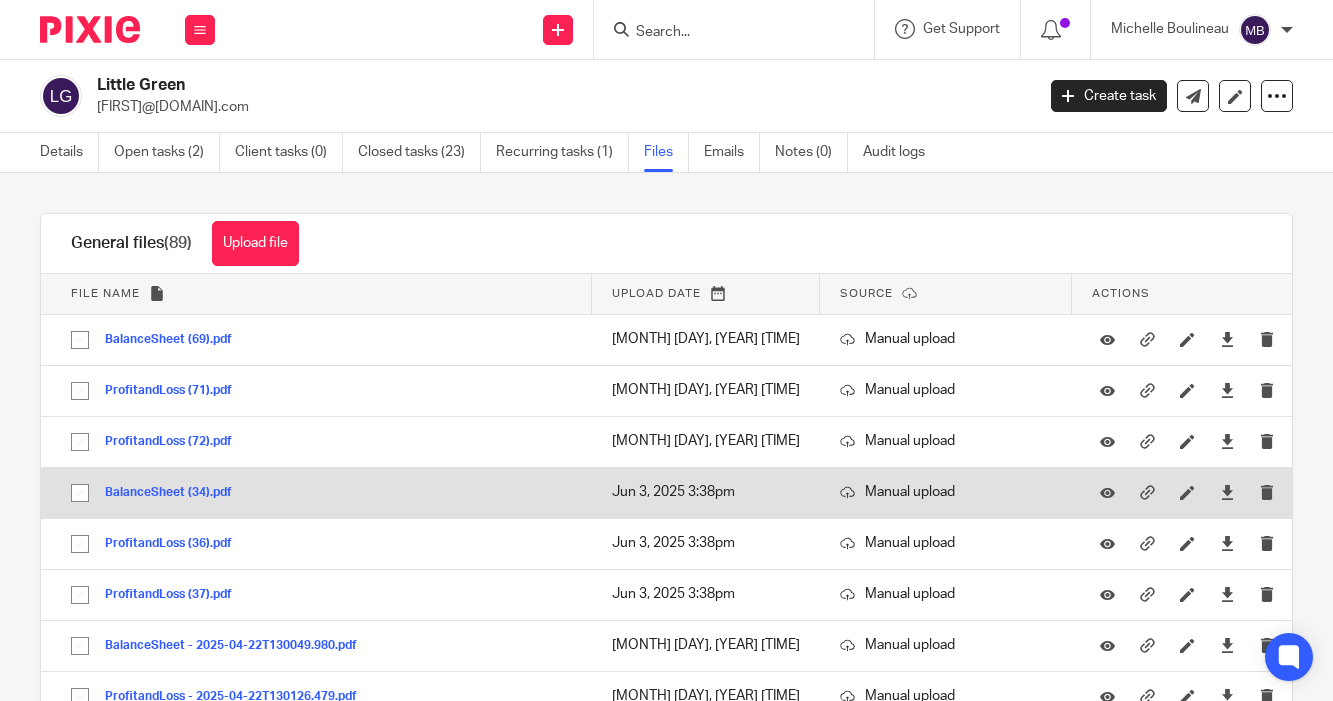 scroll, scrollTop: 0, scrollLeft: 0, axis: both 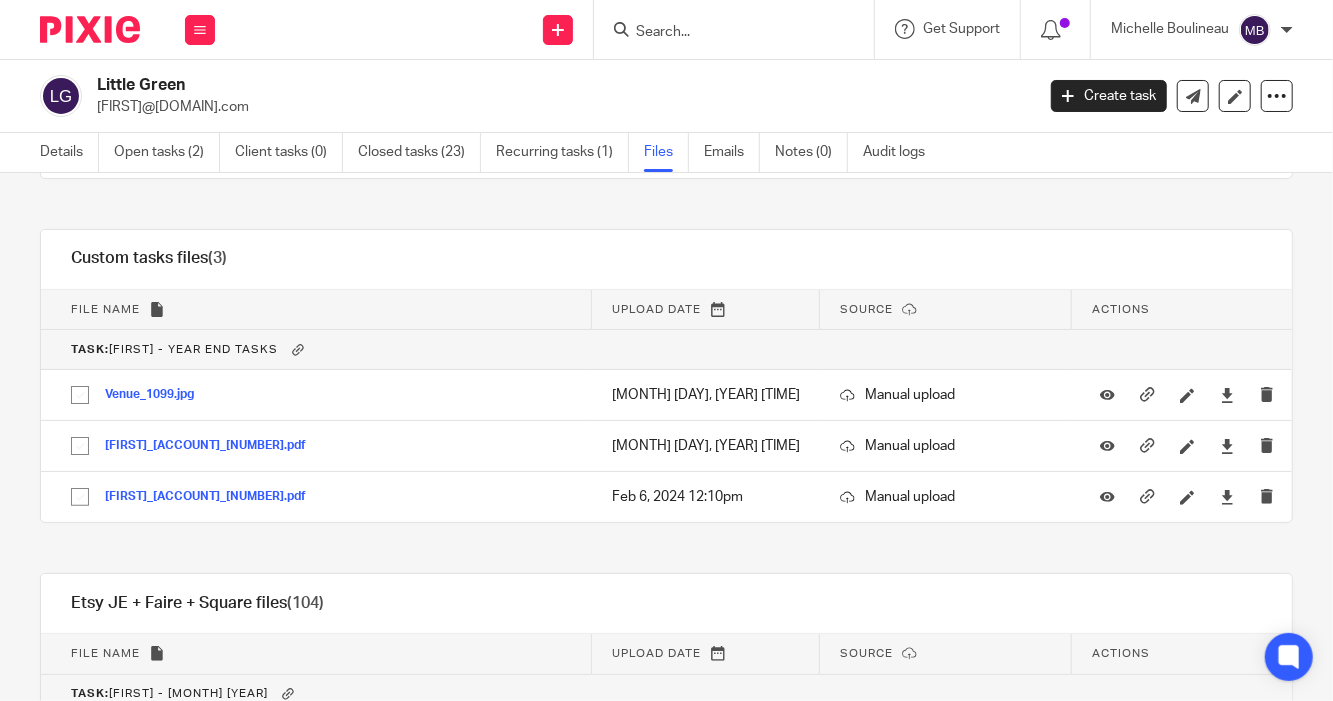 click on "File name" at bounding box center [316, 654] 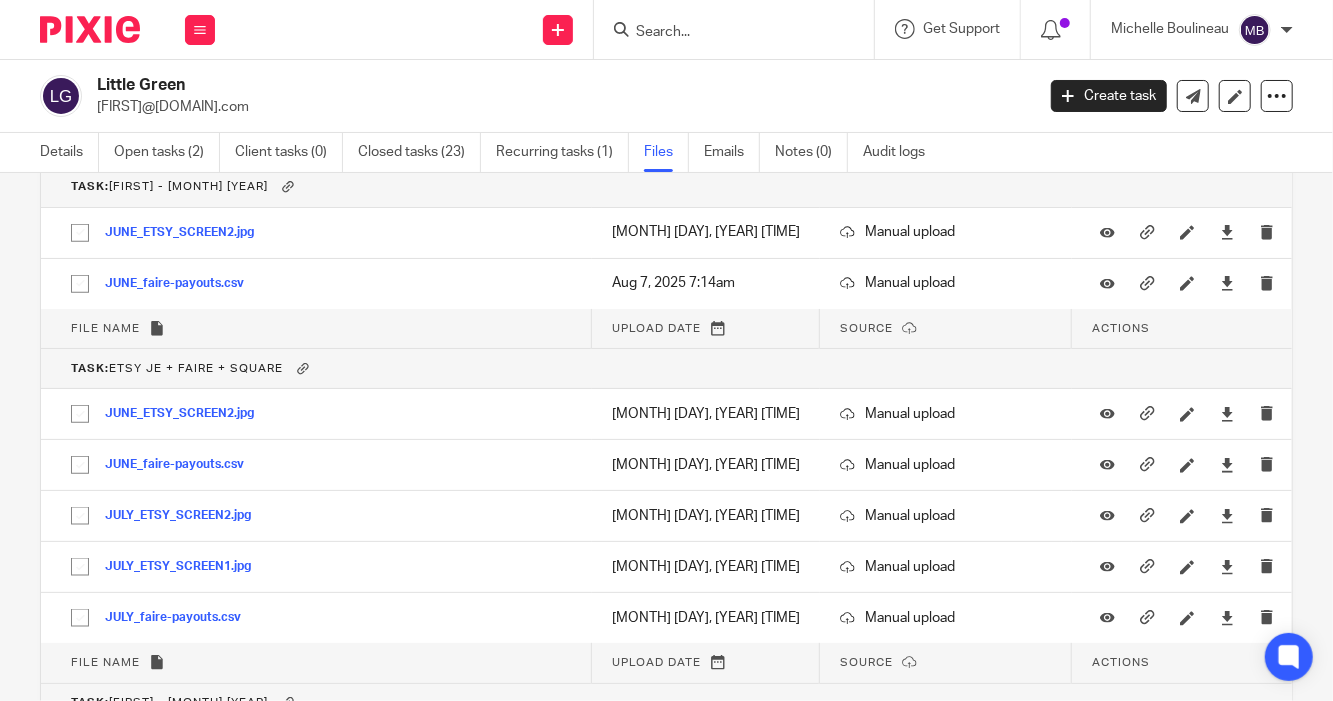 scroll, scrollTop: 5181, scrollLeft: 0, axis: vertical 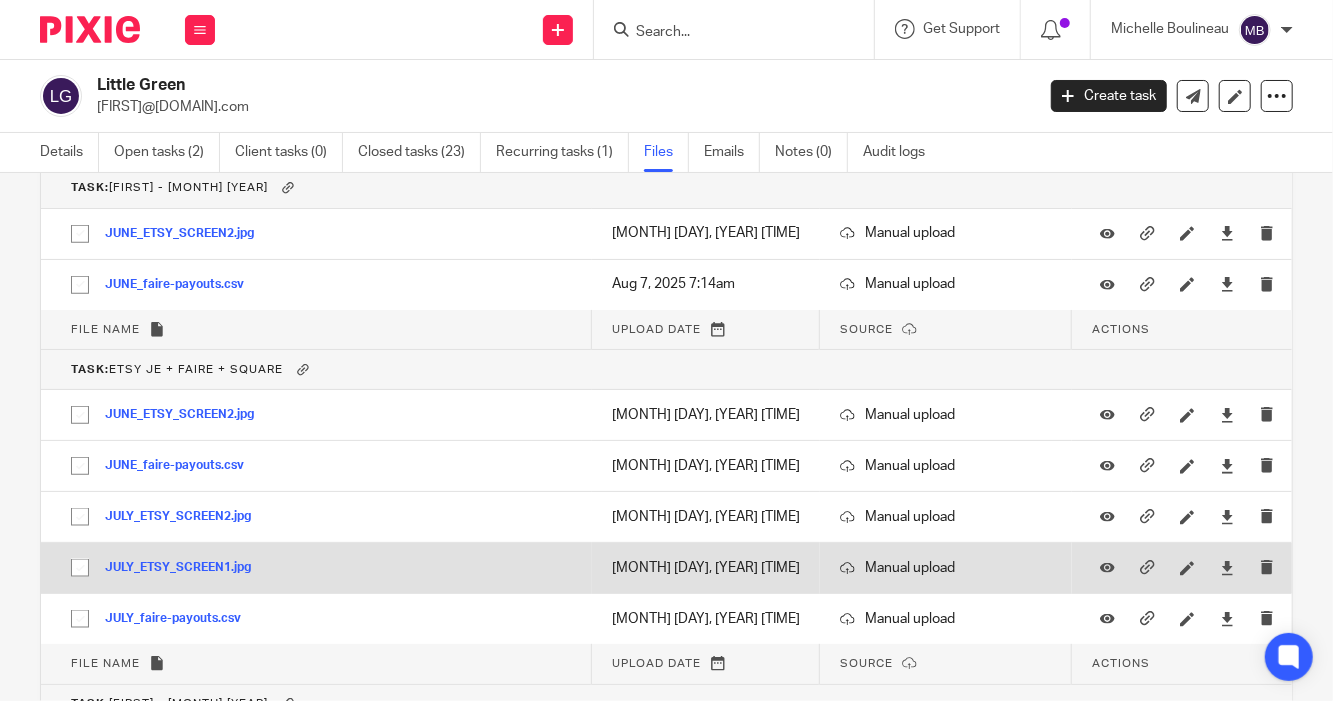 click on "JULY_ETSY_SCREEN1.jpg" at bounding box center [185, 568] 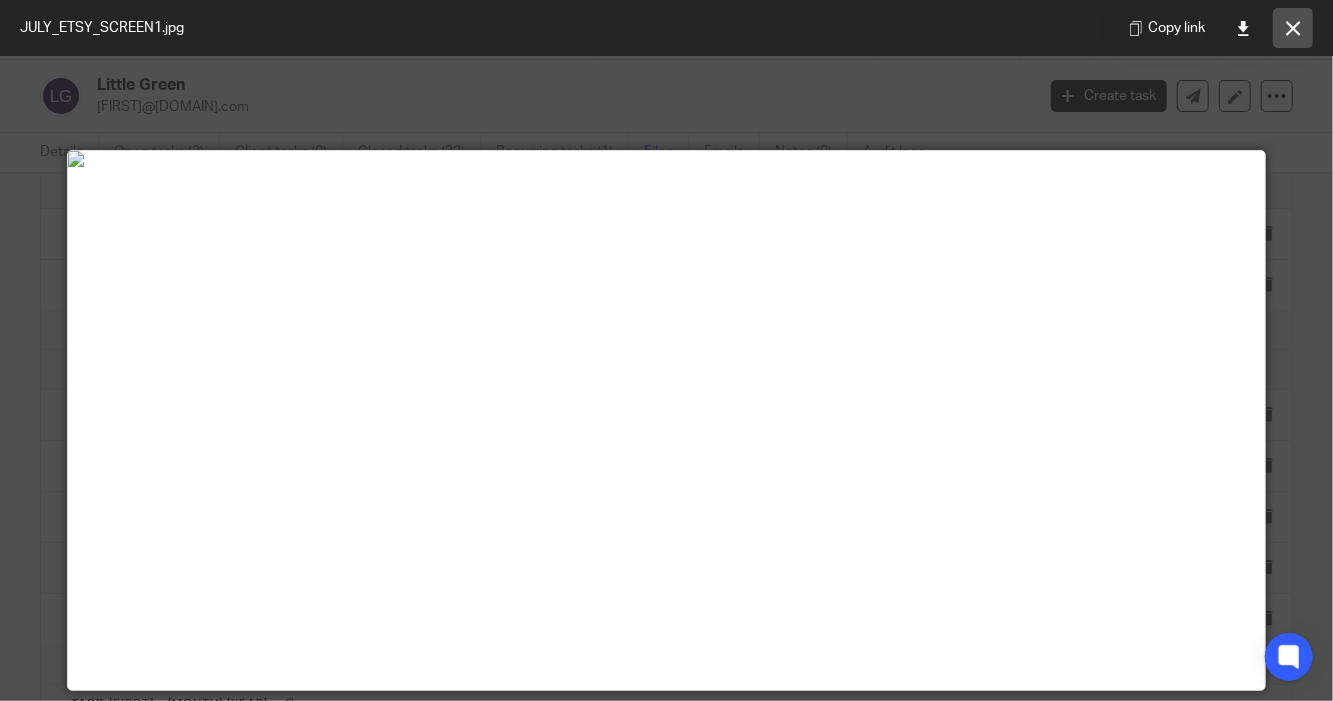 click at bounding box center [1293, 28] 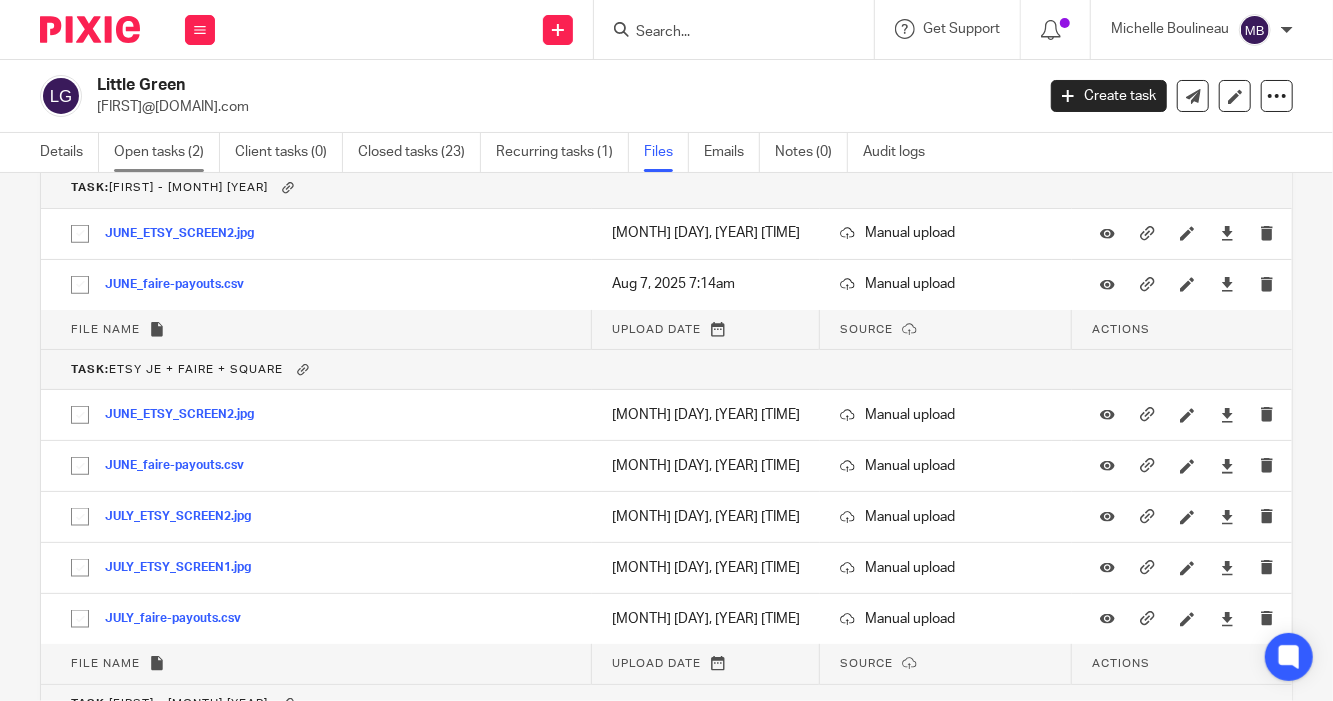 click on "Open tasks (2)" at bounding box center (167, 152) 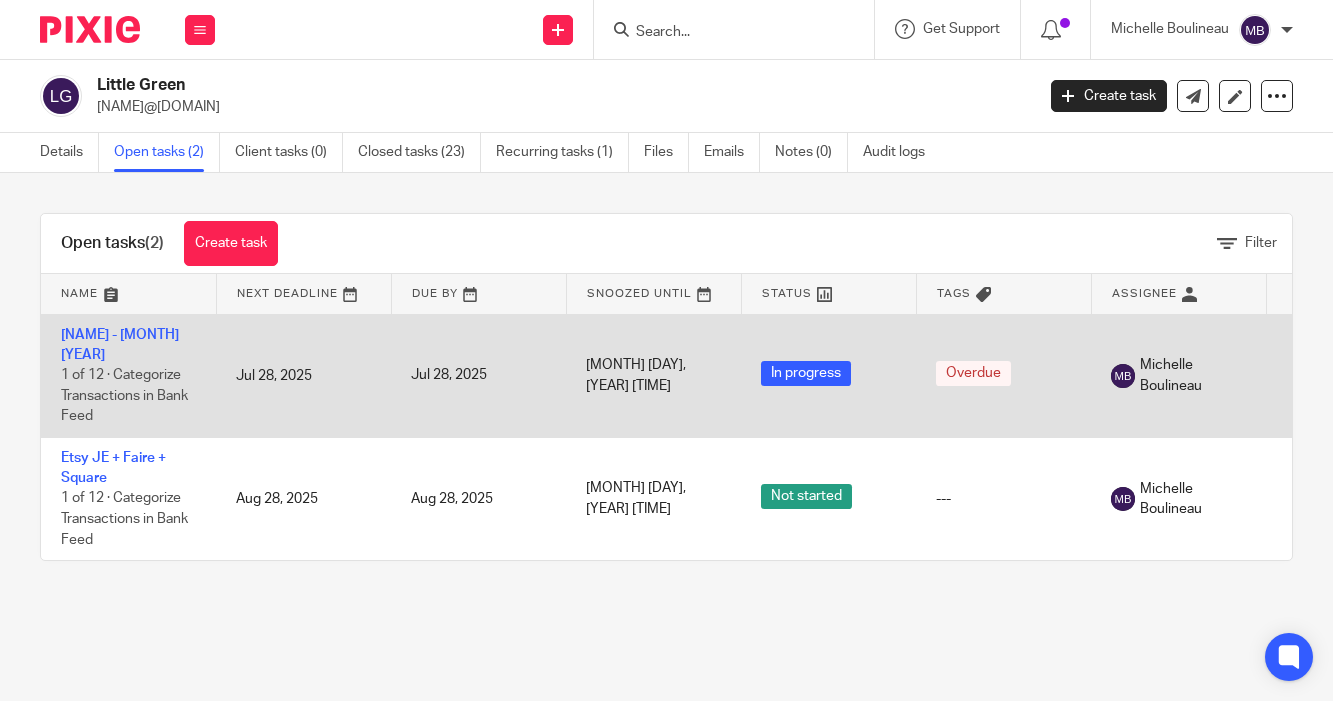 scroll, scrollTop: 0, scrollLeft: 0, axis: both 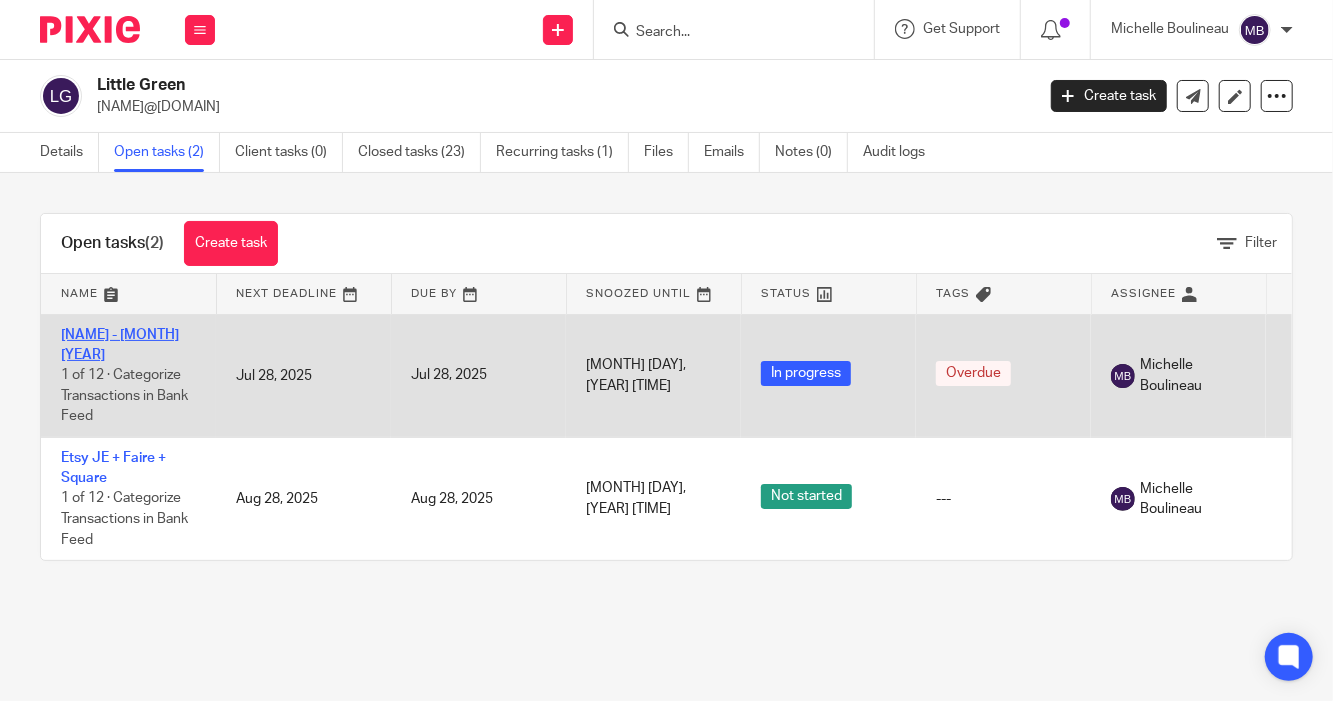 click on "[NAME] - [MONTH] [YEAR]" at bounding box center (120, 345) 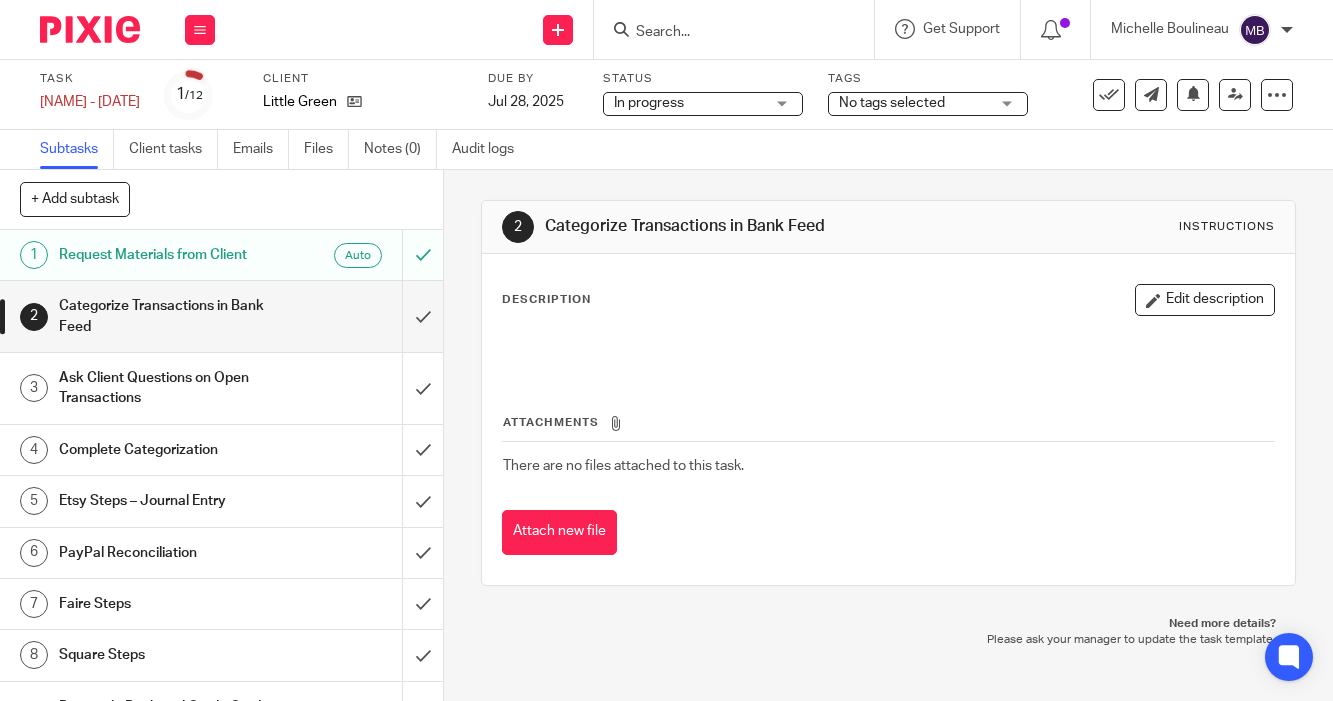 scroll, scrollTop: 0, scrollLeft: 0, axis: both 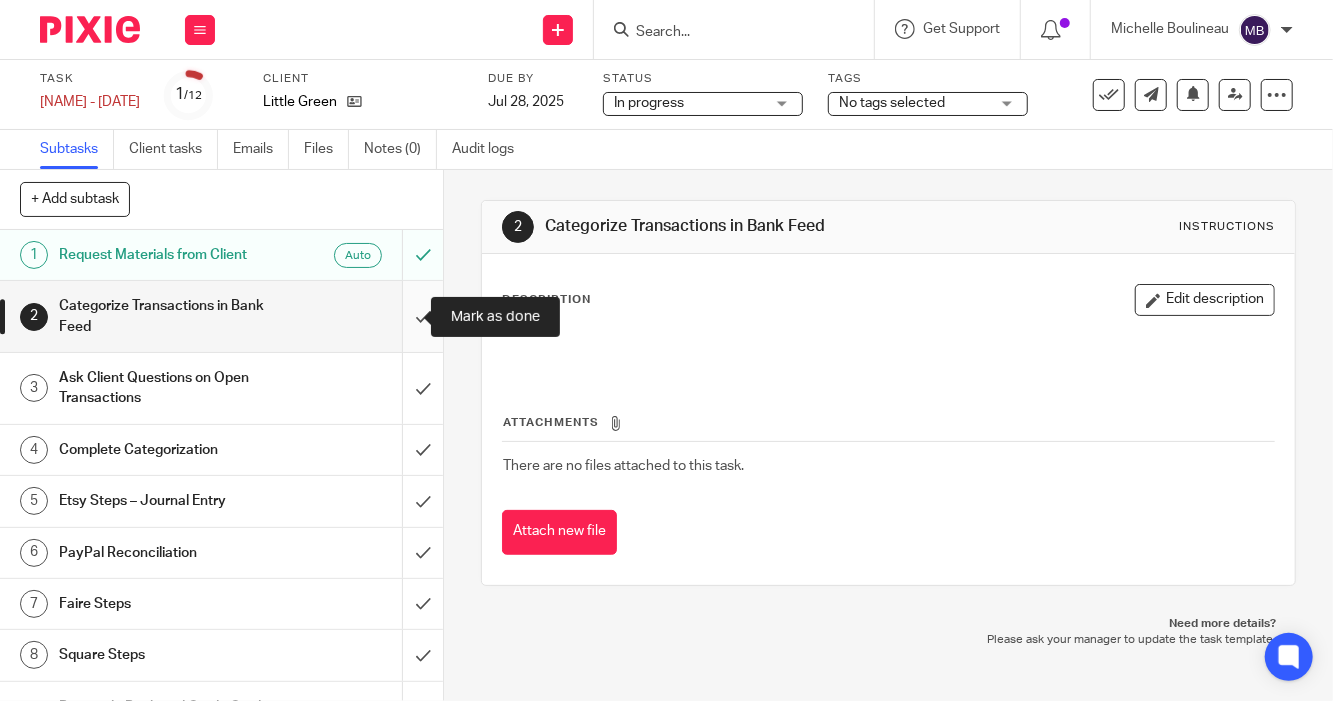 click at bounding box center (221, 316) 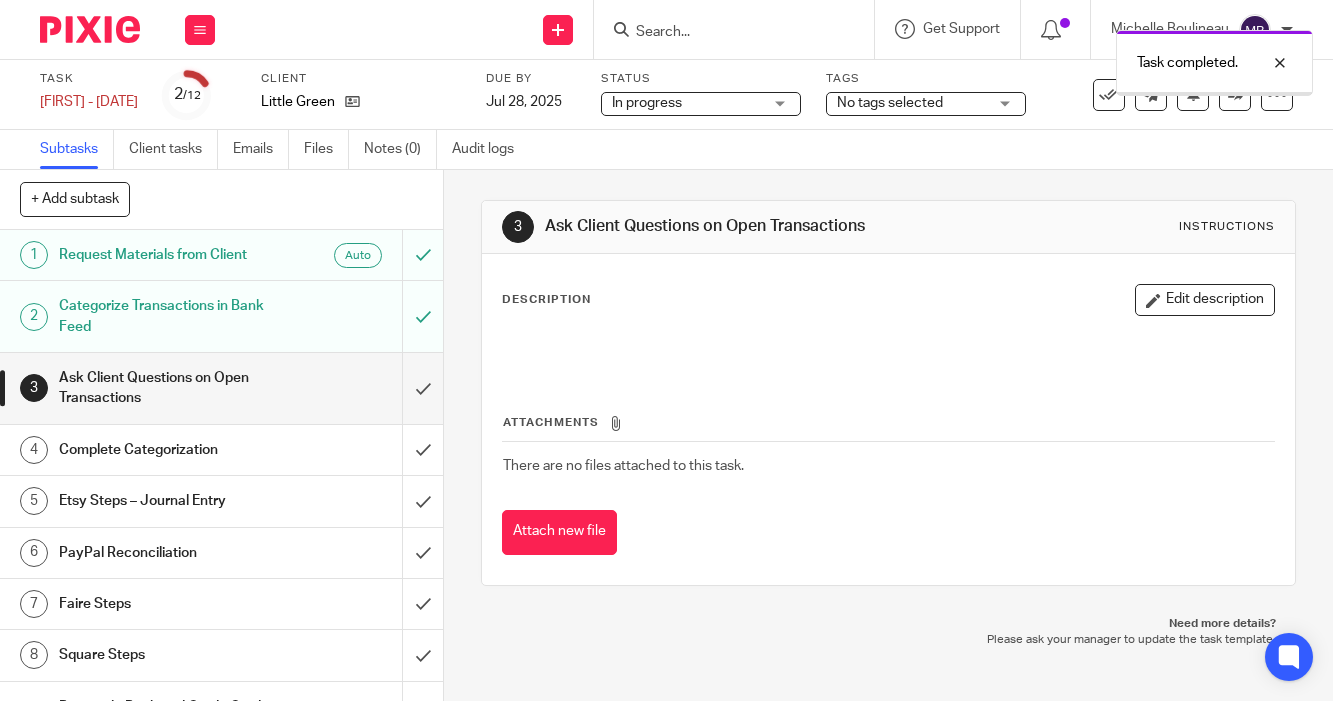 scroll, scrollTop: 0, scrollLeft: 0, axis: both 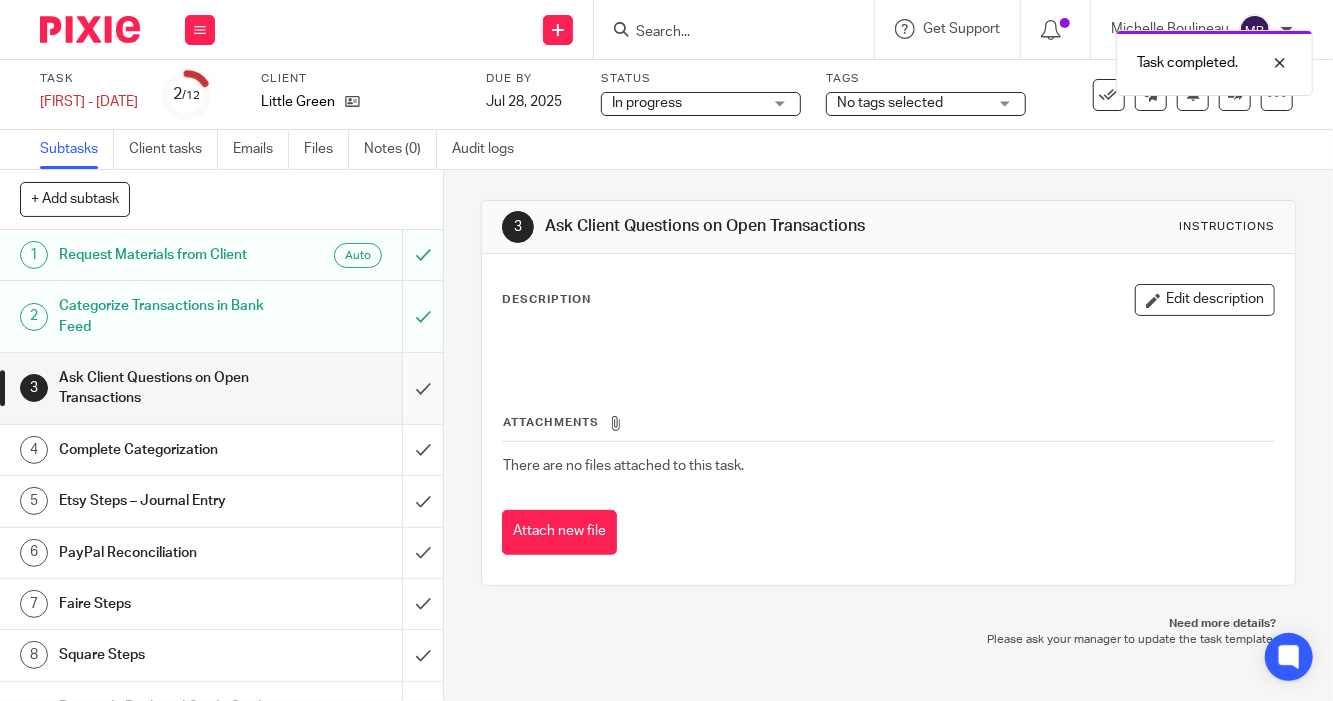 click at bounding box center [221, 388] 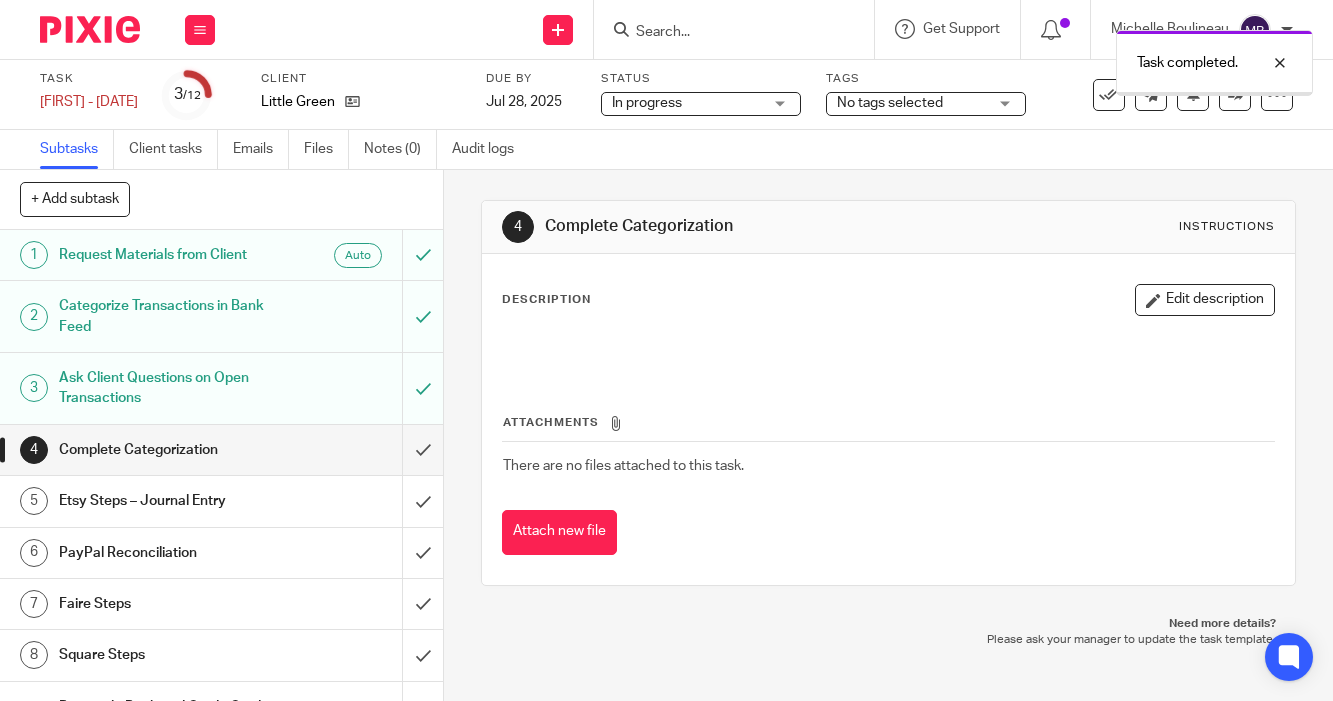 scroll, scrollTop: 0, scrollLeft: 0, axis: both 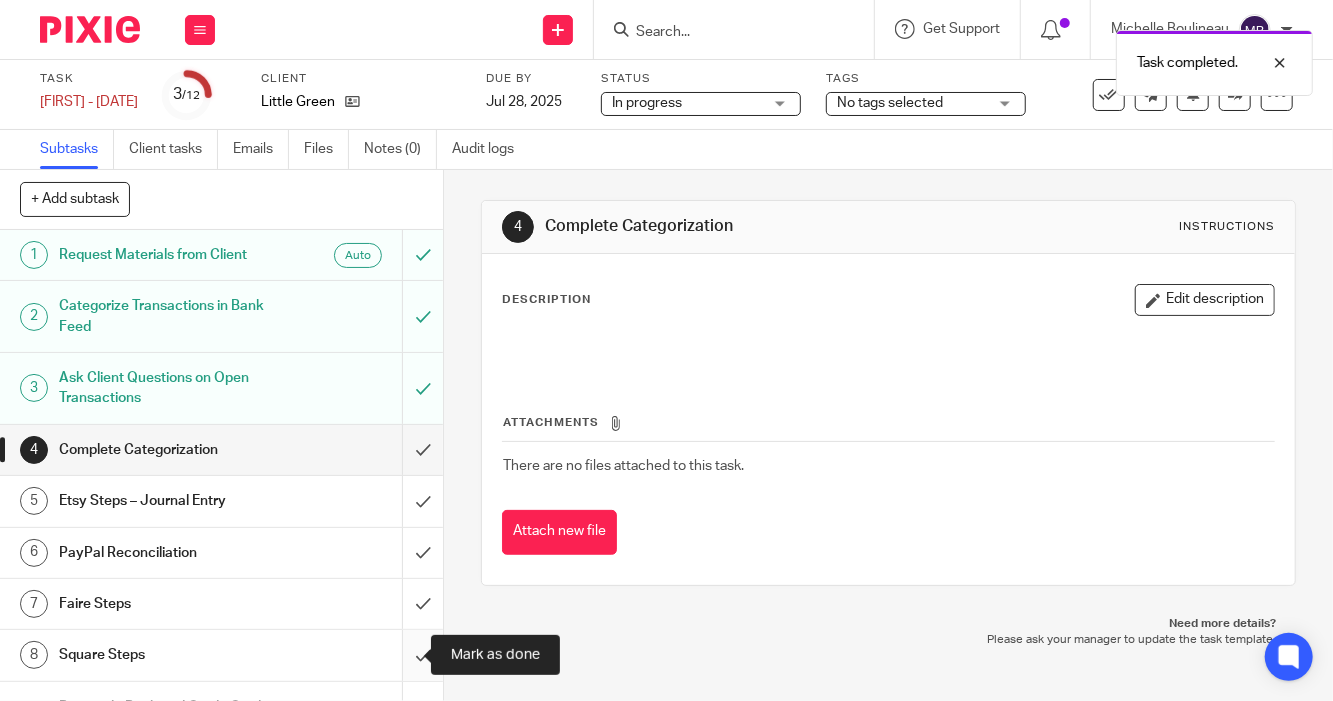 click at bounding box center (221, 655) 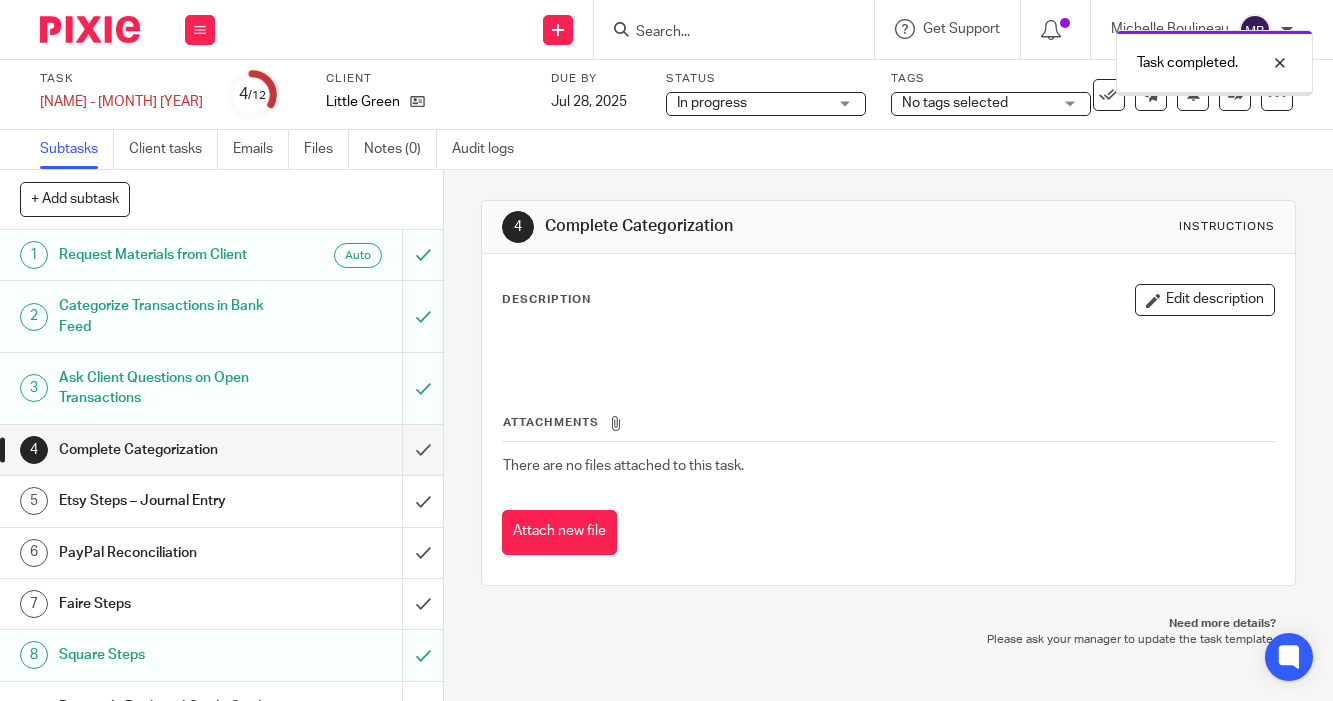 scroll, scrollTop: 0, scrollLeft: 0, axis: both 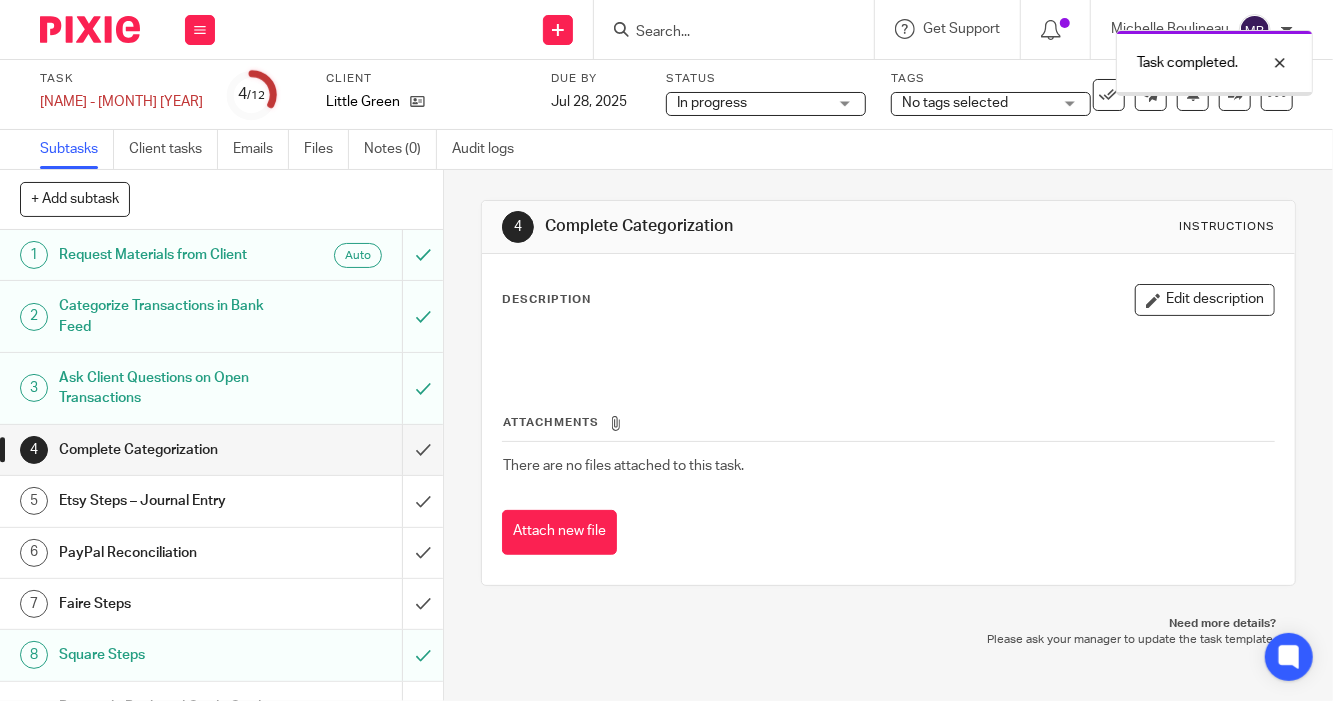 click on "Files" at bounding box center (326, 149) 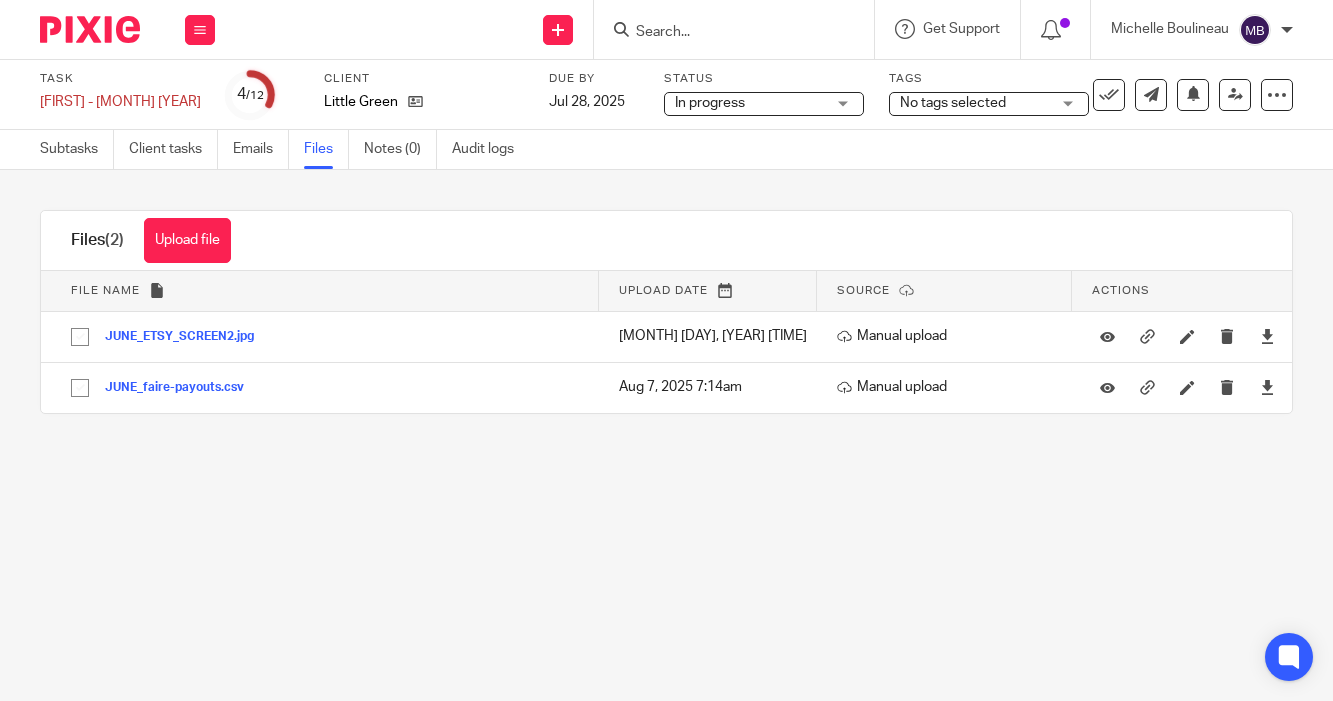 scroll, scrollTop: 0, scrollLeft: 0, axis: both 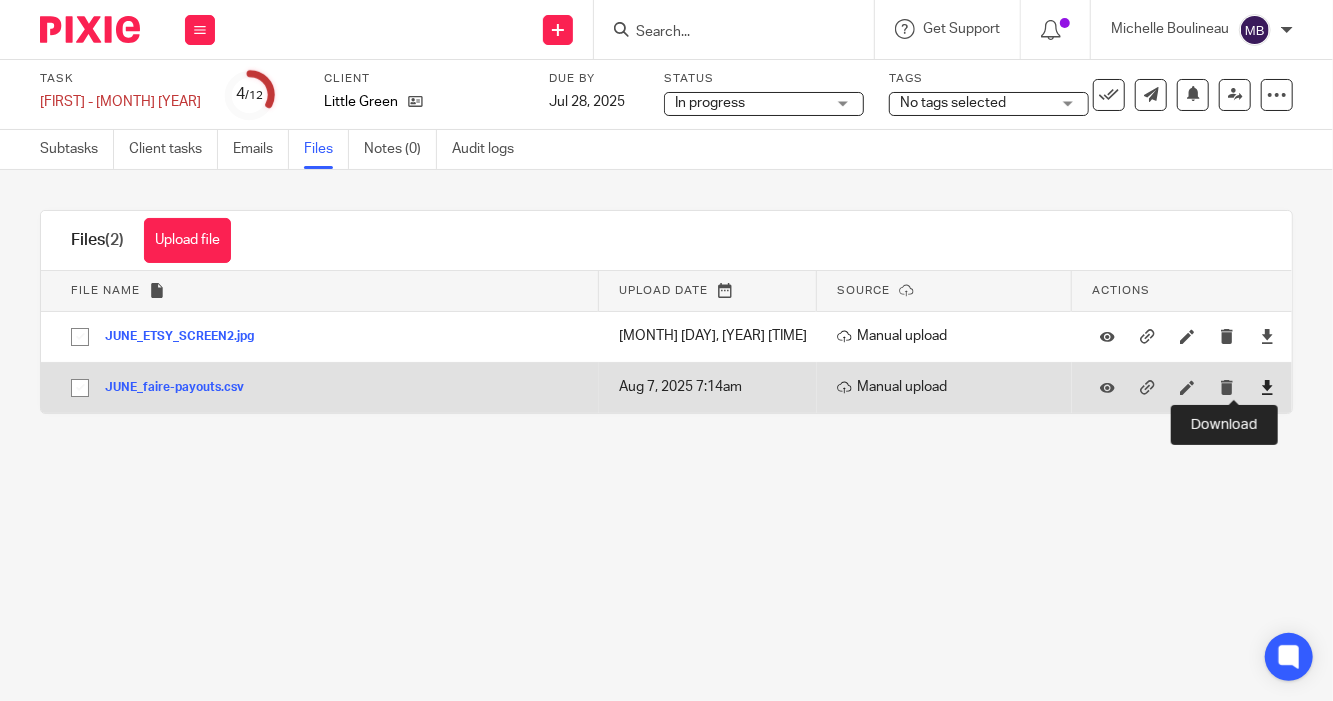 click at bounding box center (1267, 387) 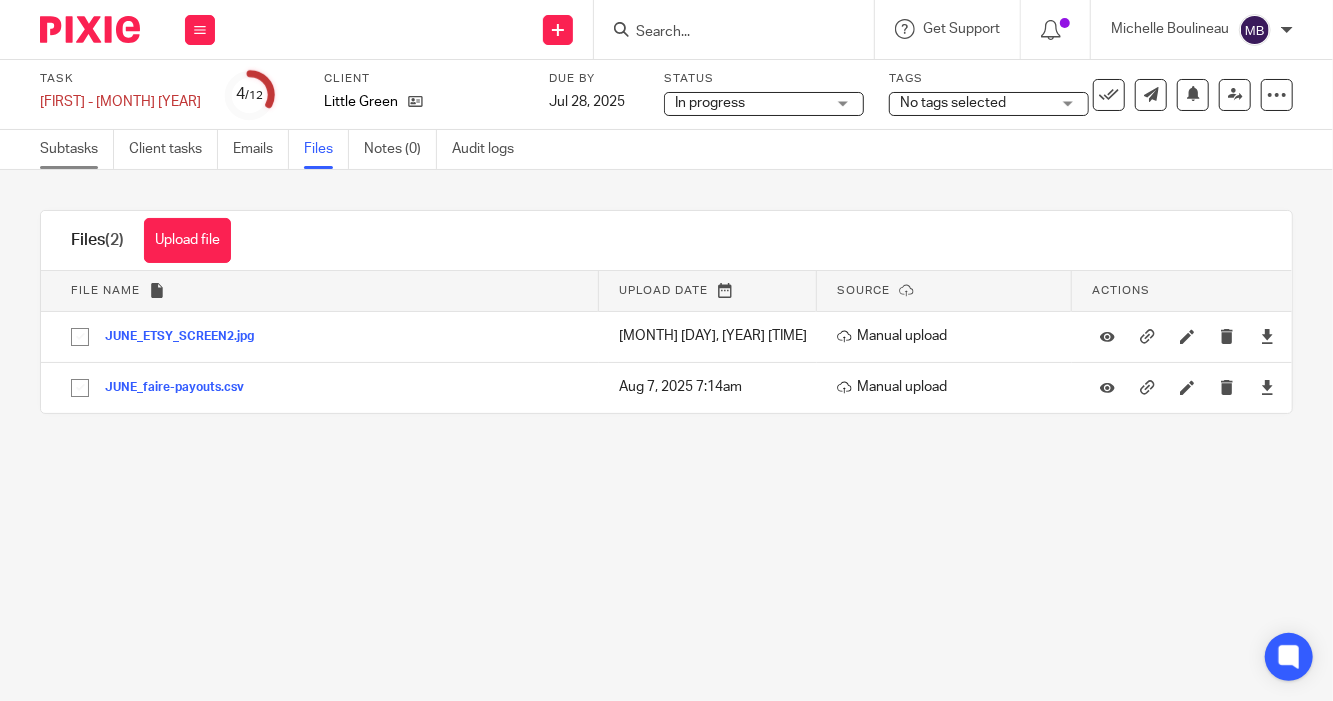 click on "Subtasks" at bounding box center (77, 149) 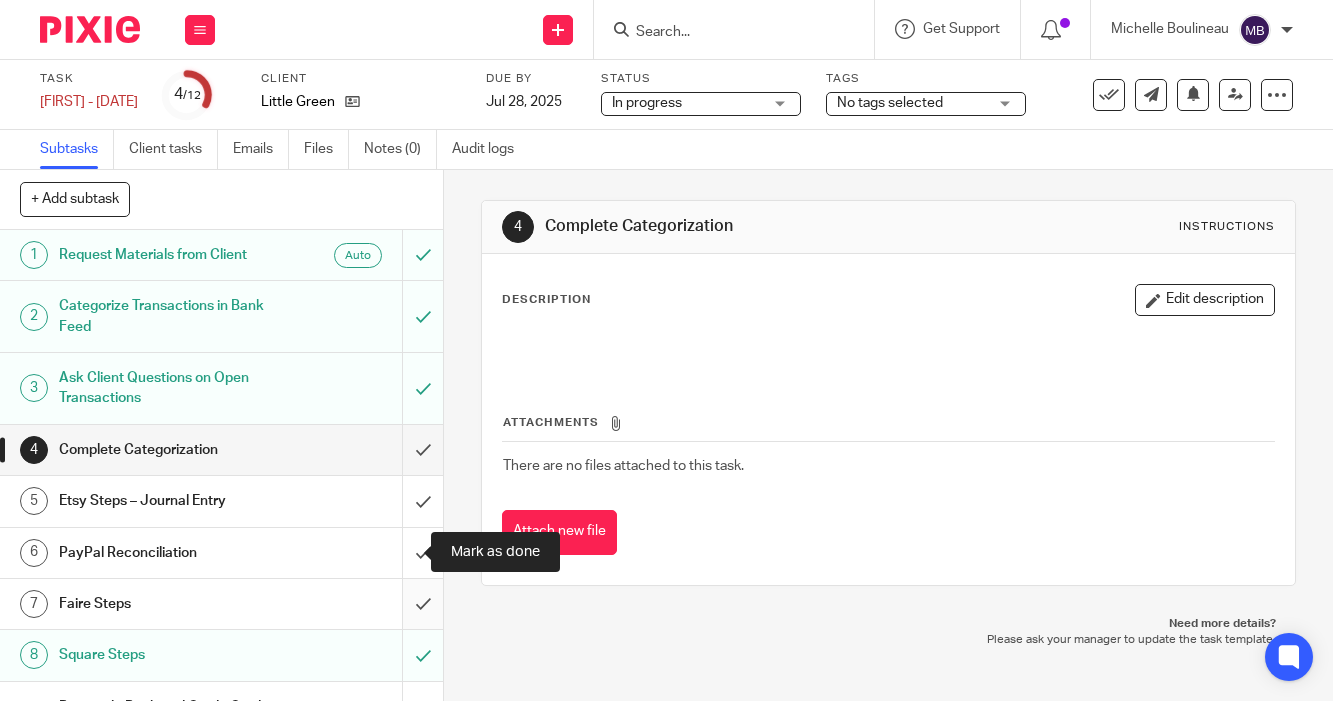 scroll, scrollTop: 0, scrollLeft: 0, axis: both 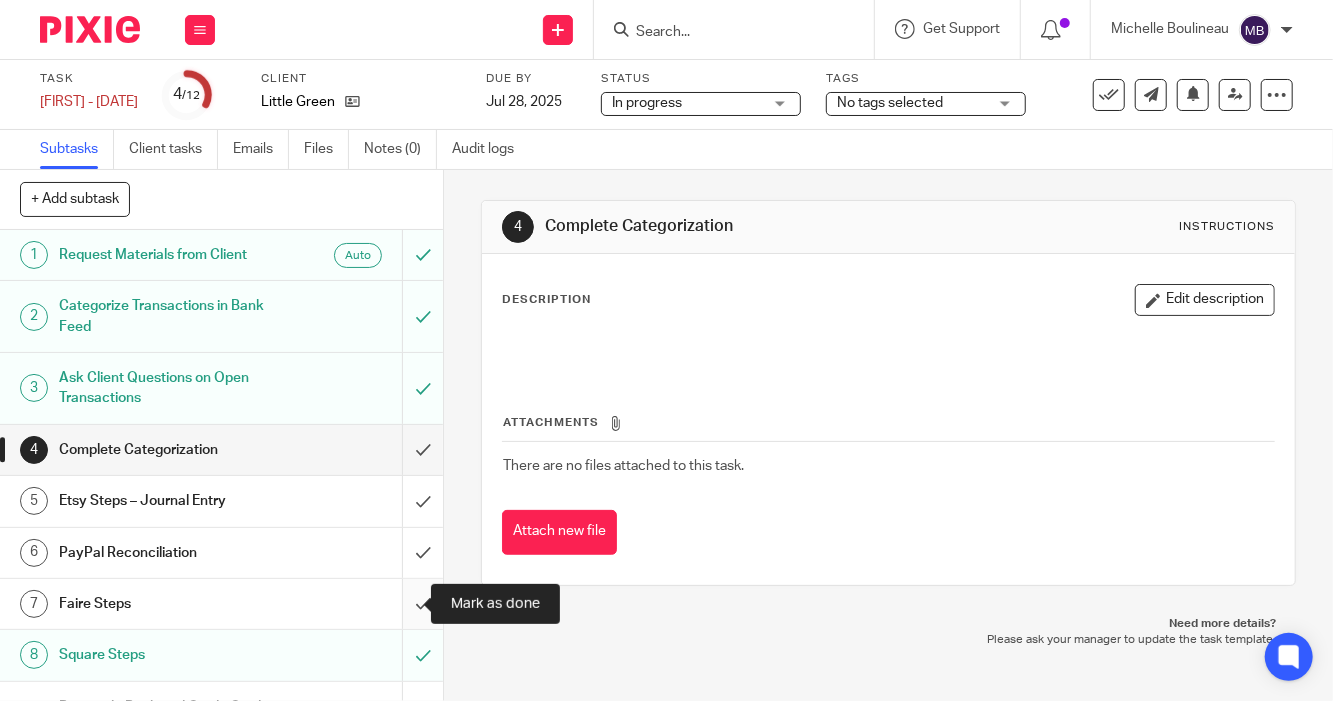 click at bounding box center [221, 604] 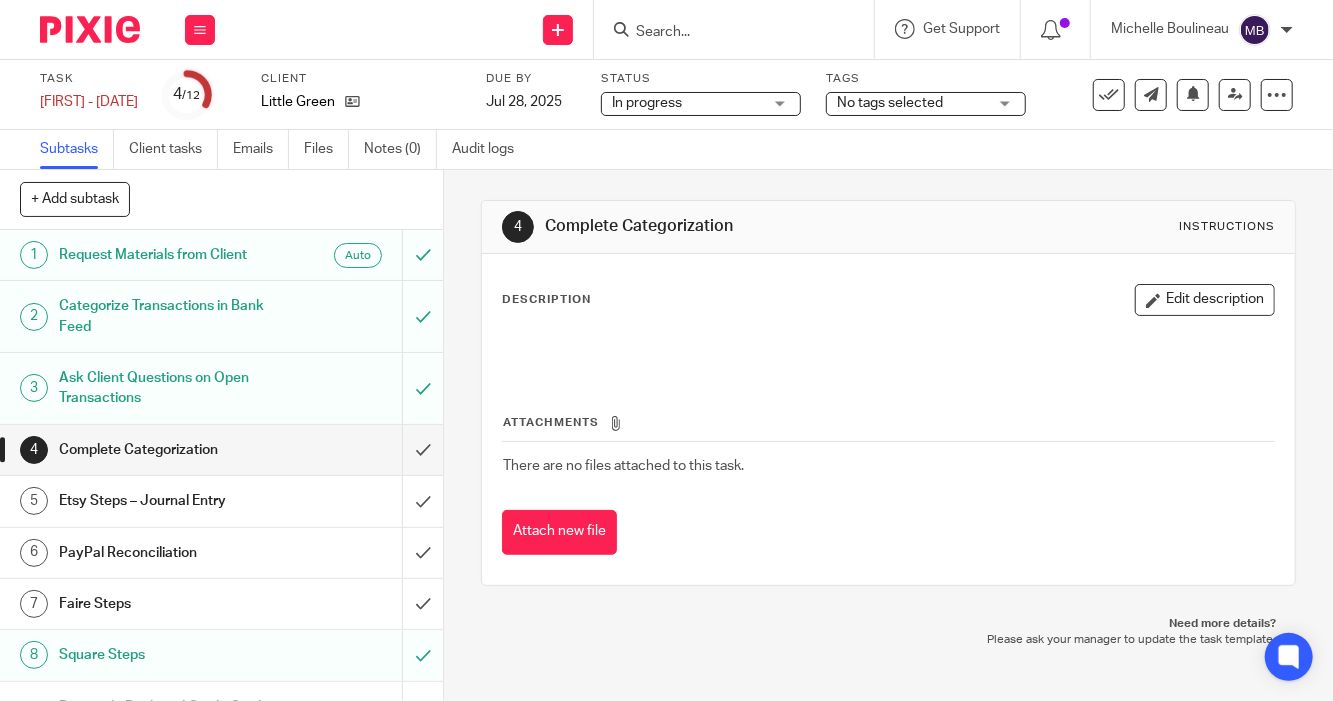 click on "No tags selected" at bounding box center [926, 104] 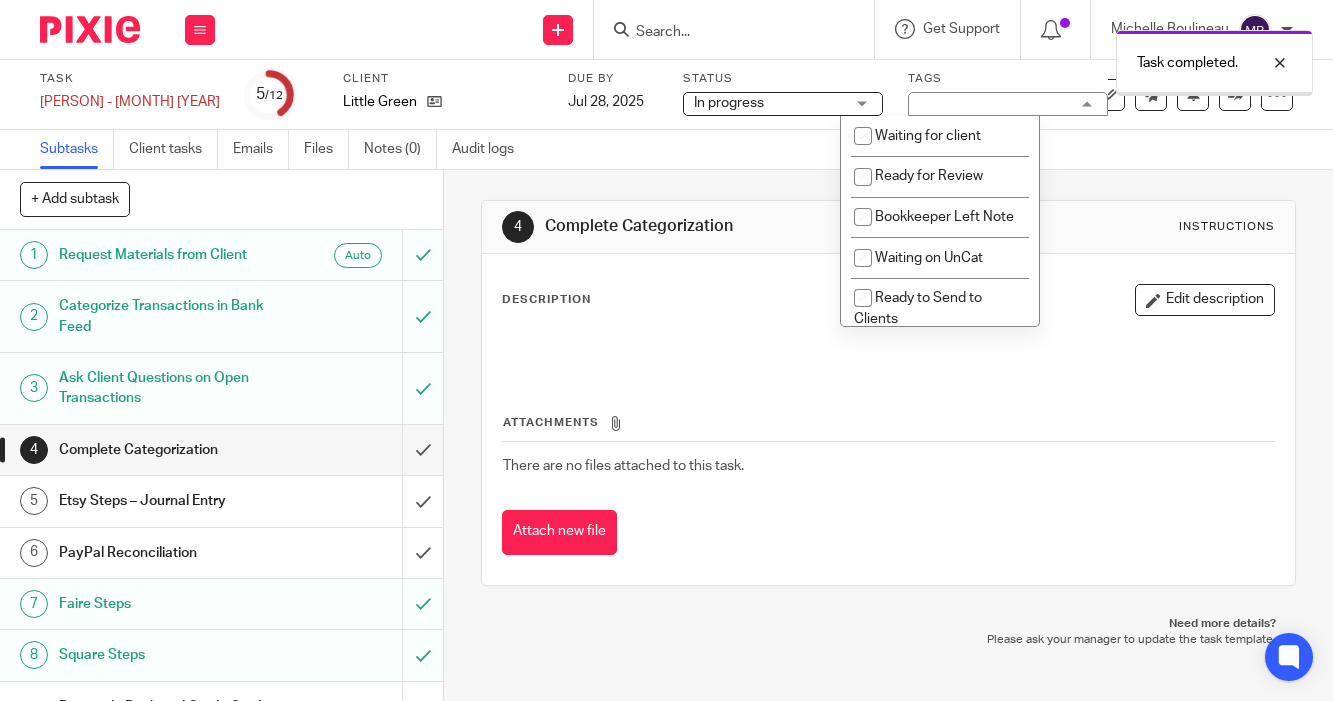 scroll, scrollTop: 0, scrollLeft: 0, axis: both 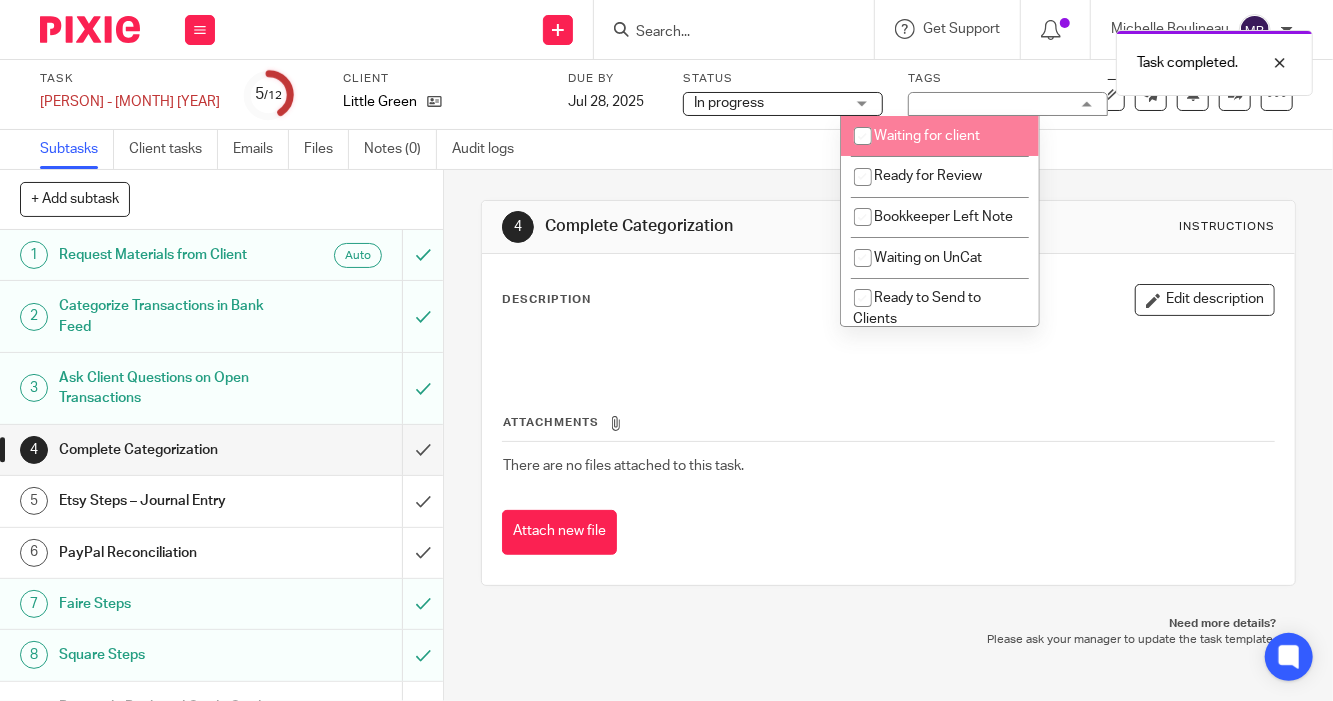 click on "Waiting for client" at bounding box center (928, 136) 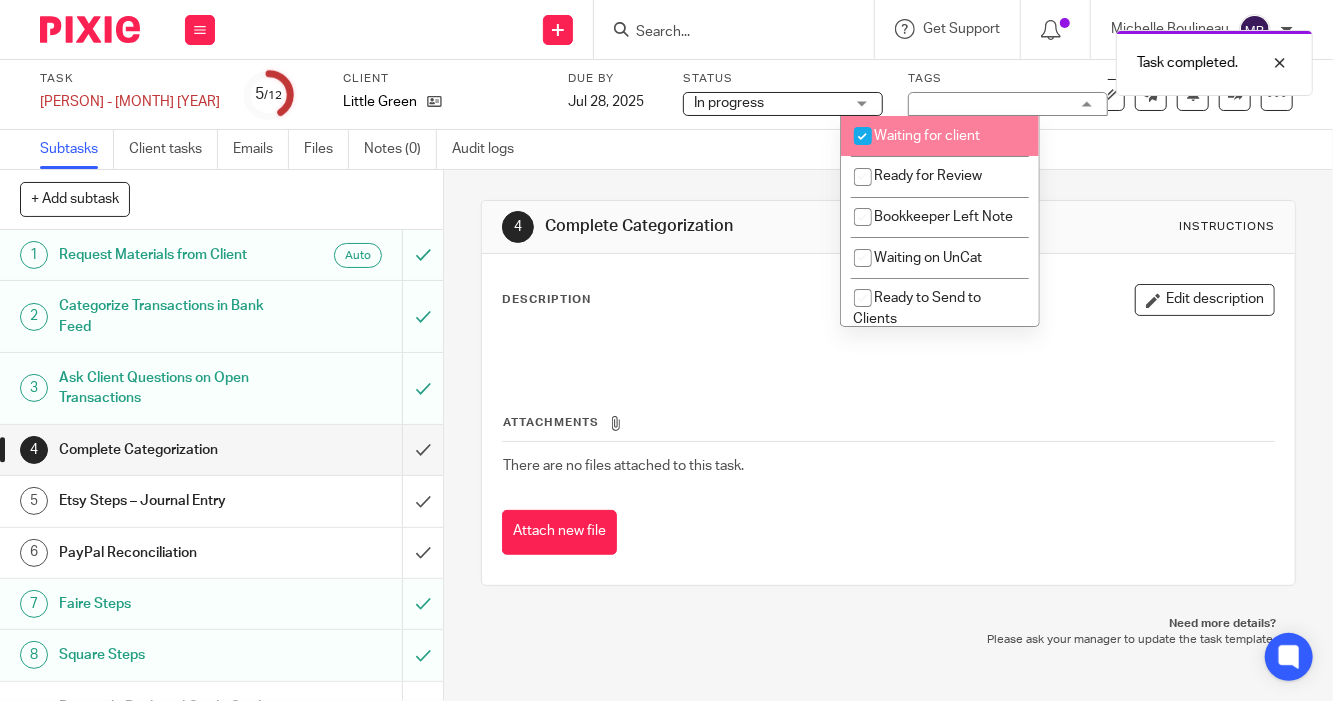 checkbox on "true" 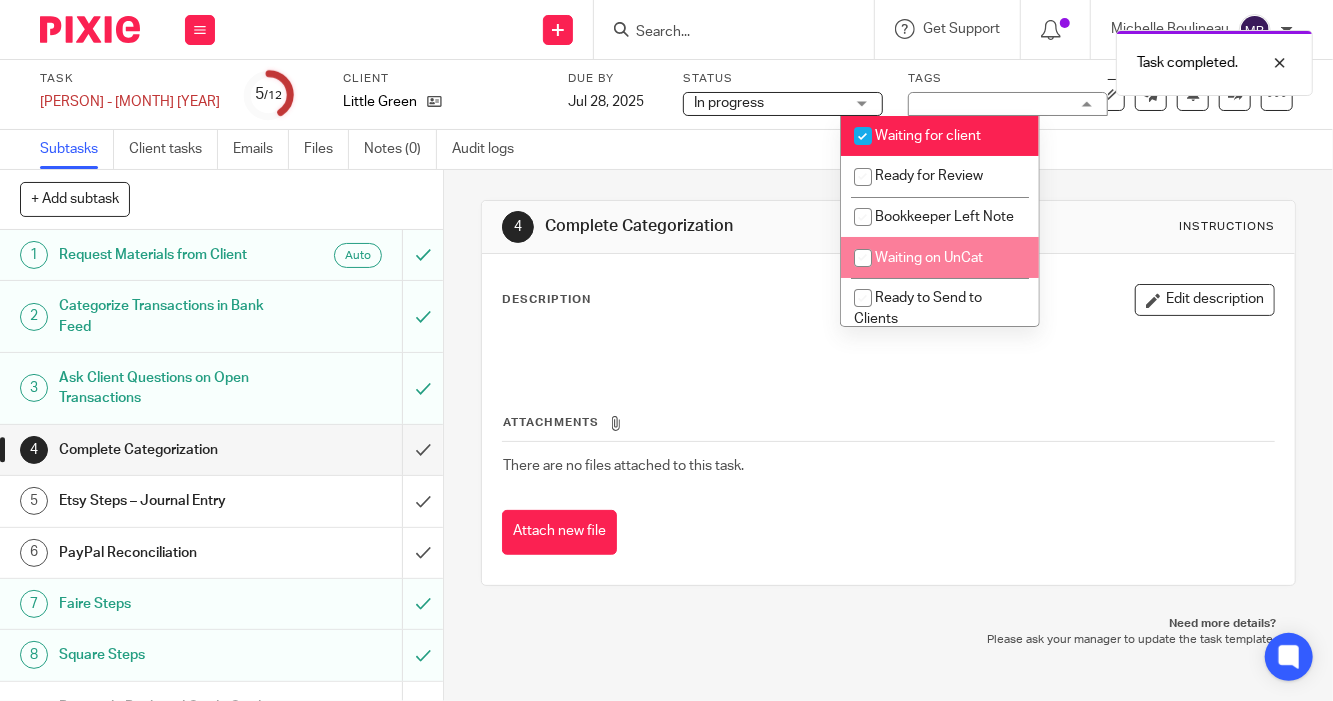 click on "Waiting on UnCat" at bounding box center [929, 258] 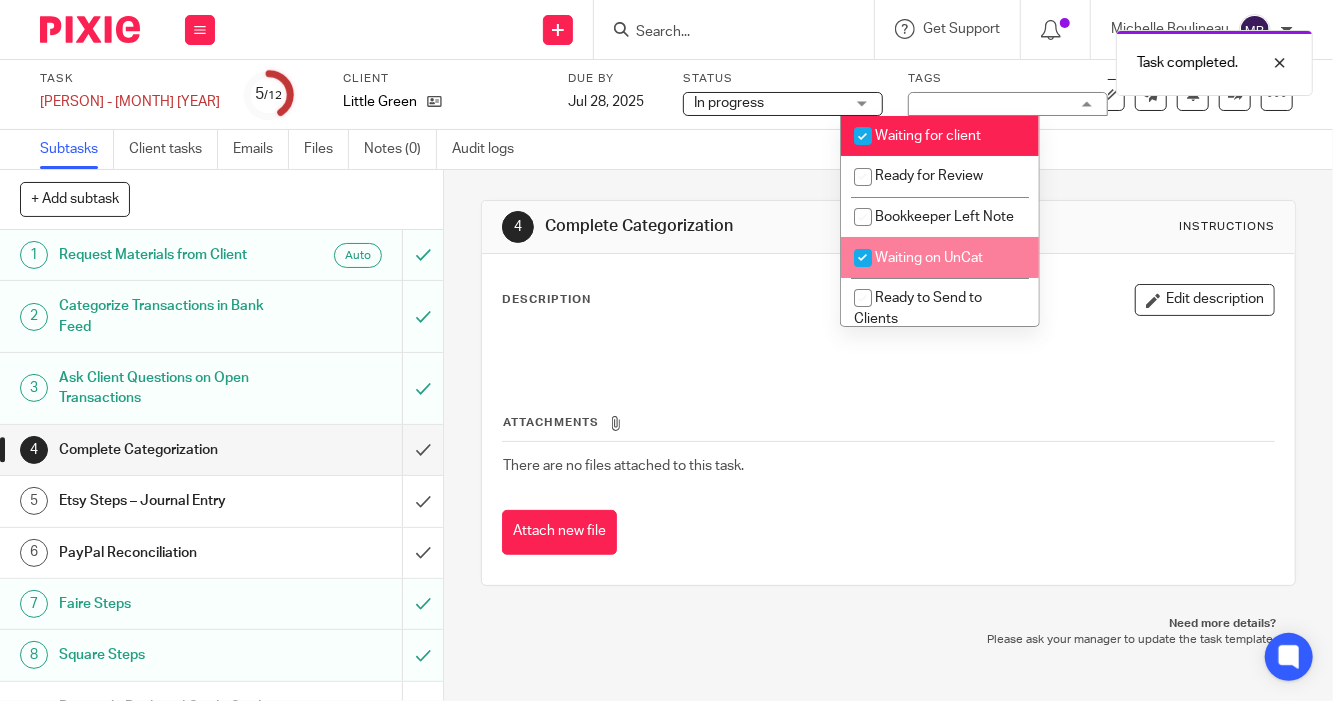 checkbox on "true" 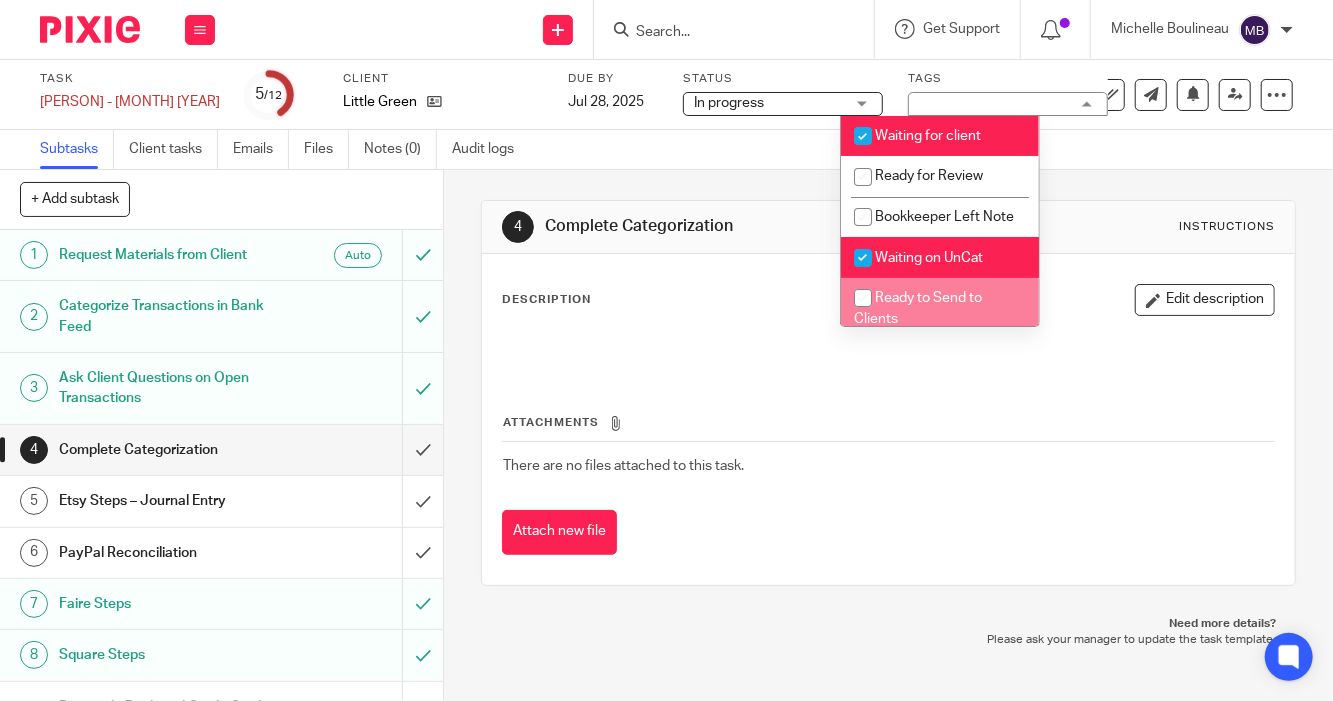 click at bounding box center (1056, 29) 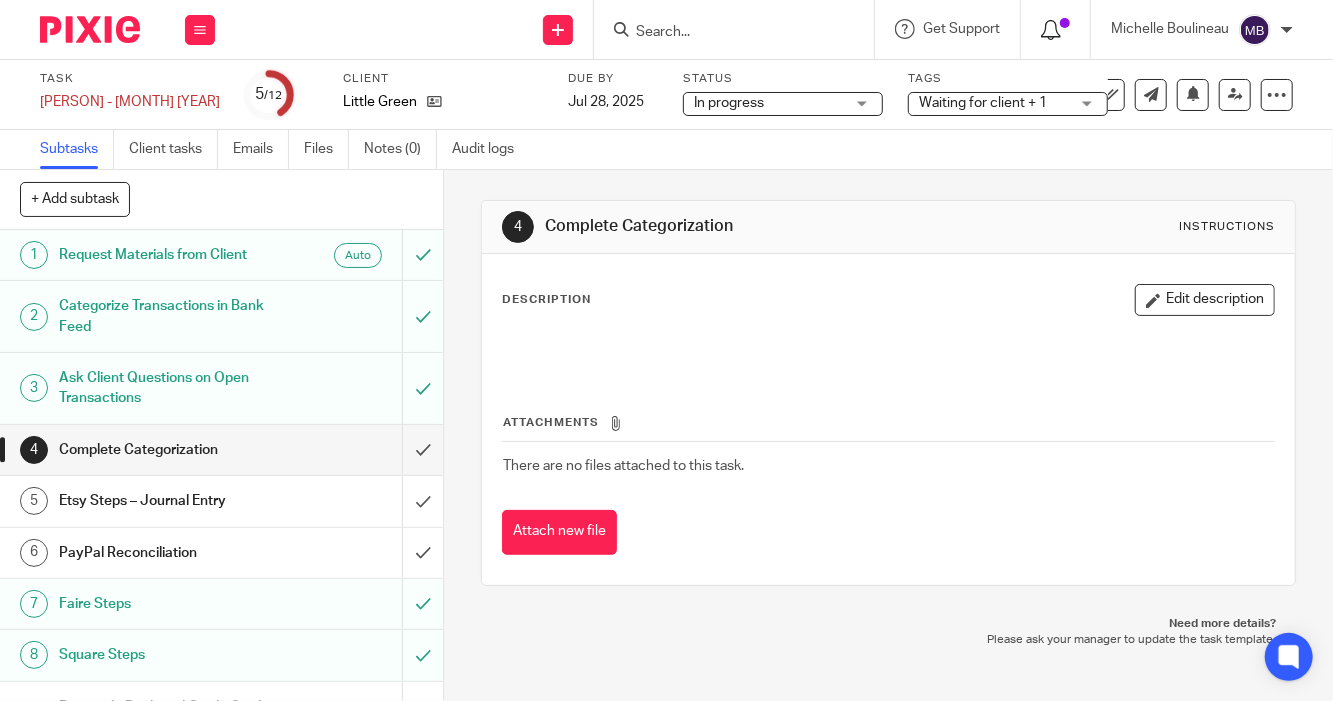 click at bounding box center [1051, 30] 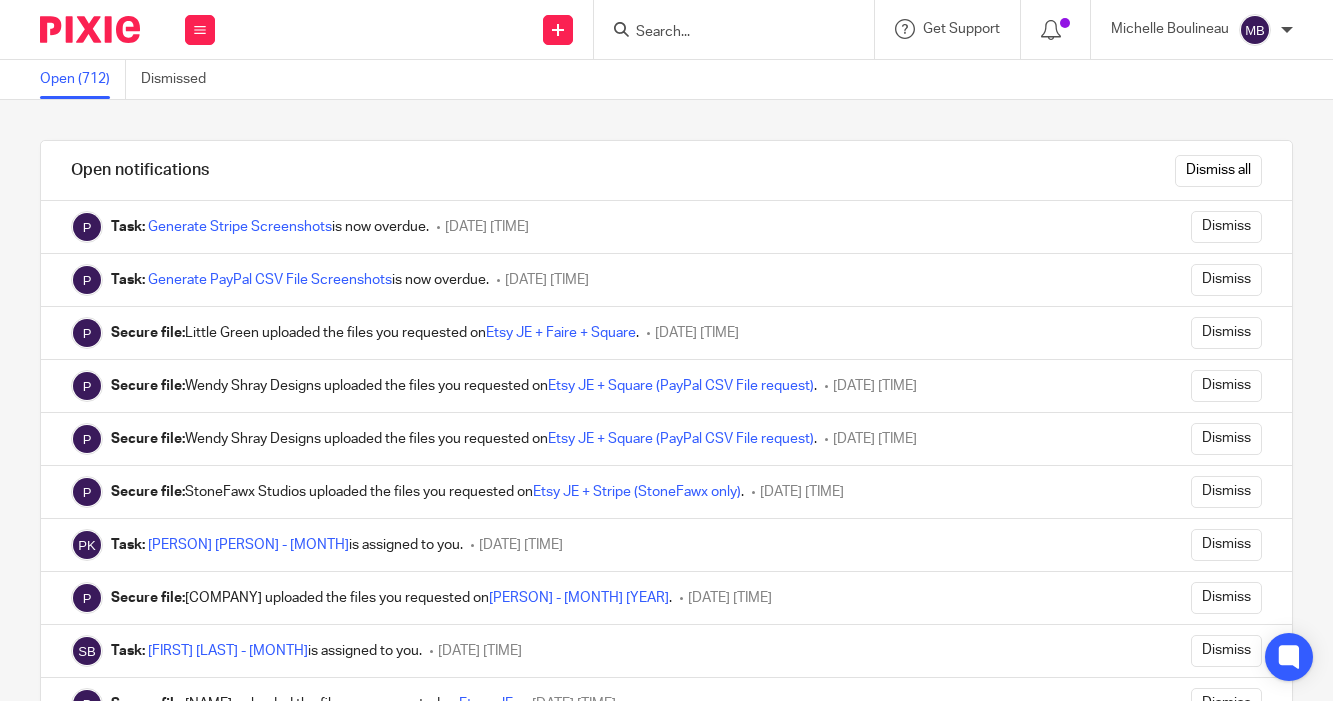 scroll, scrollTop: 0, scrollLeft: 0, axis: both 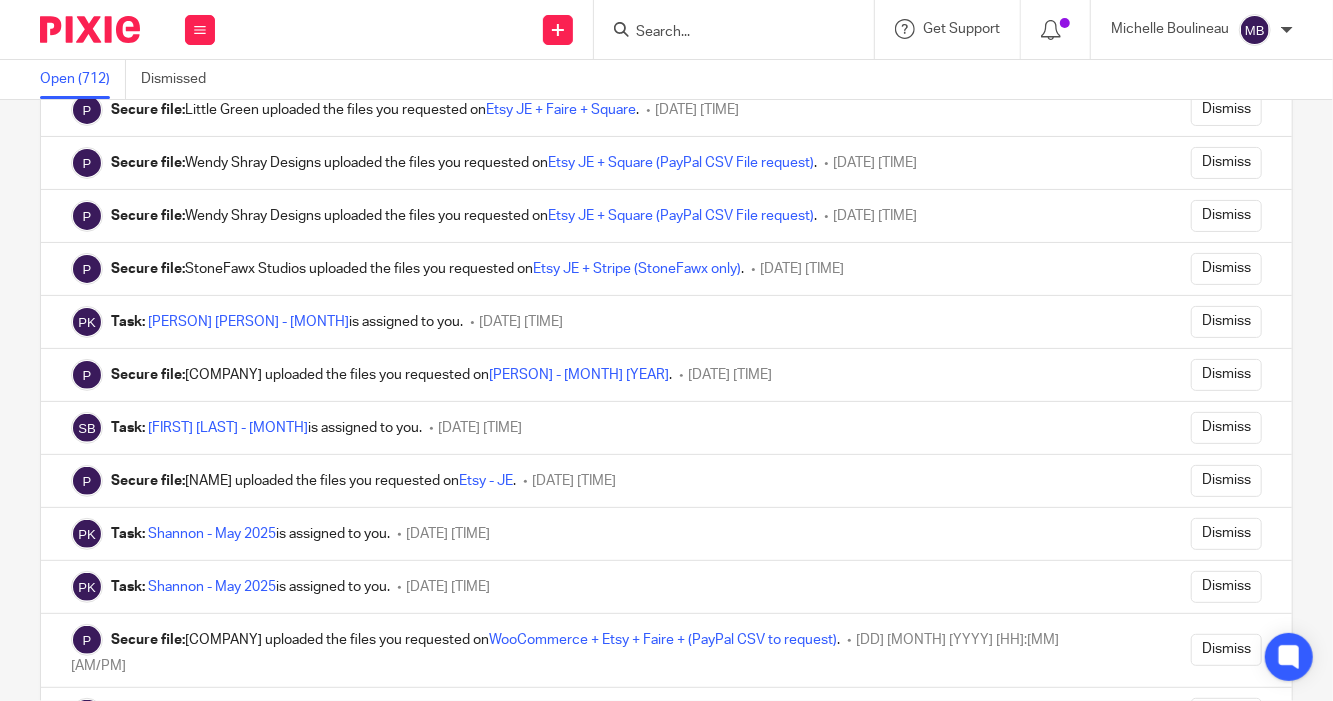 click on "Open notifications
Dismiss all
Task:   Generate Stripe Screenshots  is now overdue.
07 August 2025 00:03 AM
Dismiss
Task:   Generate PayPal CSV File Screenshots  is now overdue.
07 August 2025 00:03 AM
Dismiss
Secure file:  Little Green uploaded the files you requested on  Etsy JE + Faire + Square .
06 August 2025 13:43 PM
Dismiss
Secure file:  Wendy Shray Designs uploaded the files you requested on  Etsy JE + Square (PayPal CSV File request) .
06 August 2025 01:30 AM Dismiss" at bounding box center (666, 400) 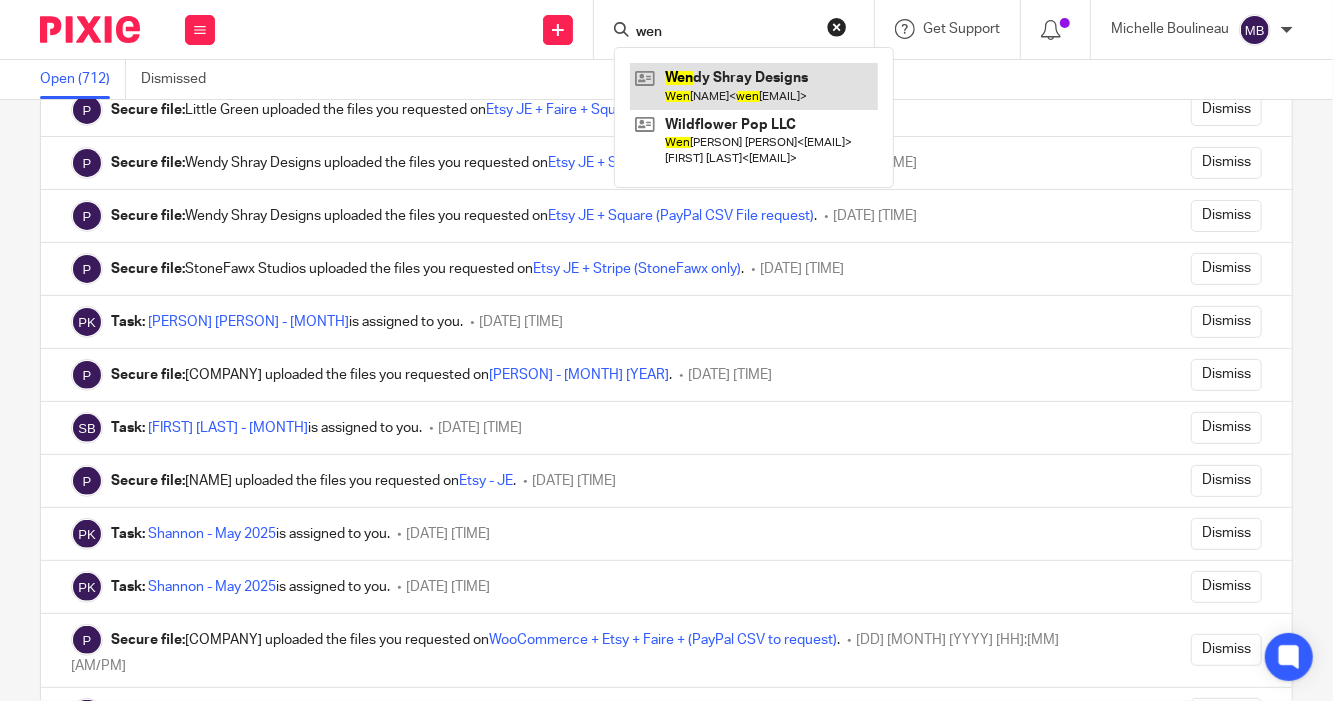 type on "wen" 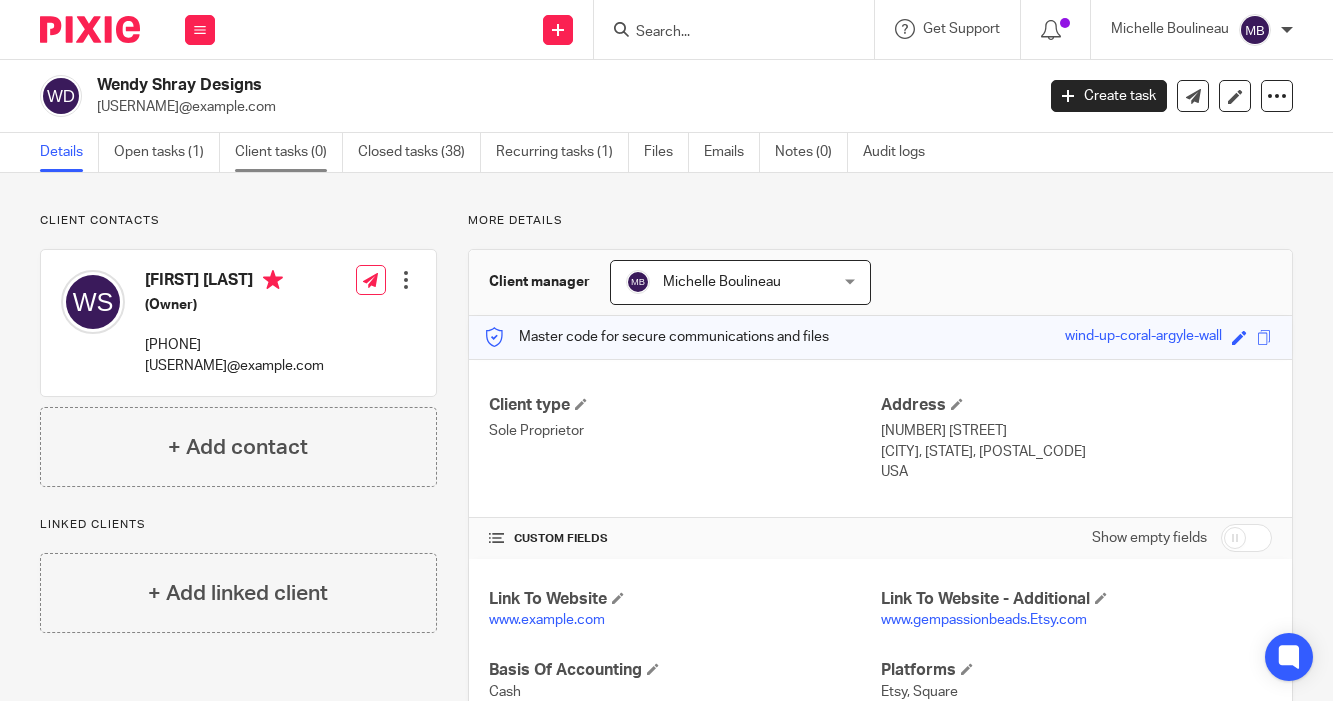 scroll, scrollTop: 0, scrollLeft: 0, axis: both 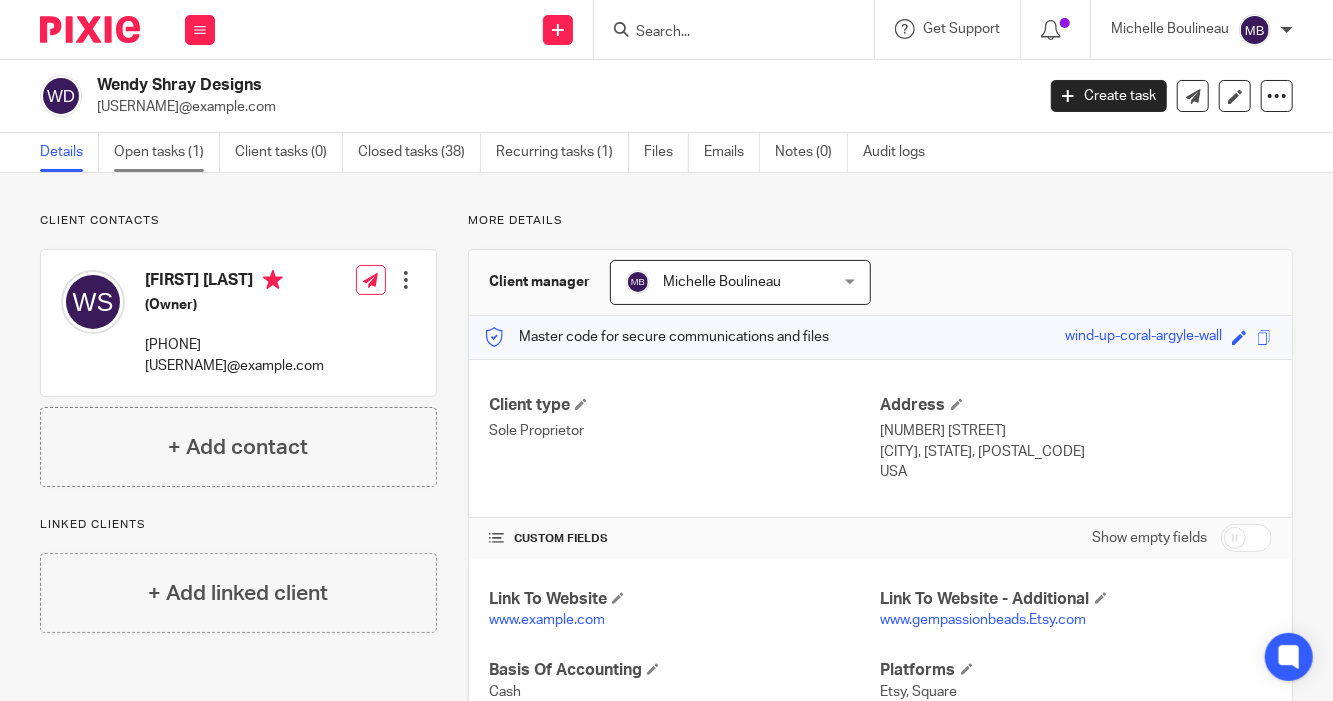 click on "Open tasks (1)" at bounding box center [167, 152] 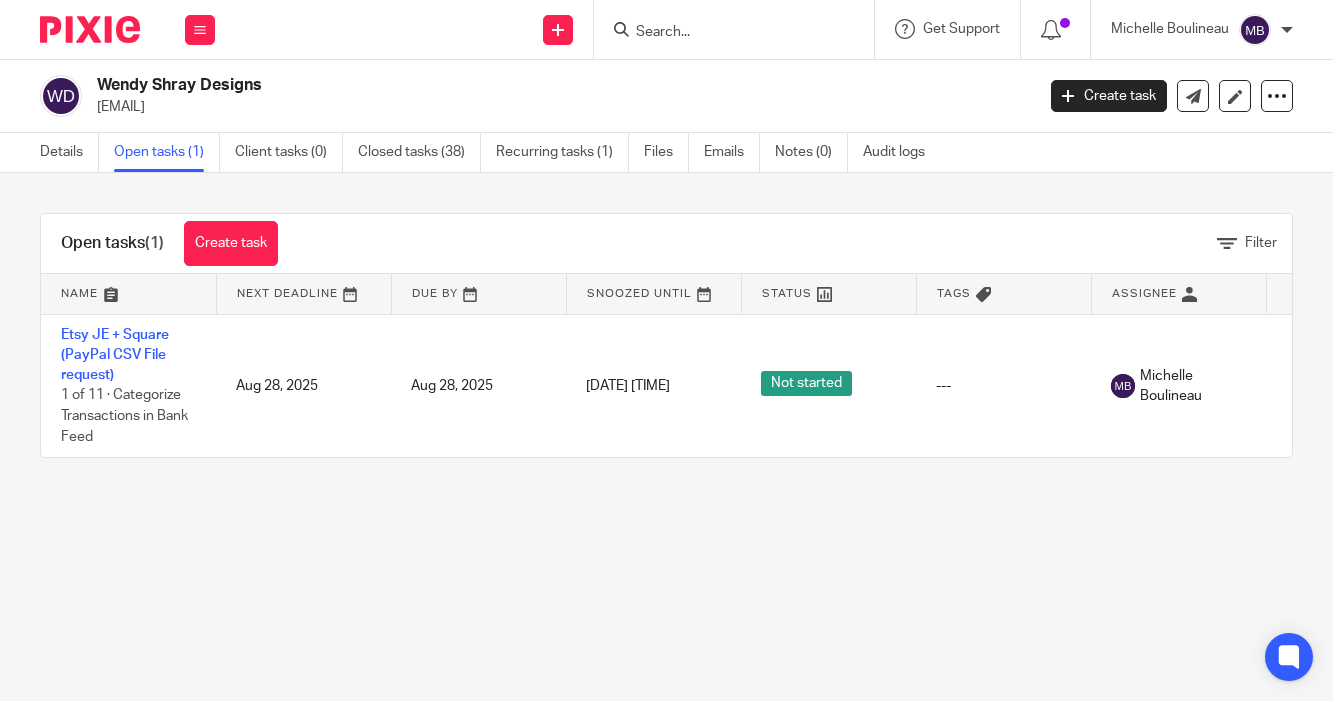 scroll, scrollTop: 0, scrollLeft: 0, axis: both 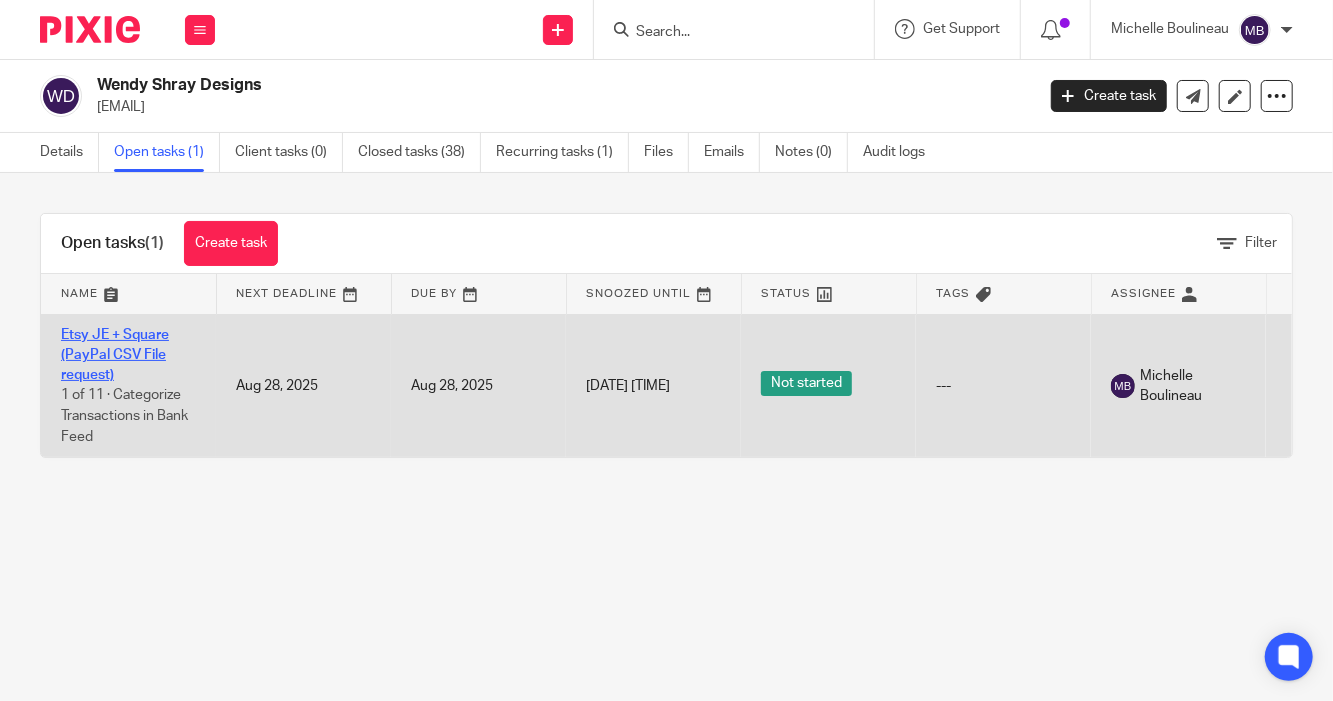 click on "Etsy JE + Square (PayPal CSV File request)" at bounding box center [115, 355] 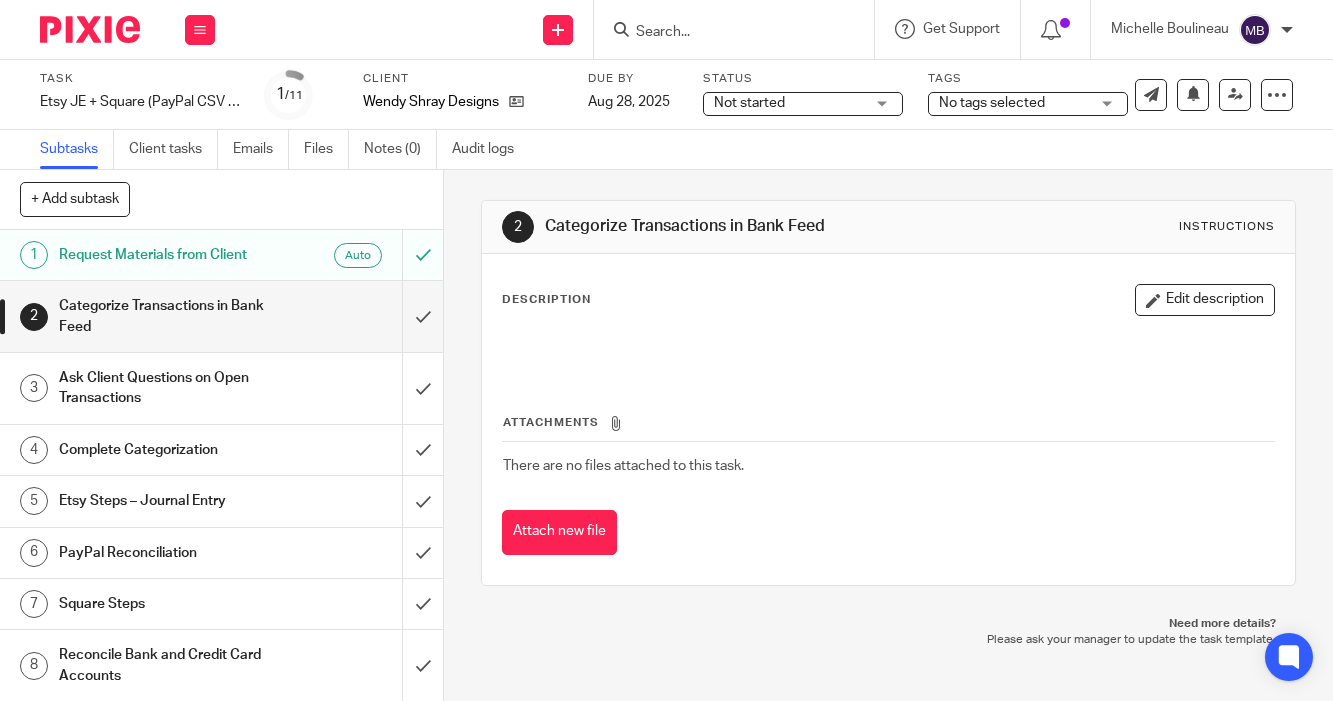 scroll, scrollTop: 0, scrollLeft: 0, axis: both 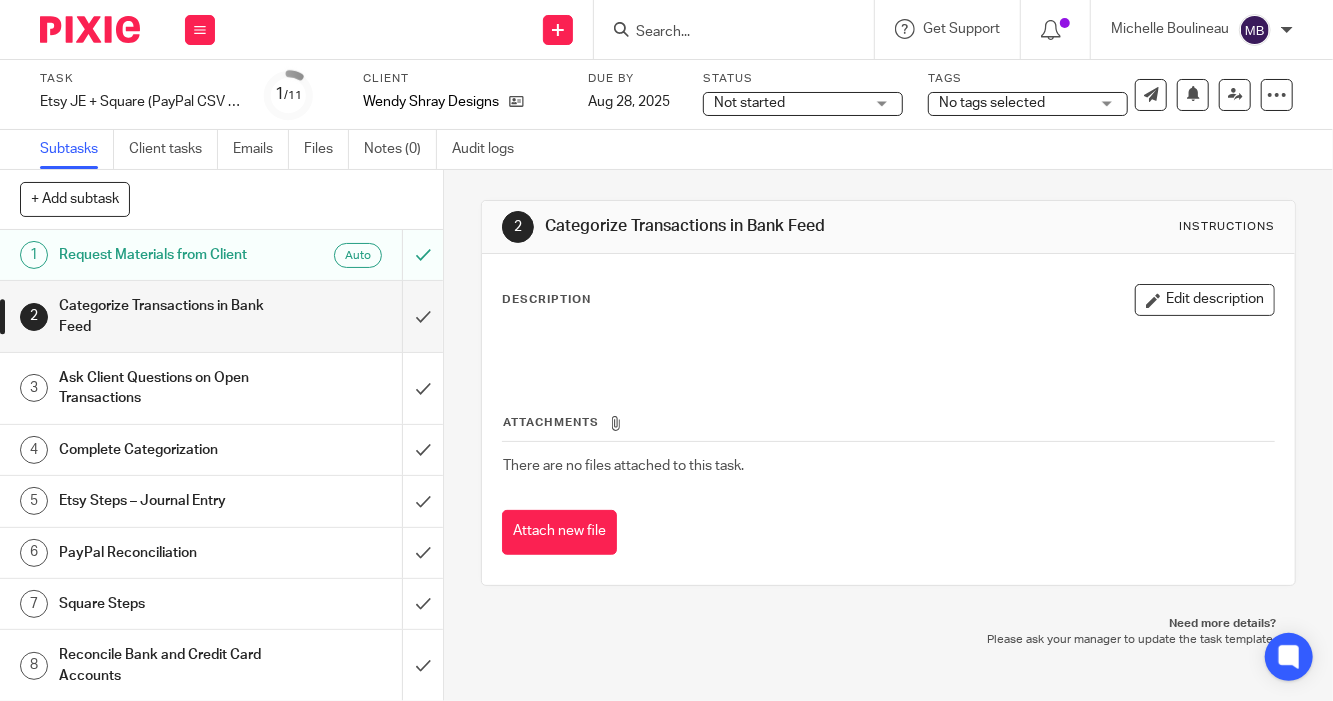 click on "Not started" at bounding box center [749, 103] 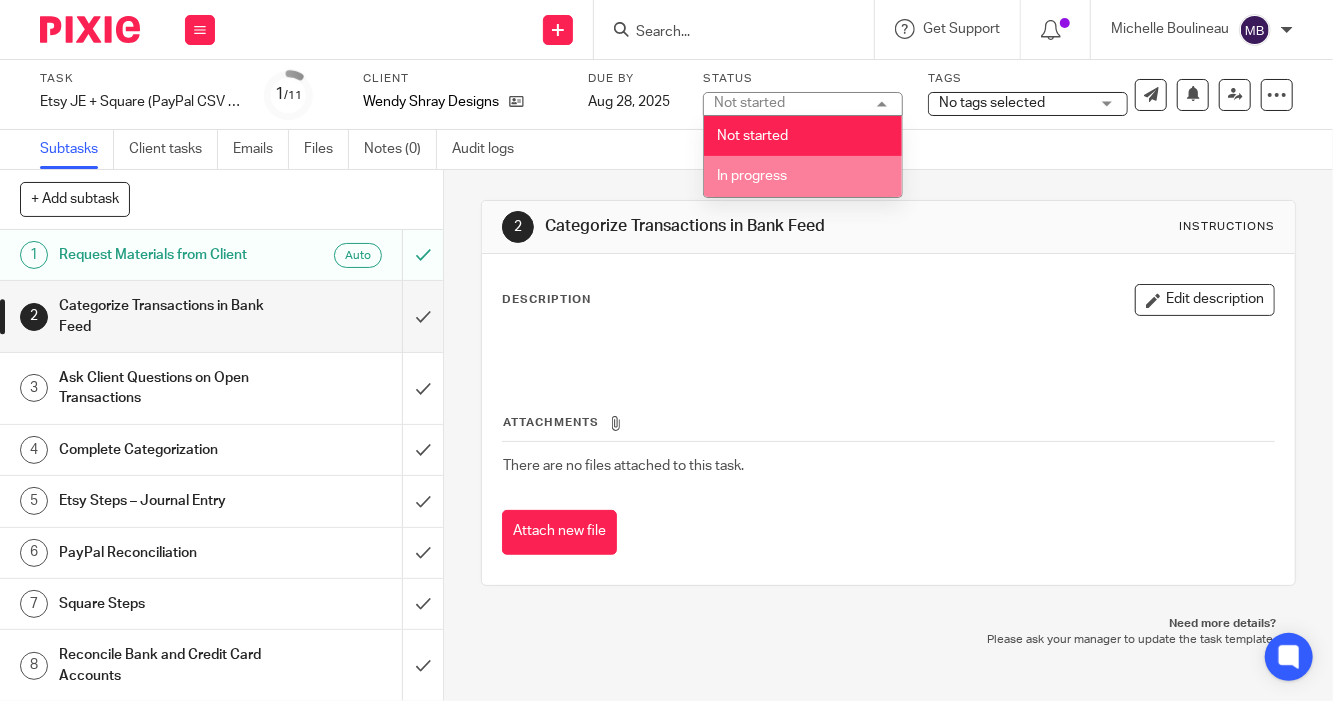 click on "Not started
In progress" at bounding box center (803, 157) 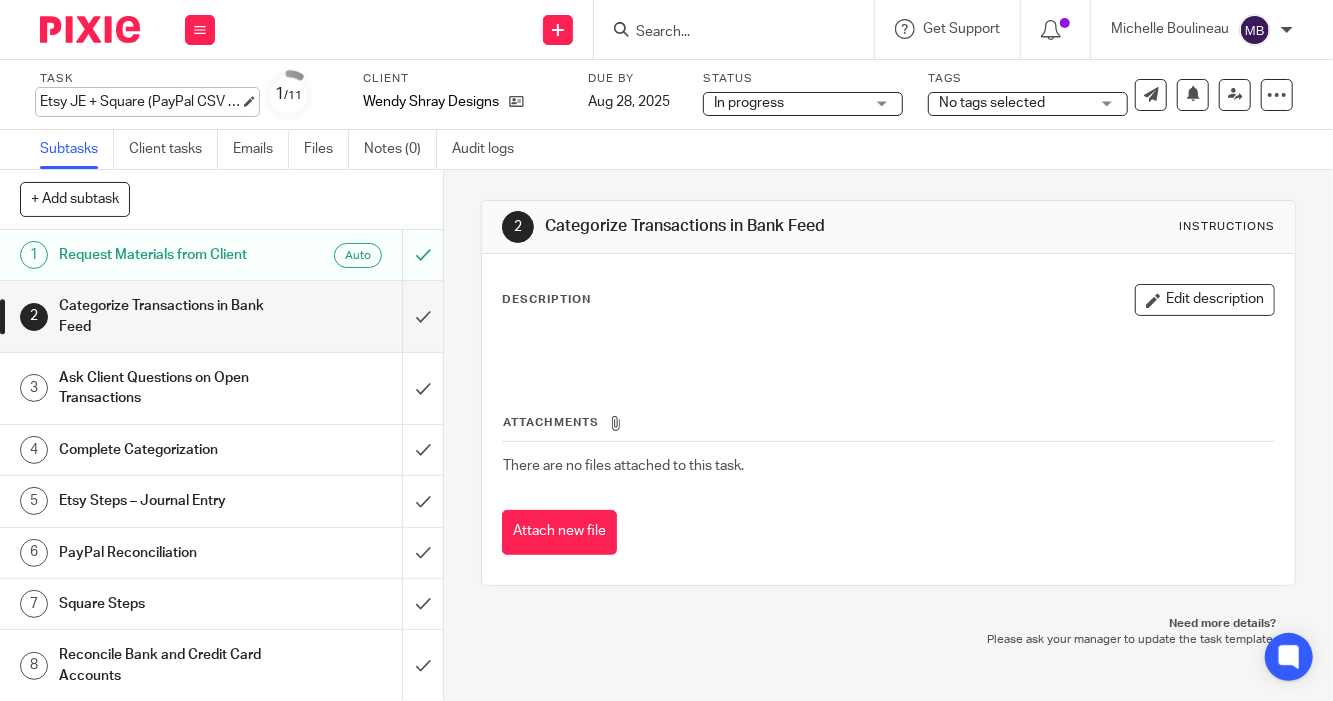click on "Etsy JE + Square (PayPal CSV File request)   Save
Etsy JE + Square (PayPal CSV File request)" at bounding box center (140, 102) 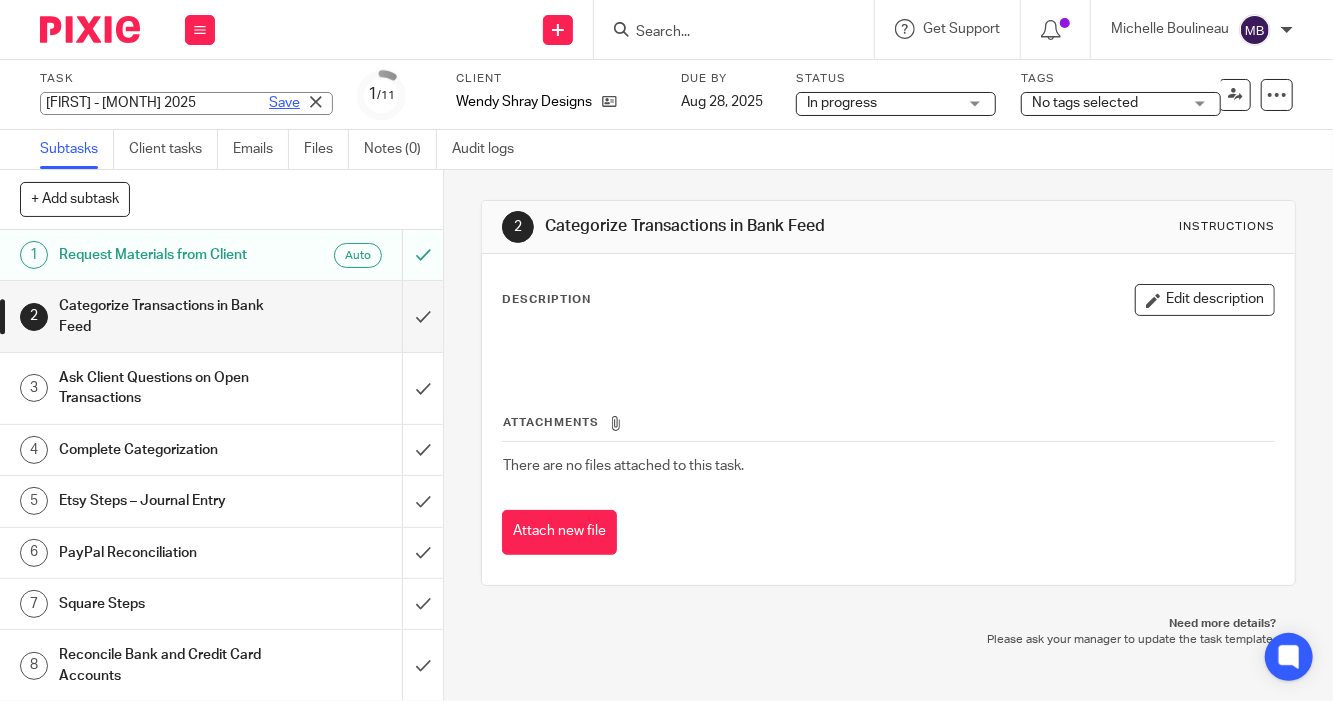 type on "Wendy - July 2025" 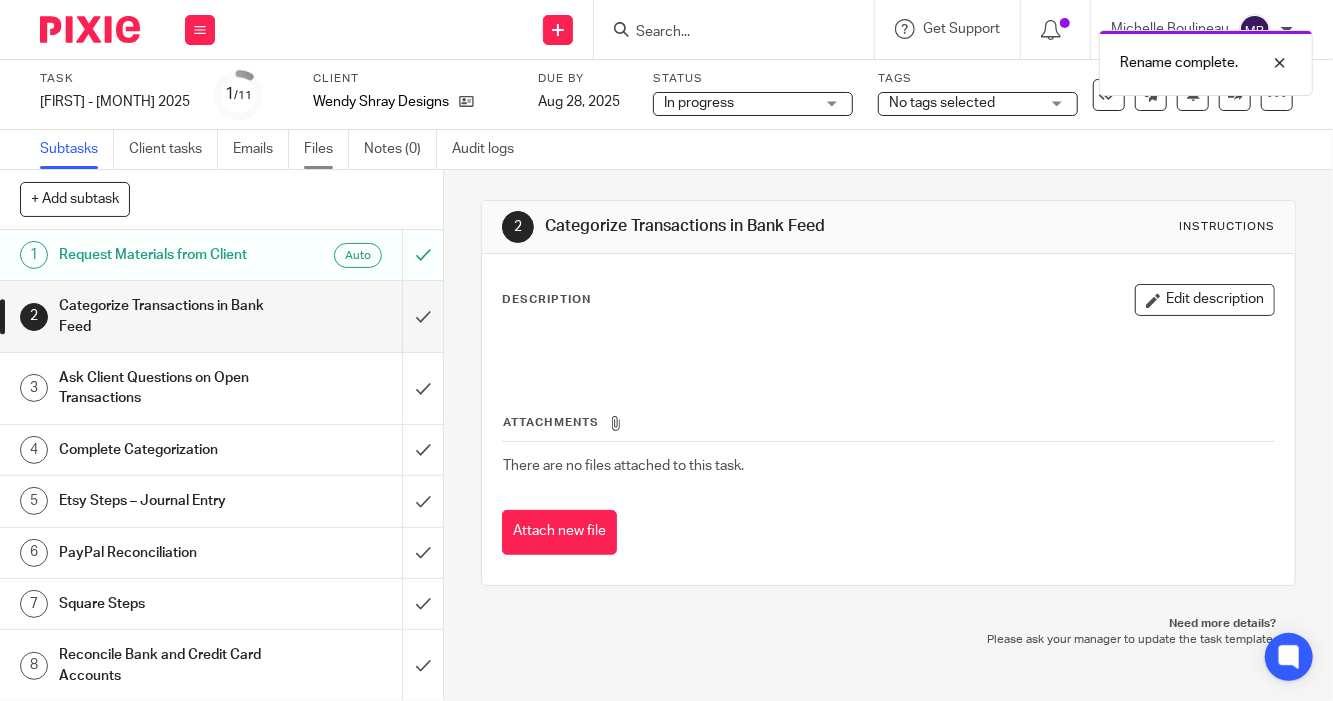 click on "Files" at bounding box center (326, 149) 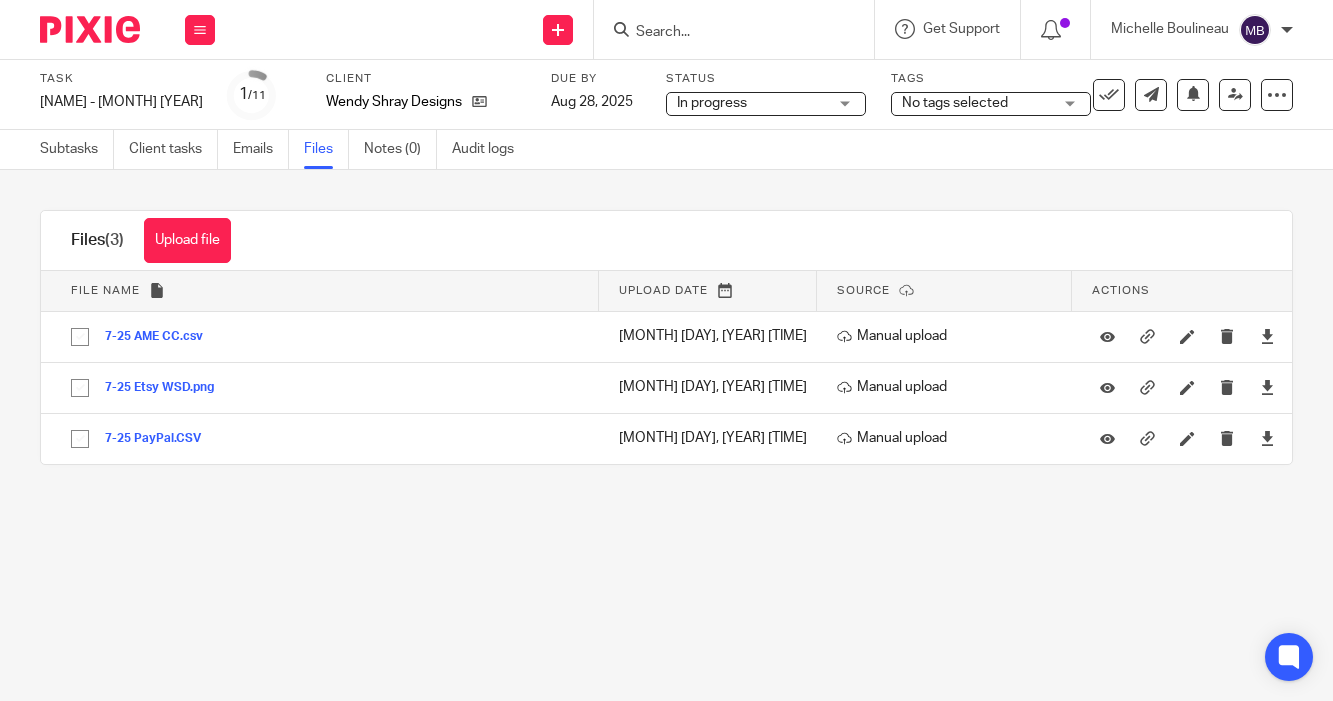 scroll, scrollTop: 0, scrollLeft: 0, axis: both 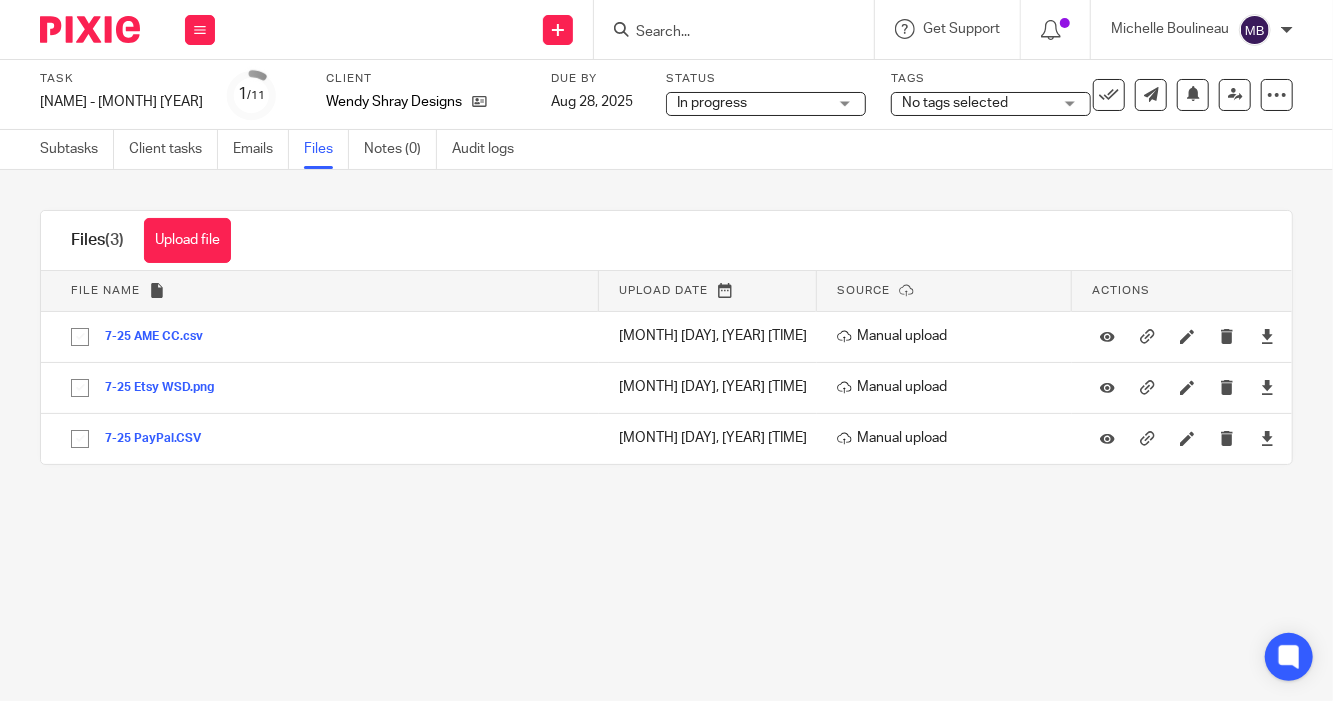 click on "Task
Wendy - July 2025   Save
Wendy - July 2025
1 /11
Client
Wendy Shray Designs
Due by
Aug 28, 2025
Status
In progress
In progress
Not started
In progress
2
Tags
No tags selected
Waiting for client
Ready for Review
Bookkeeper Left Note
Waiting on UnCat
Ready to Send to Clients
Manager Left Note
Michelle Reviewed
Sarah Reviewed
Waiting on 1099s
Priority" at bounding box center (666, 350) 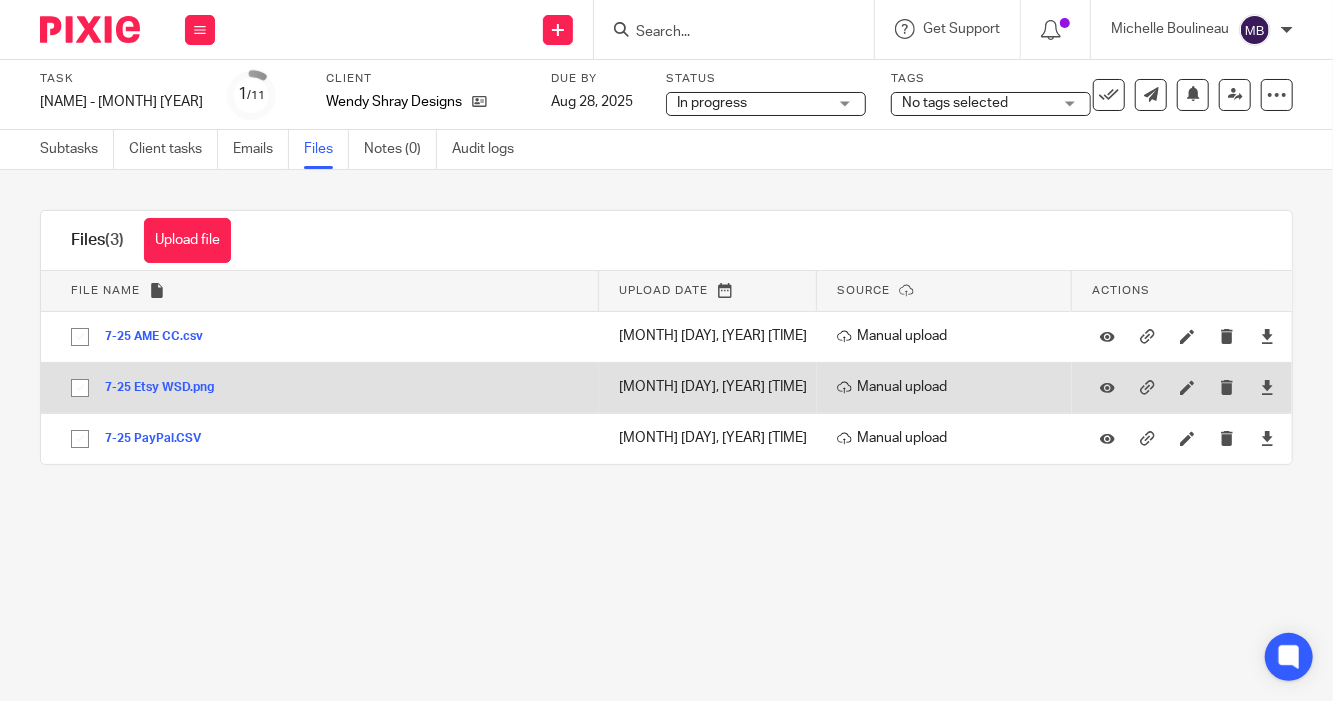 click on "7-25 Etsy WSD.png" at bounding box center [167, 388] 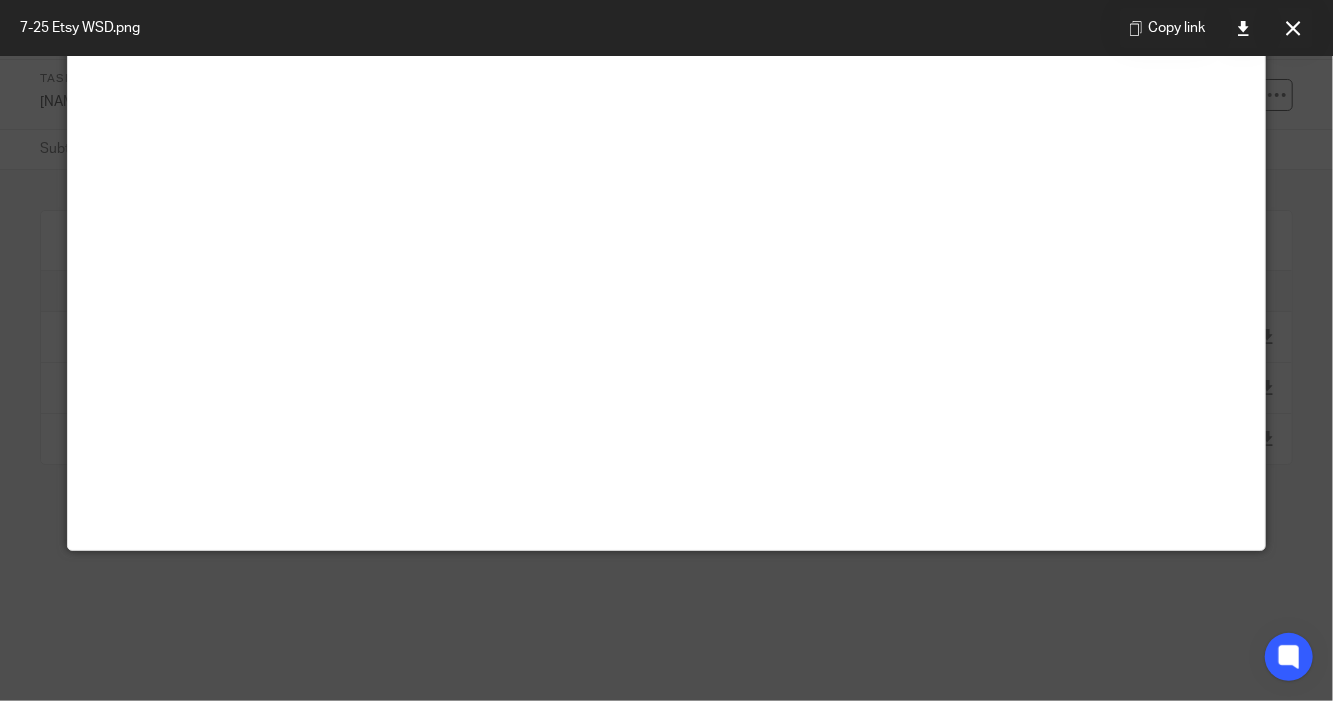 scroll, scrollTop: 29, scrollLeft: 0, axis: vertical 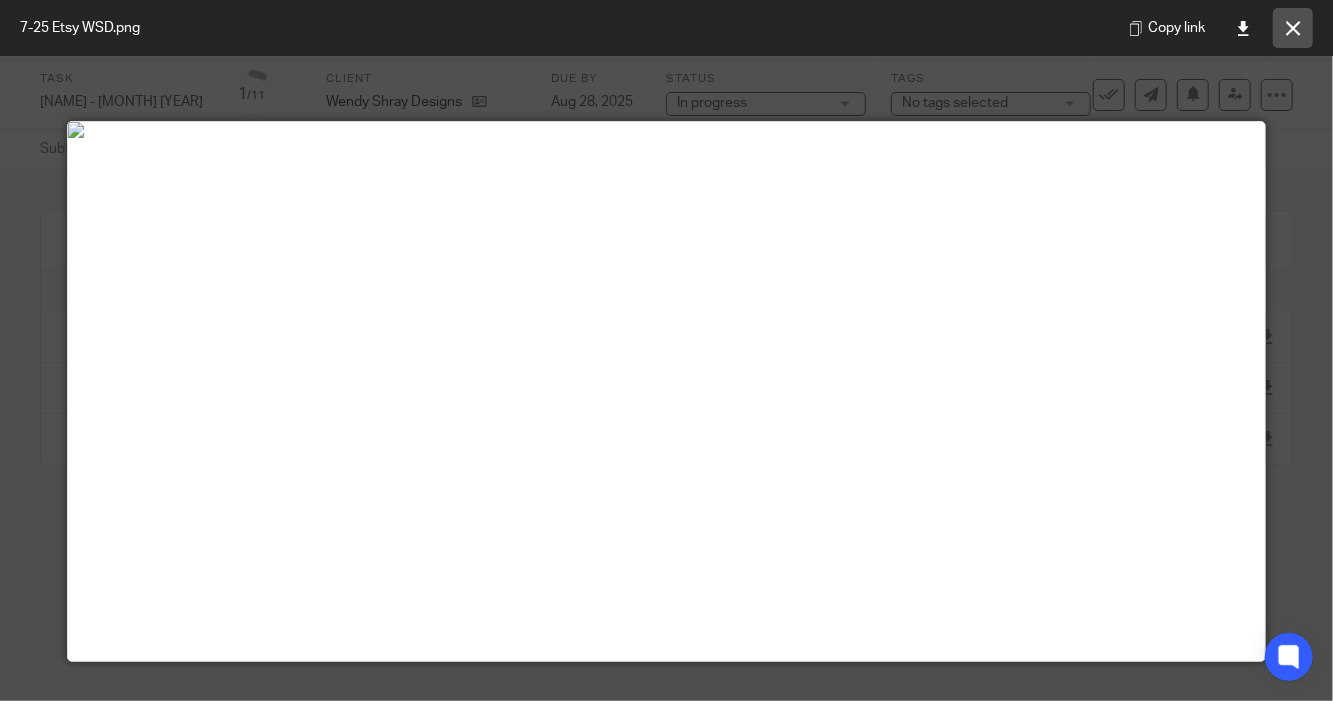 click at bounding box center (1293, 28) 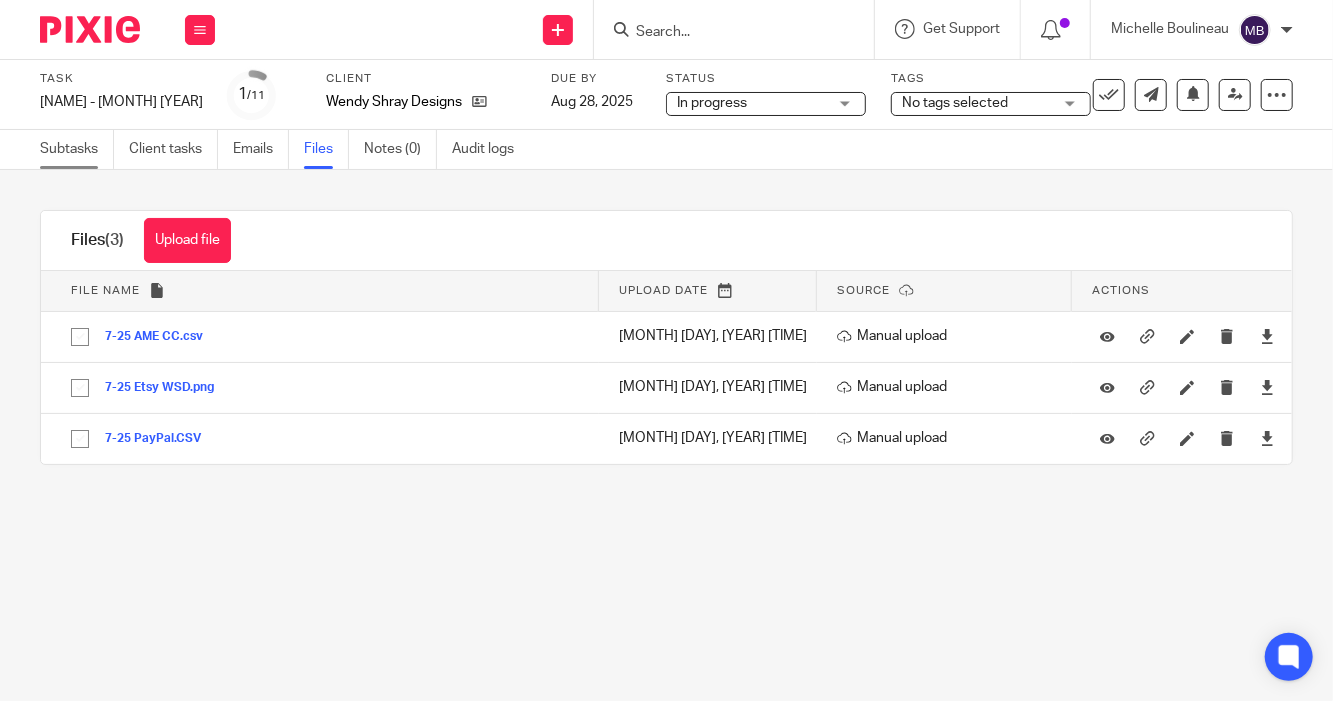 click on "Subtasks" at bounding box center [77, 149] 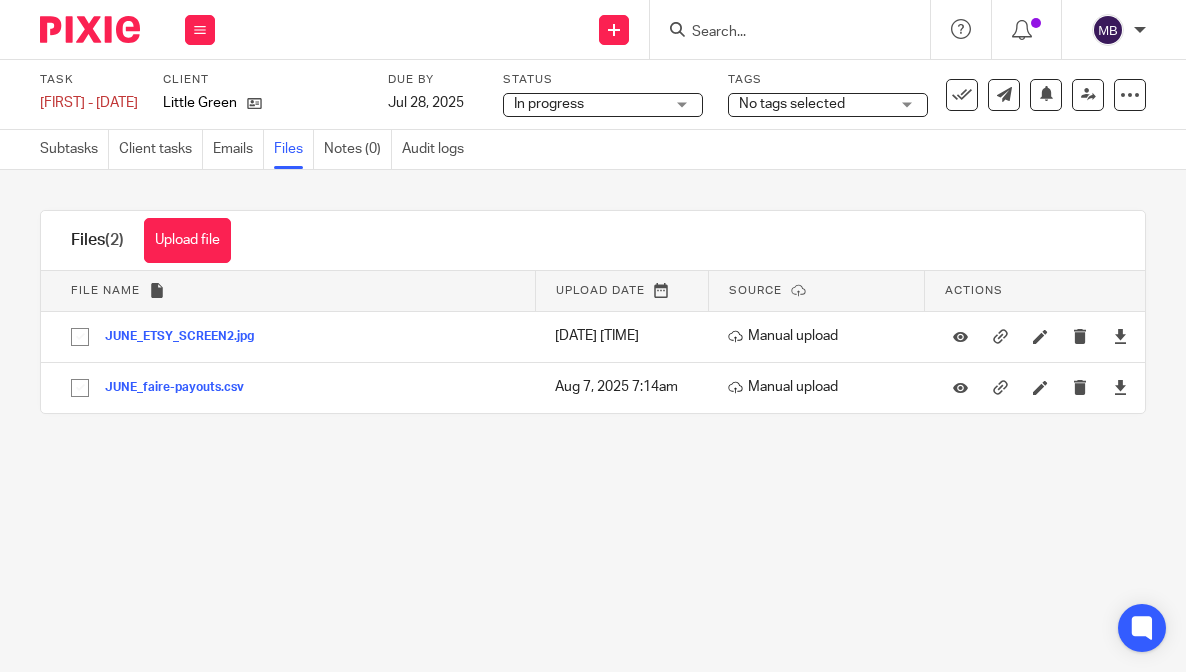 scroll, scrollTop: 0, scrollLeft: 0, axis: both 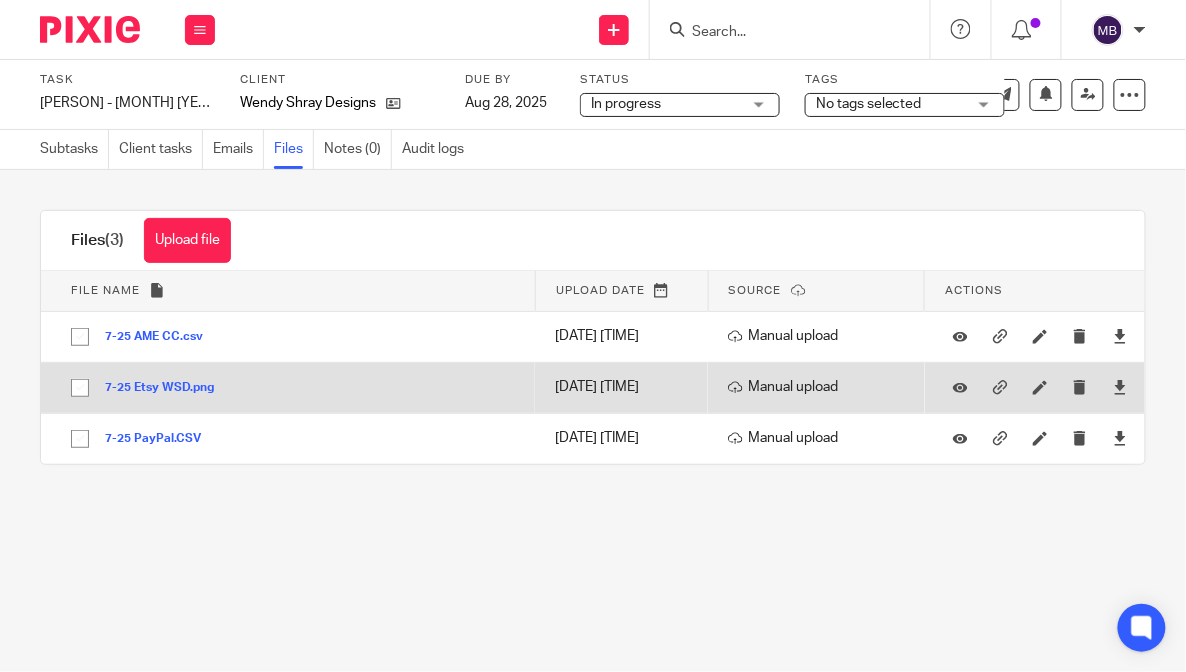click on "7-25 Etsy WSD.png" at bounding box center (167, 388) 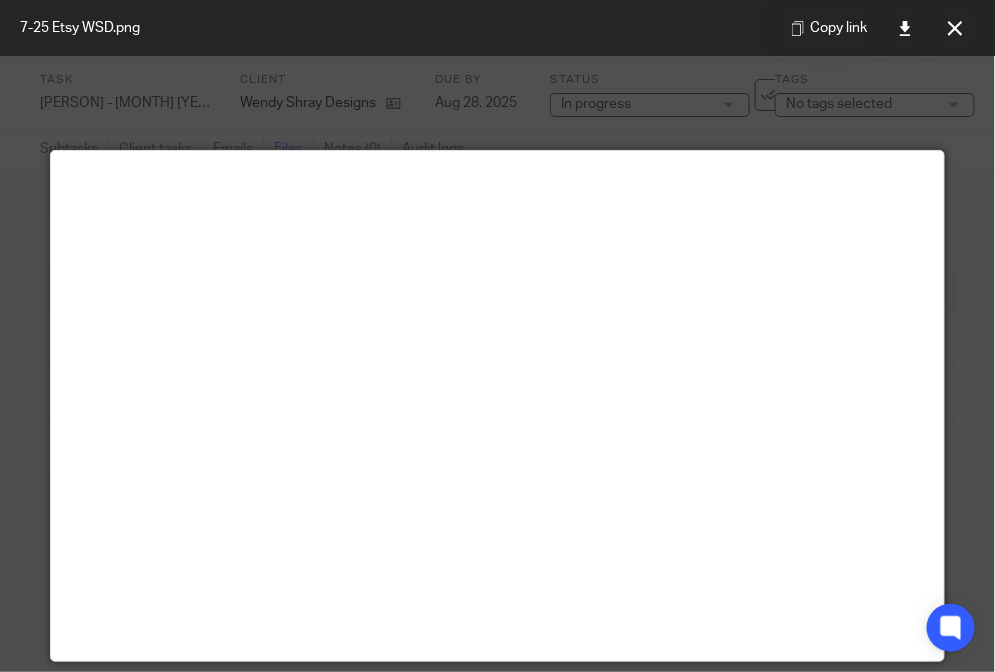 drag, startPoint x: 939, startPoint y: 358, endPoint x: 940, endPoint y: 420, distance: 62.008064 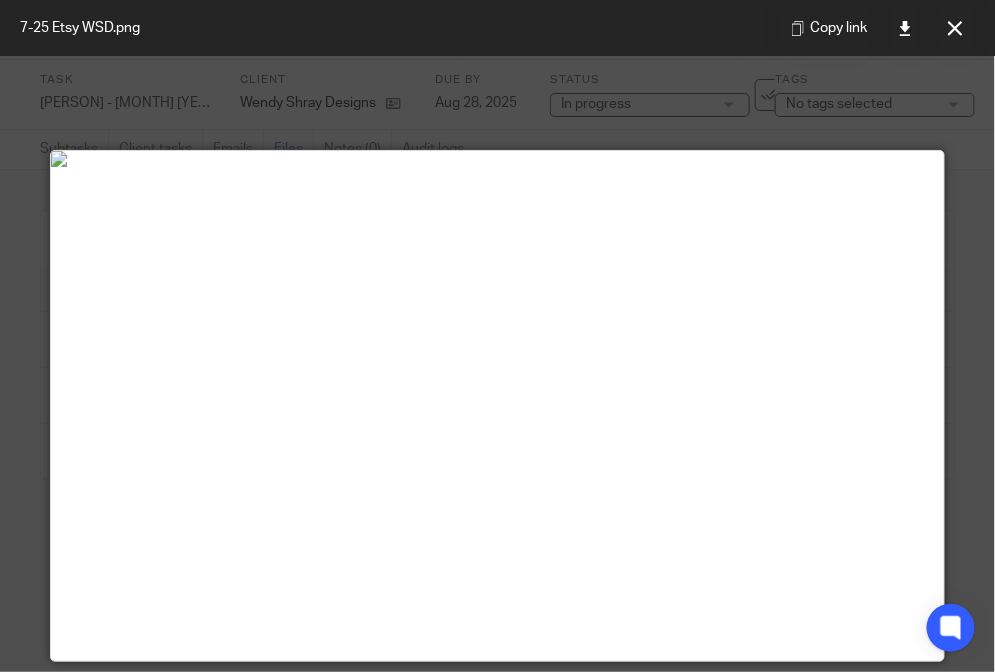 click at bounding box center [497, 336] 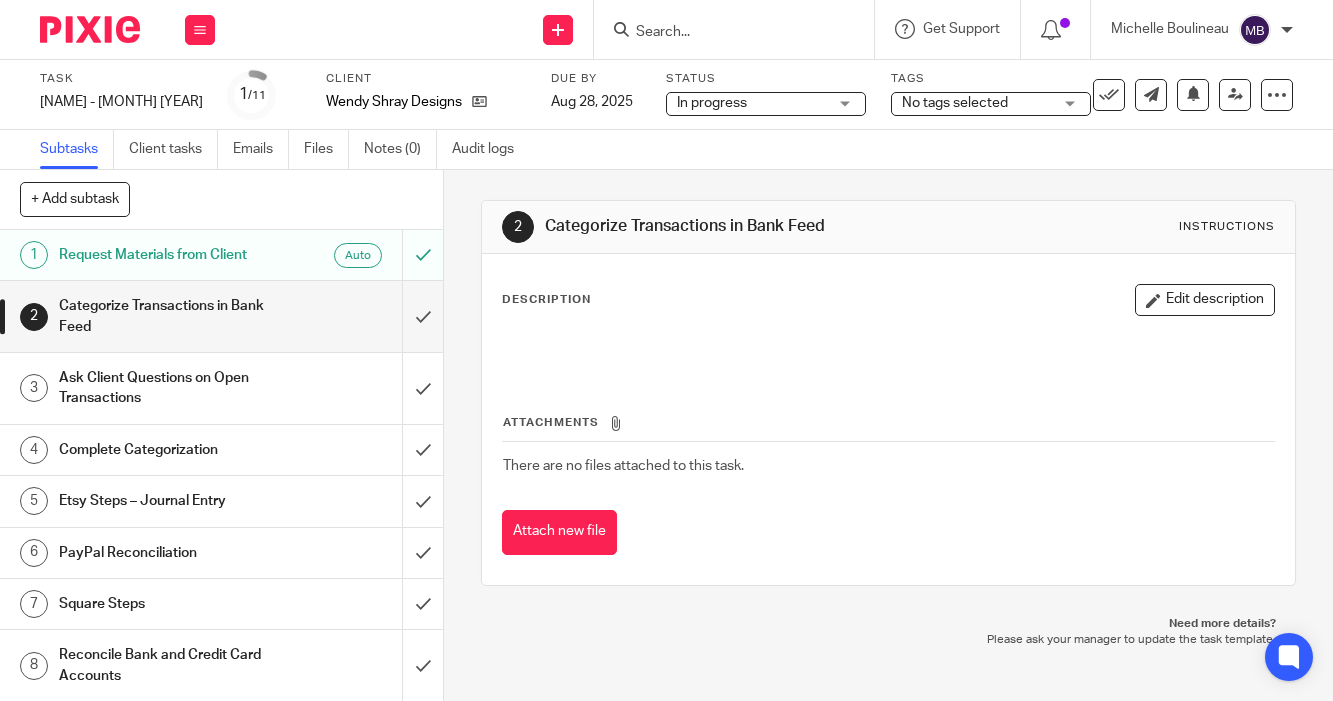 scroll, scrollTop: 0, scrollLeft: 0, axis: both 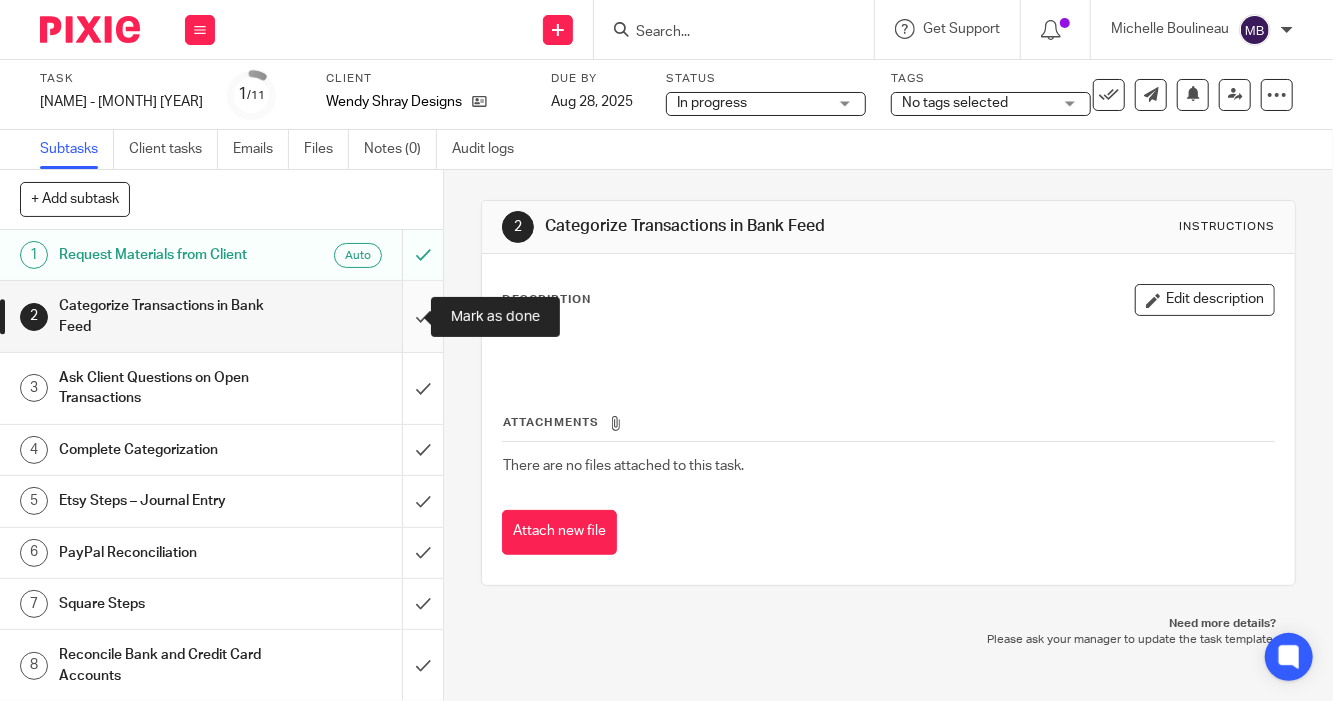 click at bounding box center [221, 316] 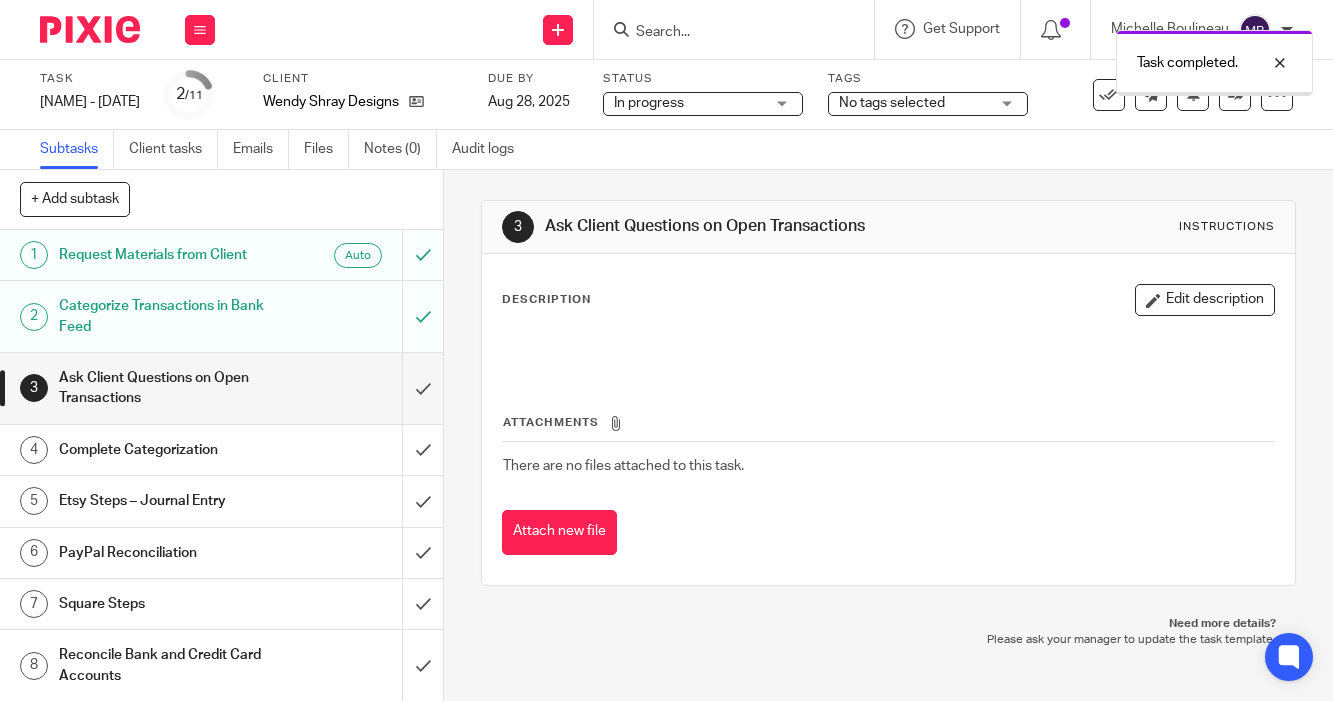 scroll, scrollTop: 0, scrollLeft: 0, axis: both 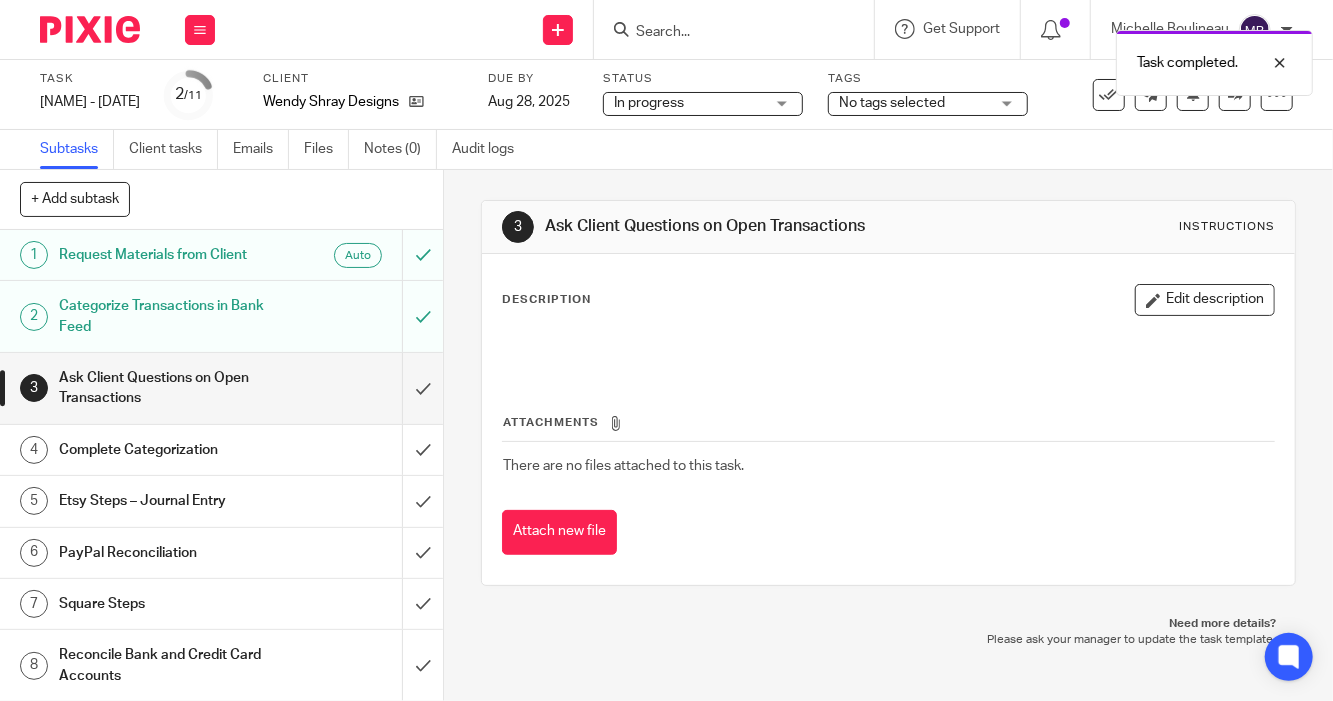 click on "No tags selected" at bounding box center (928, 104) 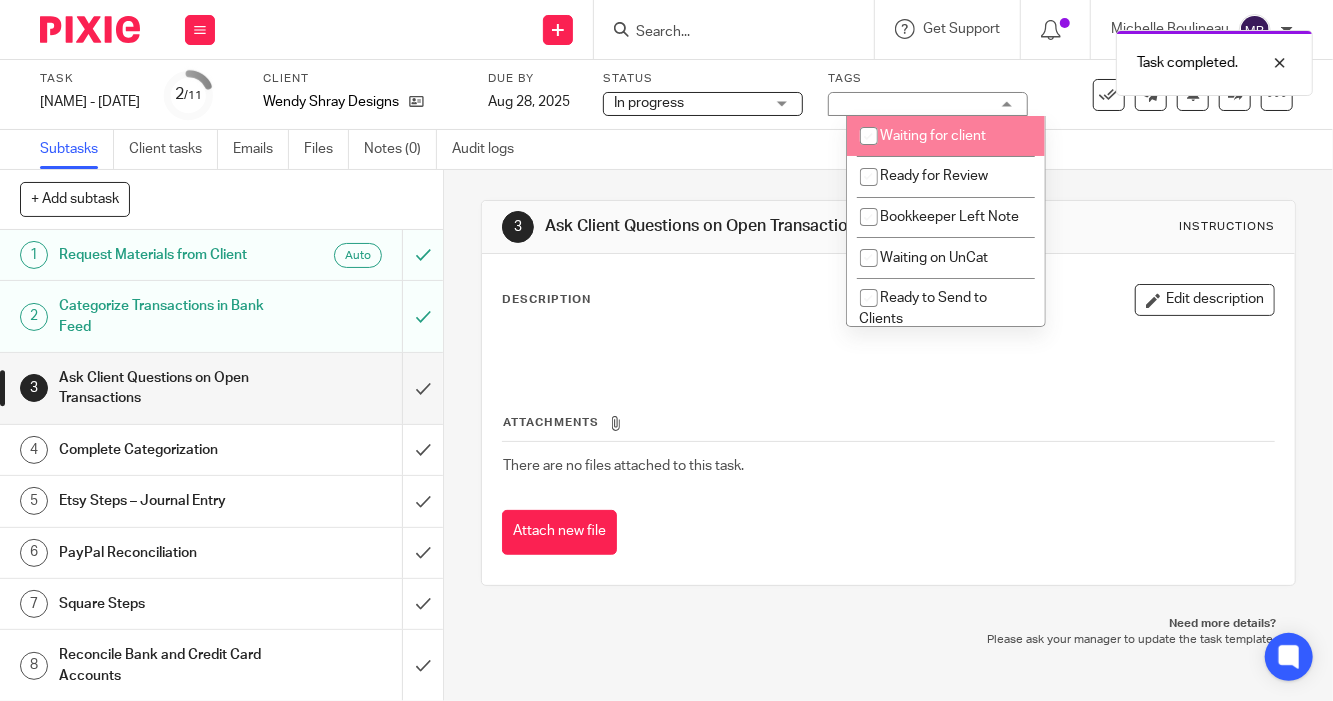 click on "Waiting for client" at bounding box center [934, 136] 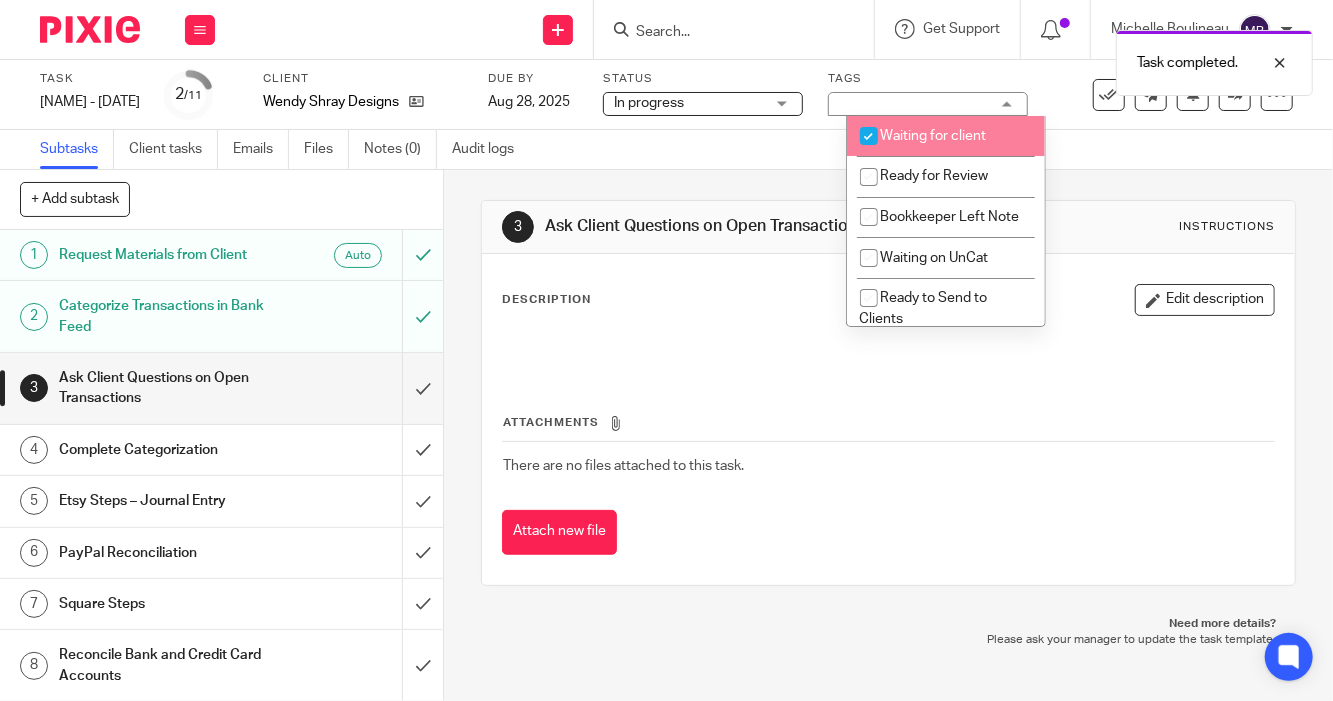 checkbox on "true" 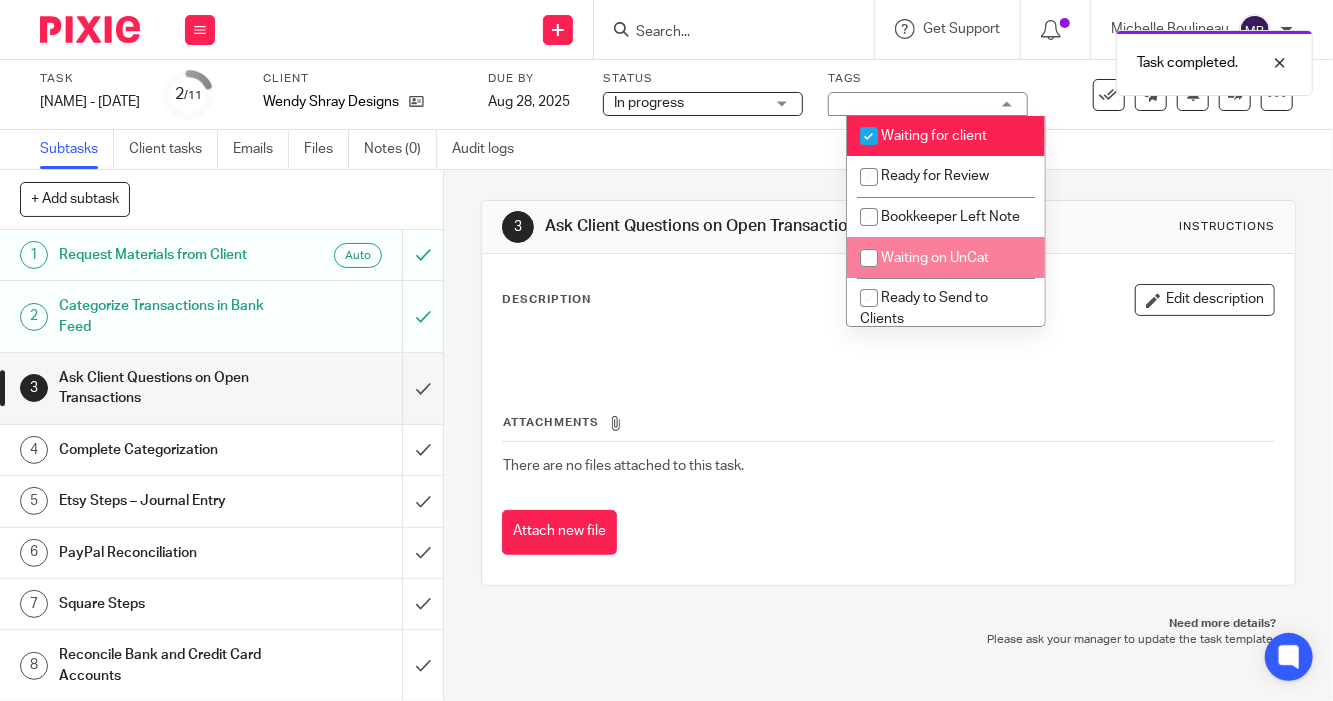 click on "Waiting on UnCat" at bounding box center [935, 258] 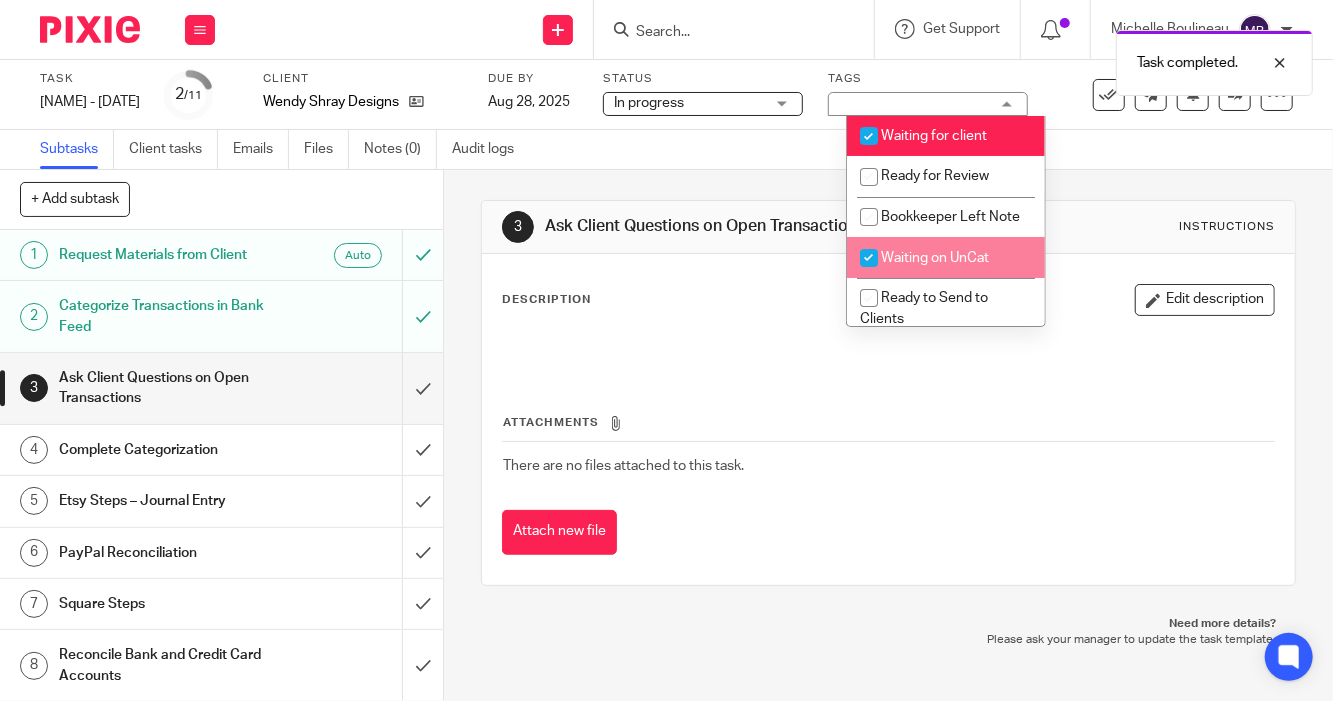 checkbox on "true" 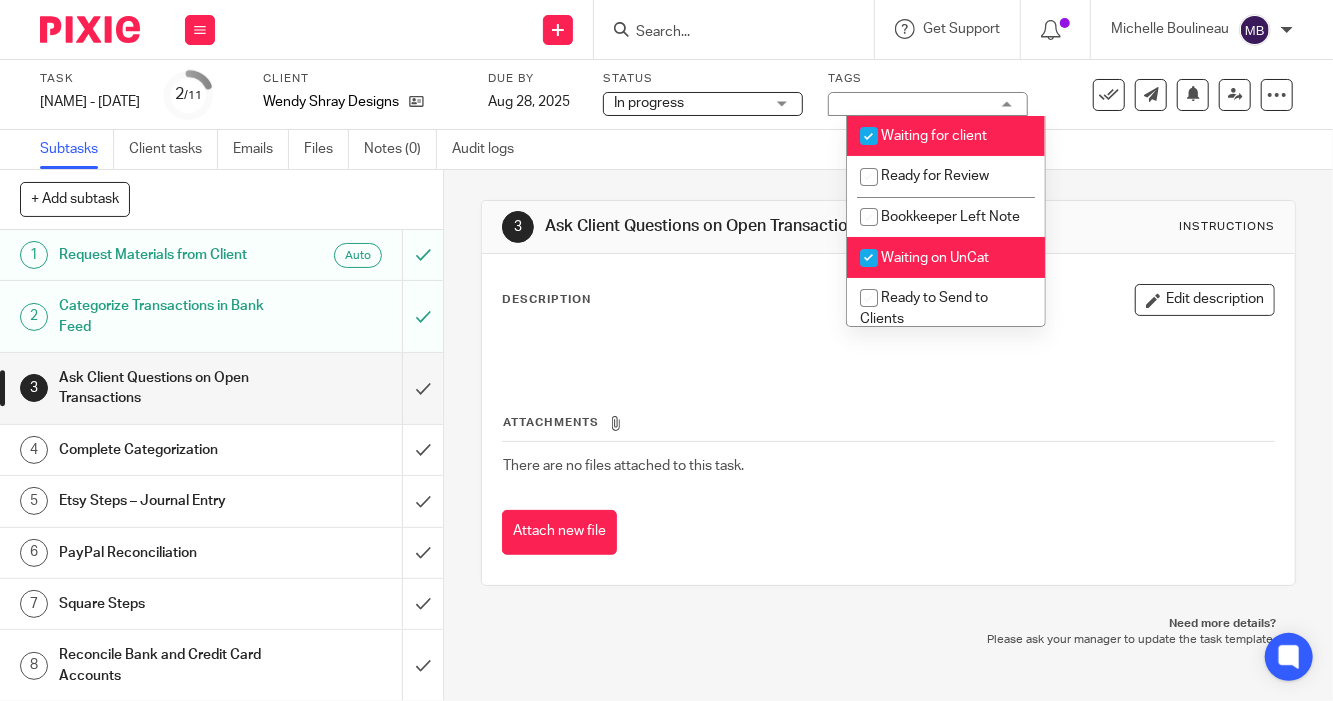 click at bounding box center (724, 33) 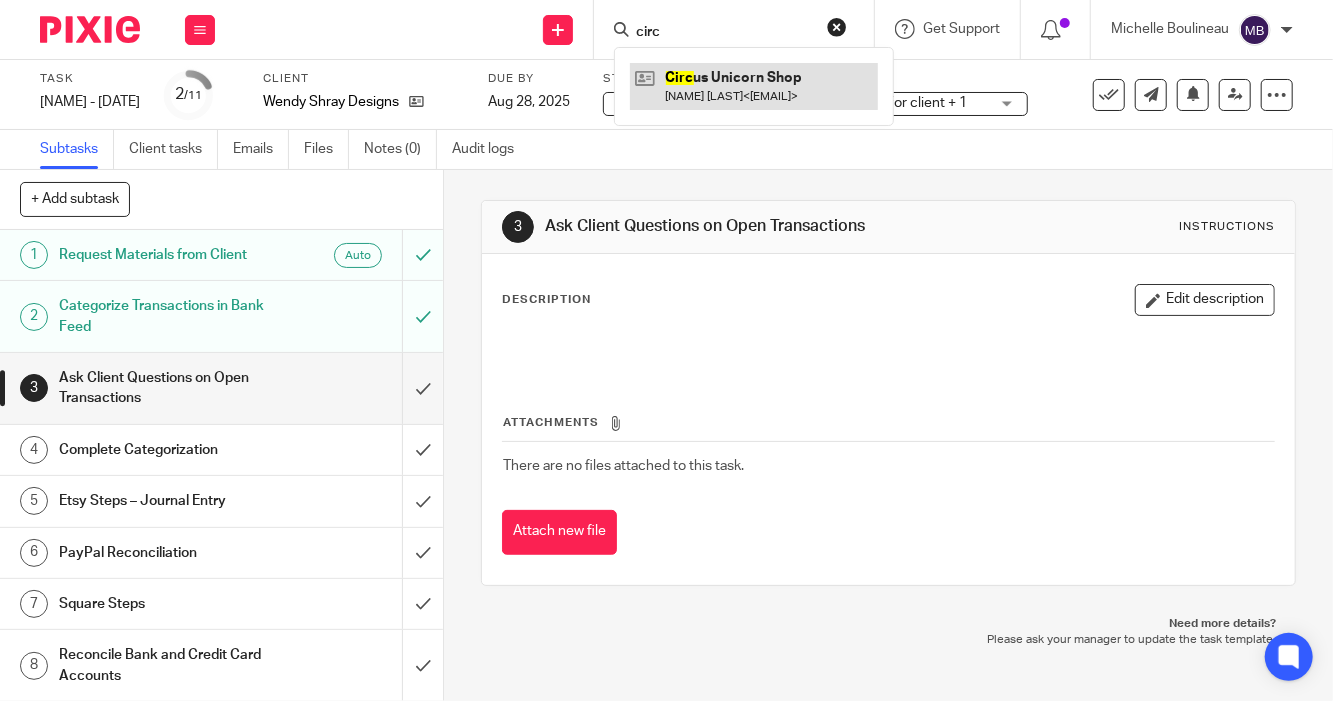type on "circ" 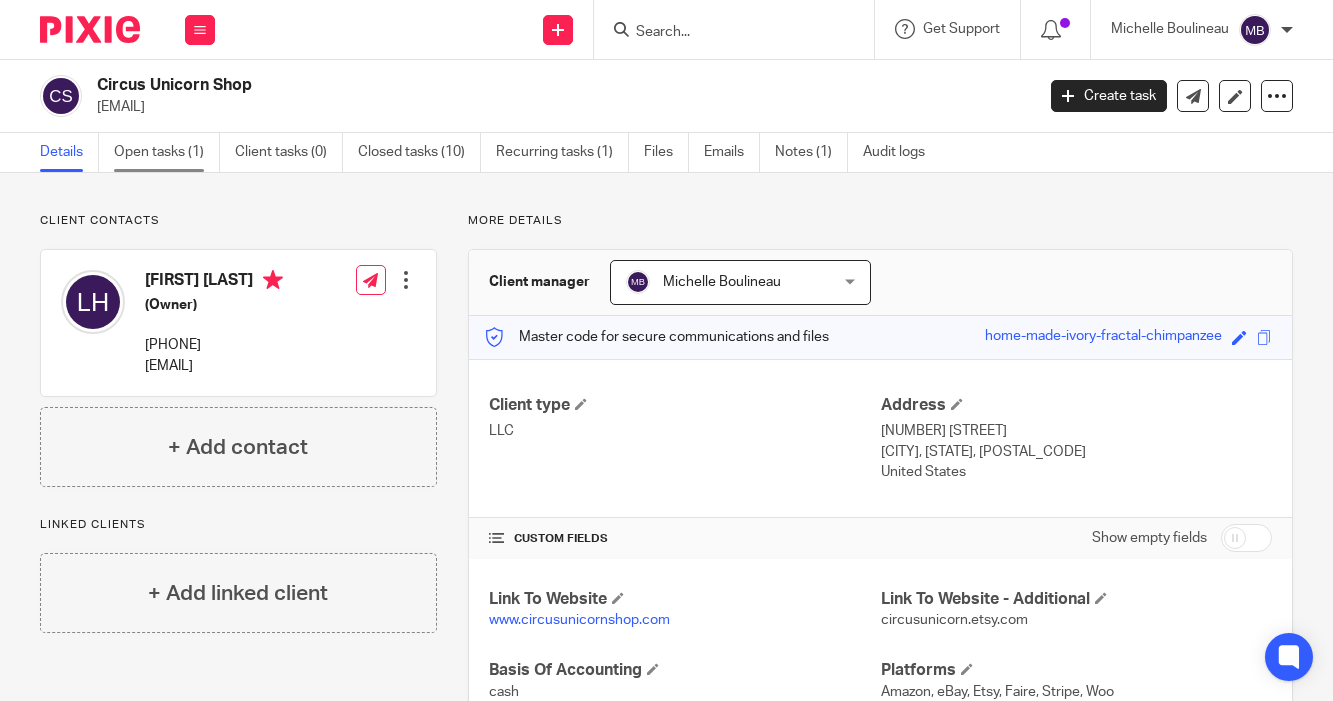 scroll, scrollTop: 0, scrollLeft: 0, axis: both 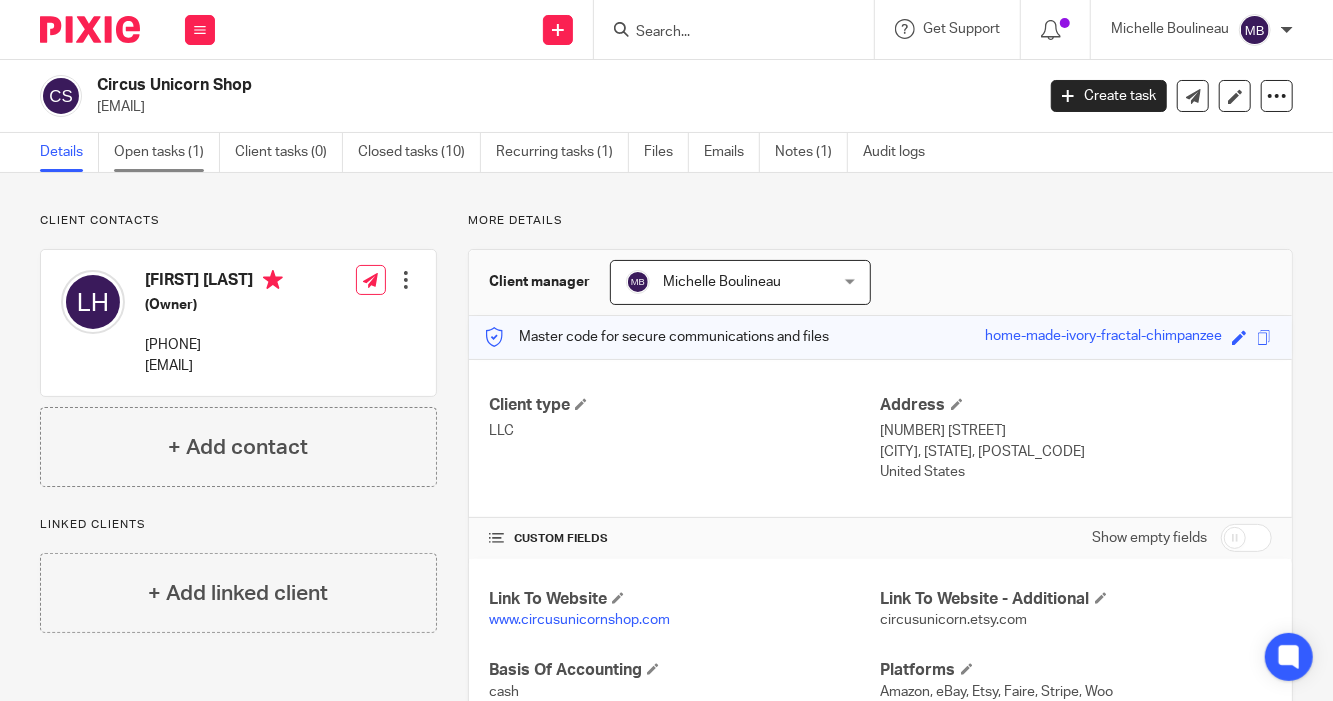 click on "Open tasks (1)" at bounding box center [167, 152] 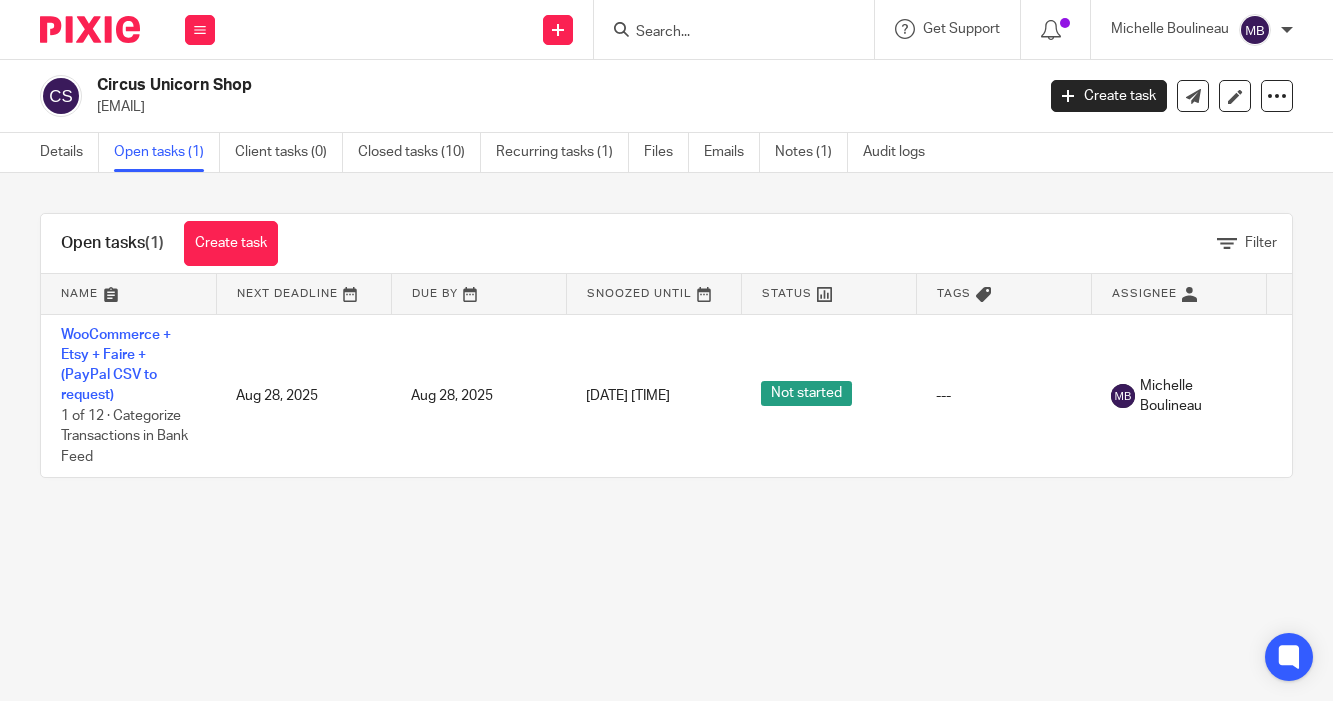 scroll, scrollTop: 0, scrollLeft: 0, axis: both 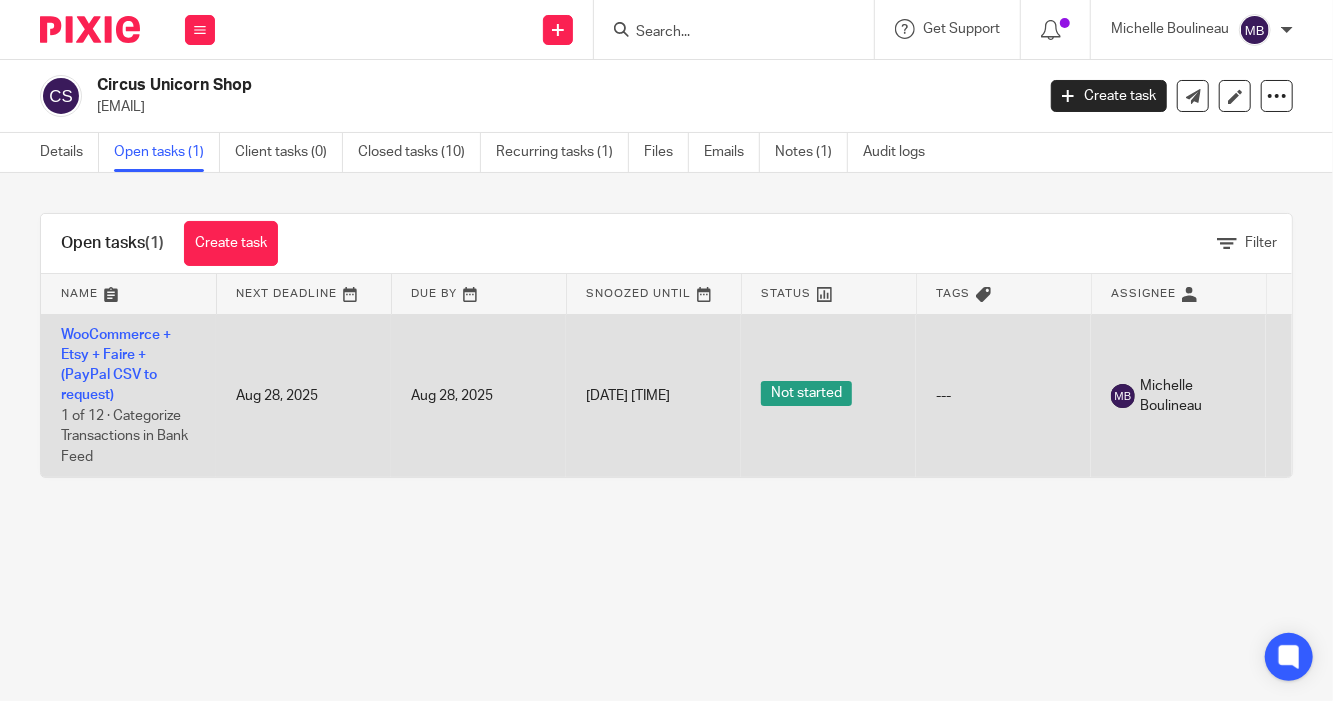 click on "WooCommerce + Etsy + Faire + (PayPal CSV to request)
1
of
12 ·
Categorize Transactions in Bank Feed" at bounding box center [128, 395] 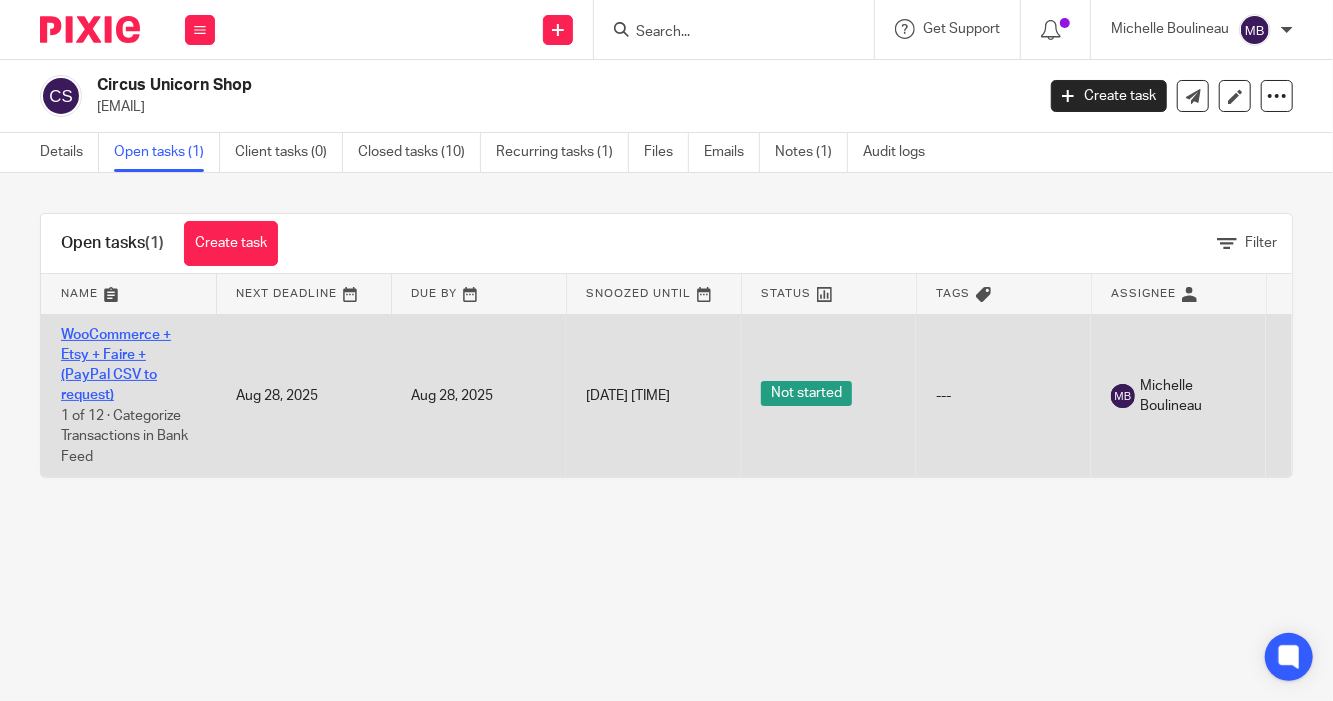 click on "WooCommerce + Etsy + Faire + (PayPal CSV to request)" at bounding box center (116, 365) 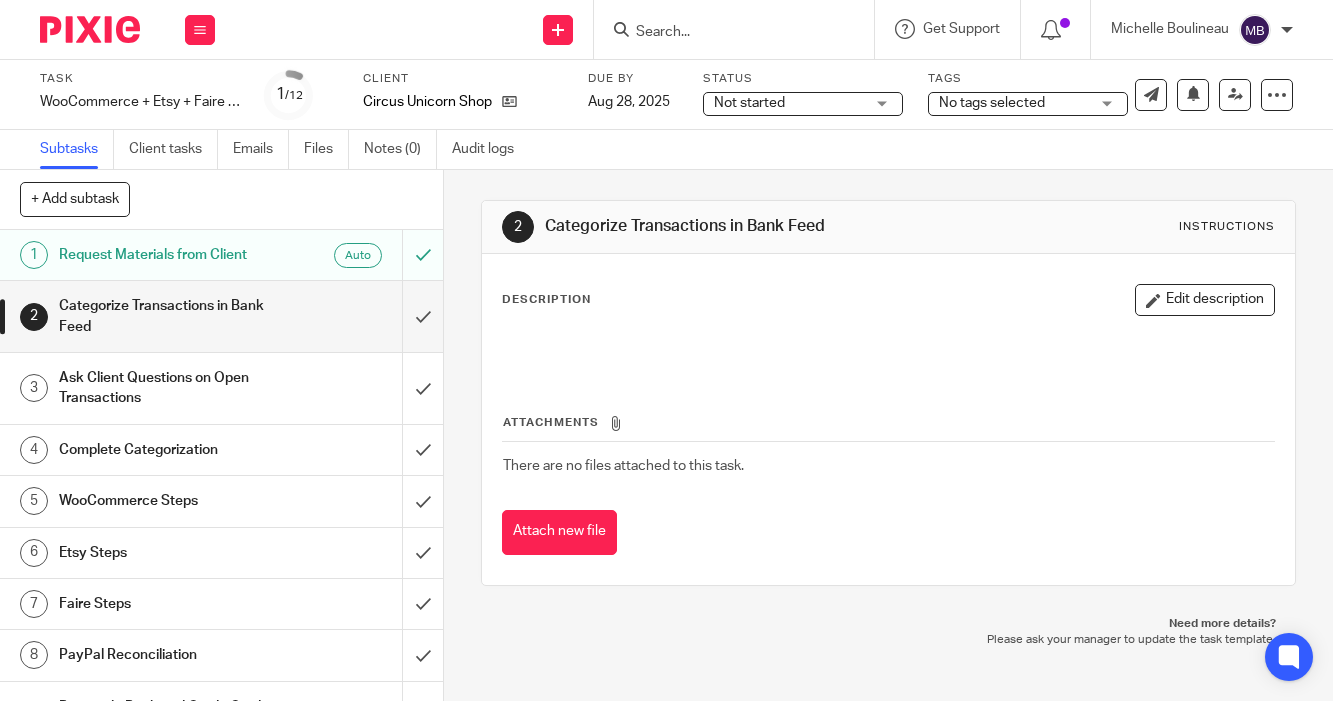 scroll, scrollTop: 0, scrollLeft: 0, axis: both 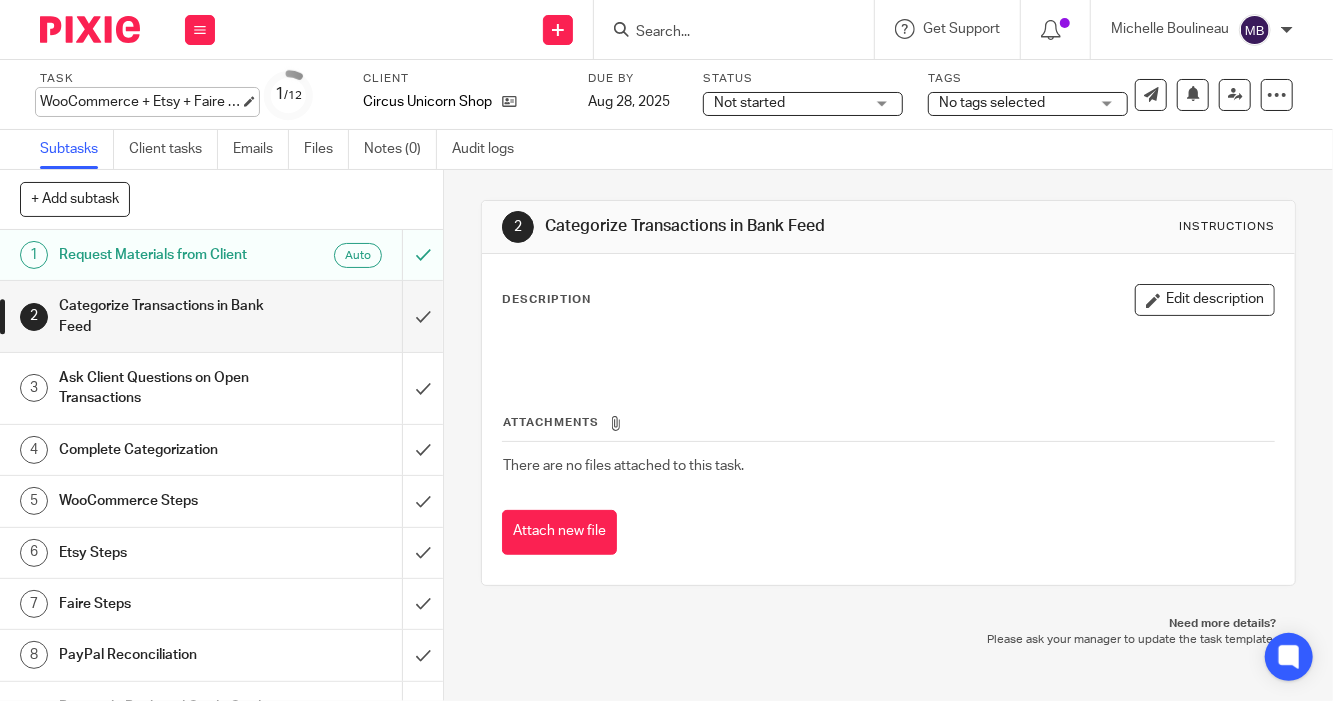 click on "Task
WooCommerce + Etsy + Faire + (PayPal CSV to request)   Save
WooCommerce + Etsy + Faire + (PayPal CSV to request)" at bounding box center (140, 95) 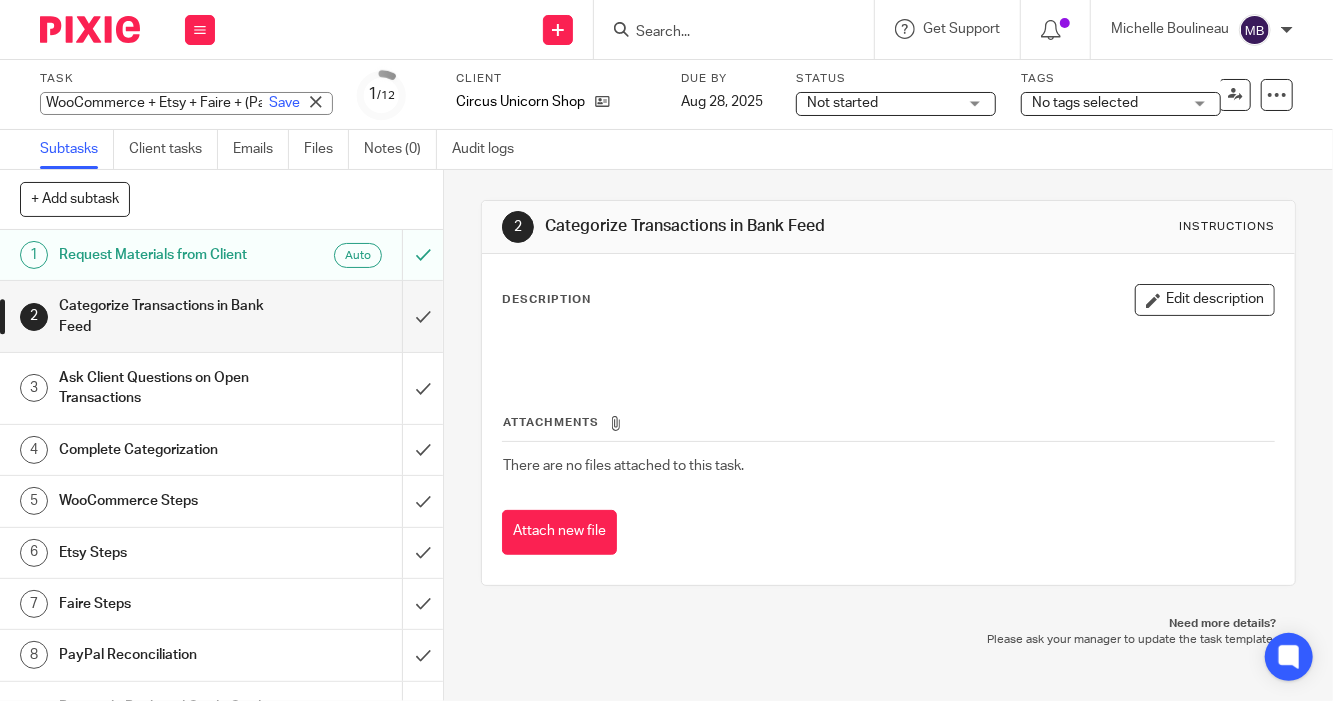 click on "Task
WooCommerce + Etsy + Faire + (PayPal CSV to request)   Save
WooCommerce + Etsy + Faire + (PayPal CSV to request)" at bounding box center (186, 95) 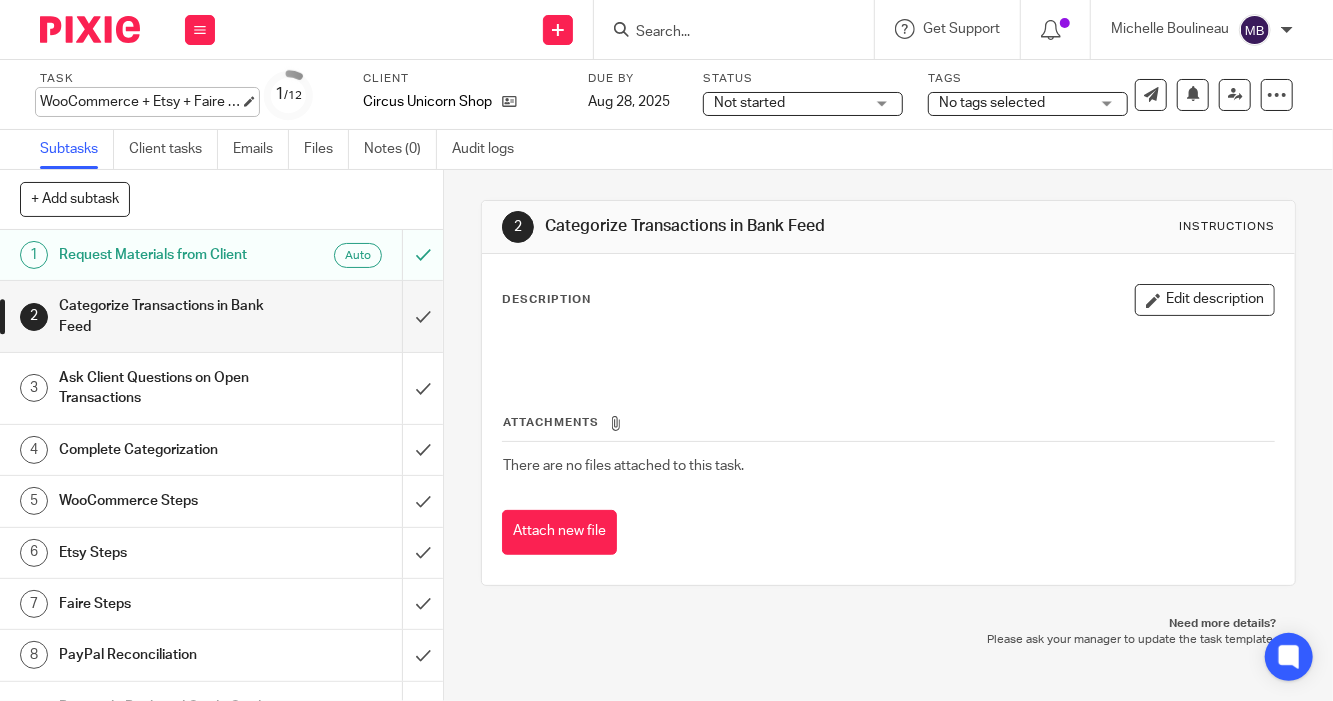 click on "WooCommerce + Etsy + Faire + (PayPal CSV to request)   Save
WooCommerce + Etsy + Faire + (PayPal CSV to request)" at bounding box center (140, 102) 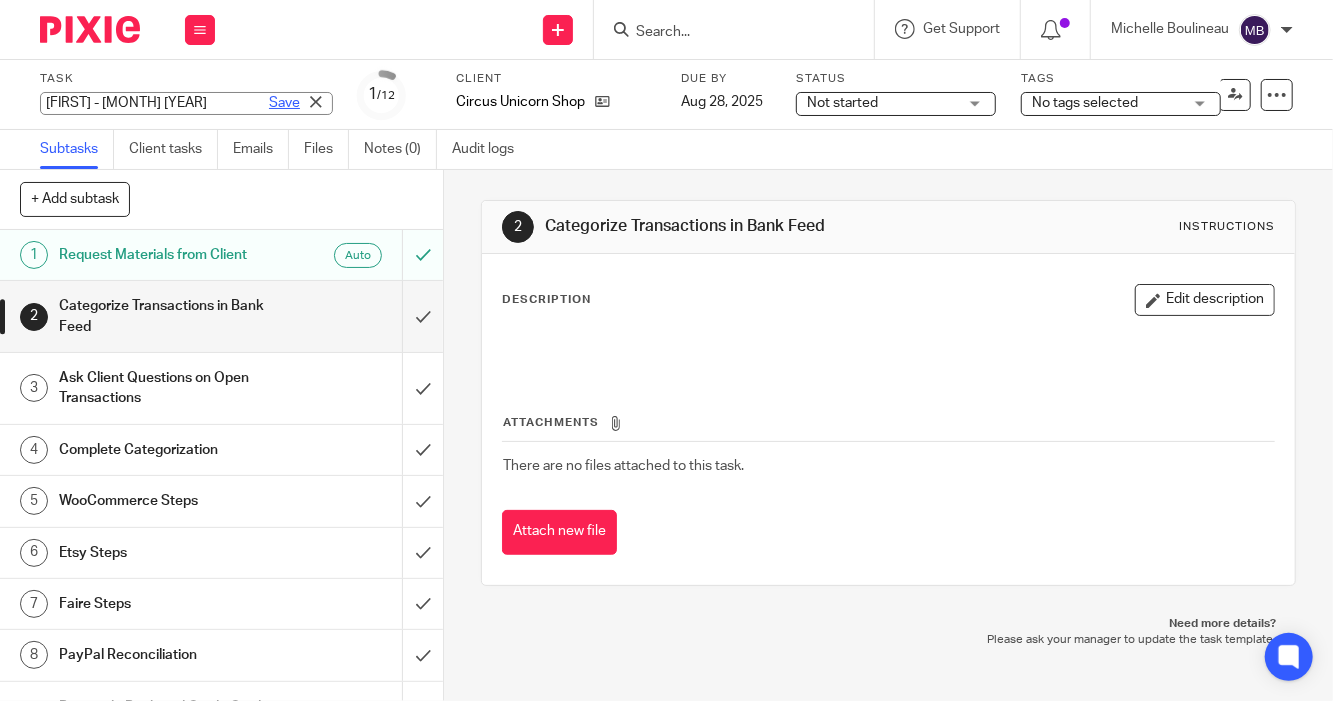 type on "Wendy - July 2025" 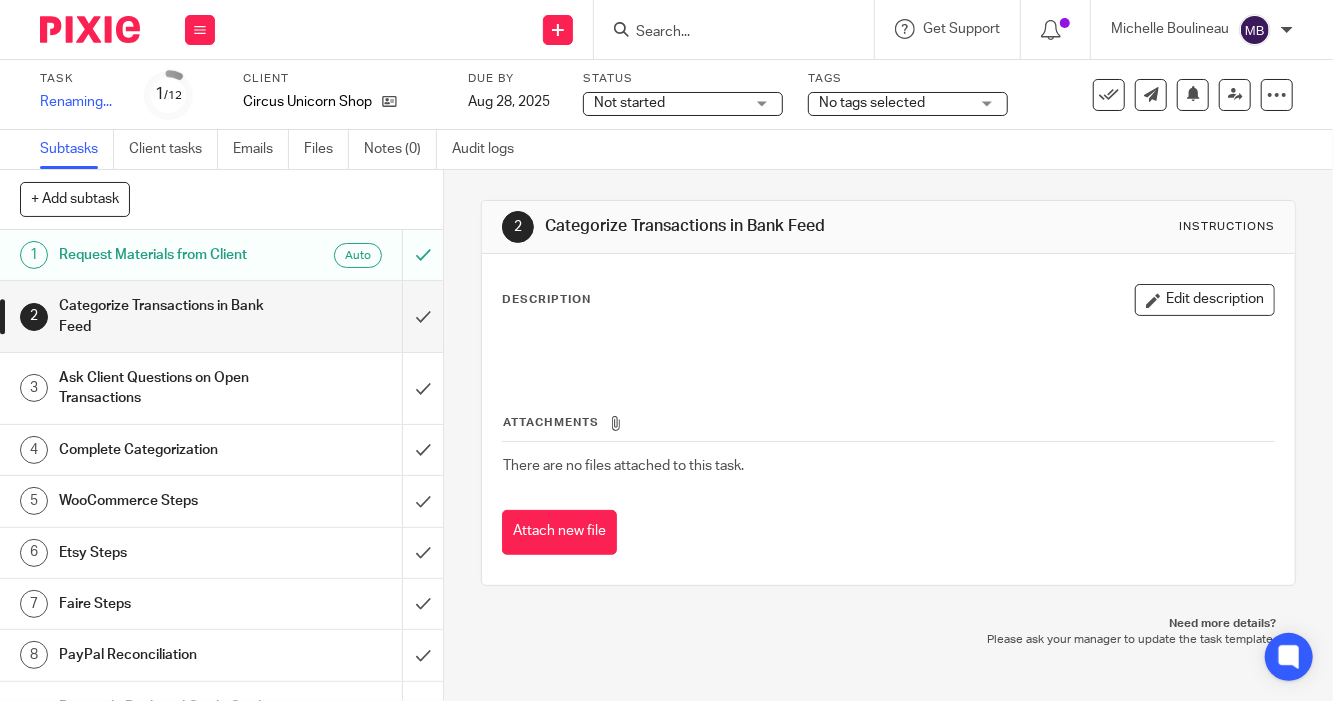 click on "Not started" at bounding box center [669, 103] 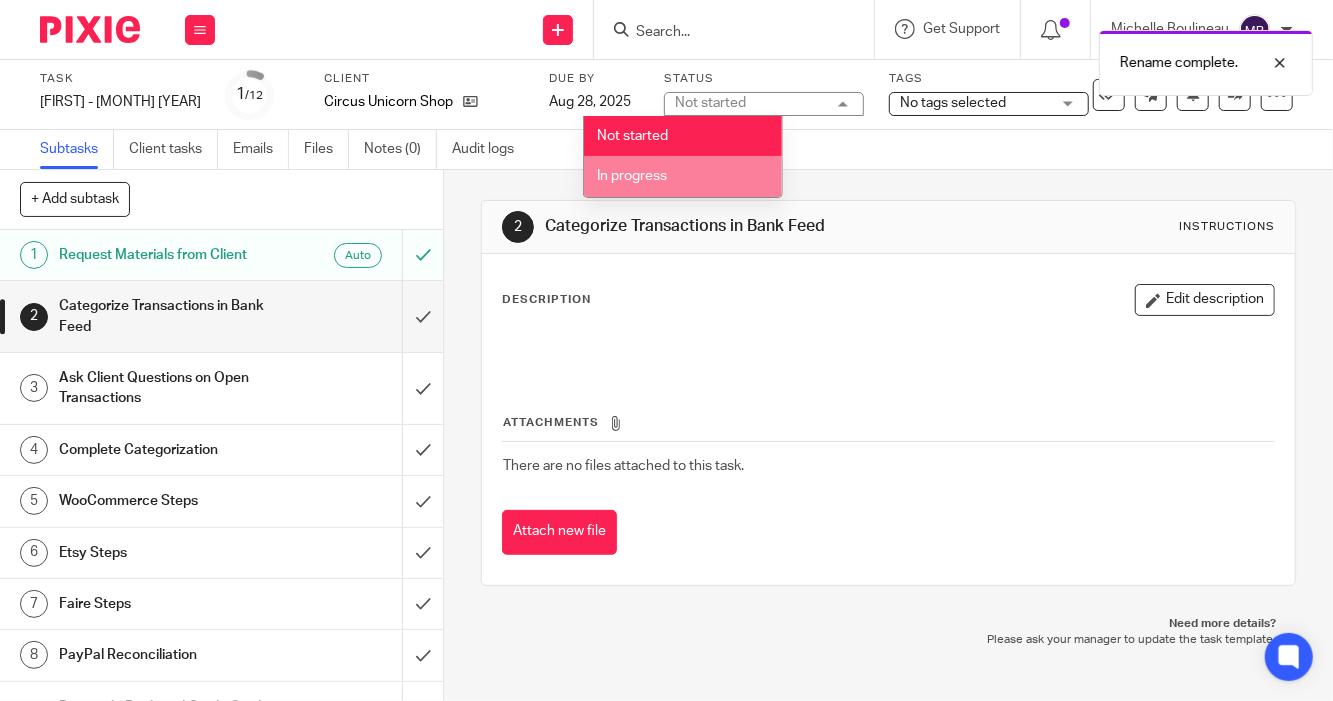 click on "In progress" at bounding box center (632, 176) 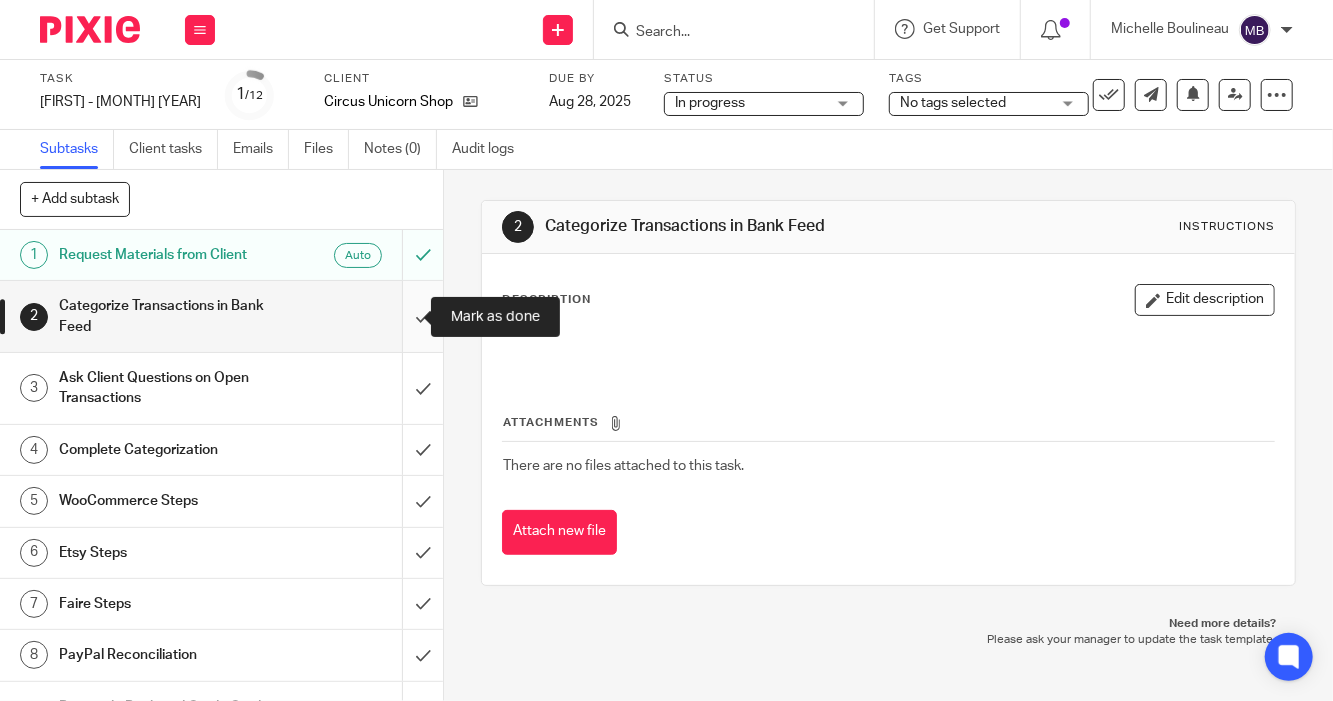 click at bounding box center (221, 316) 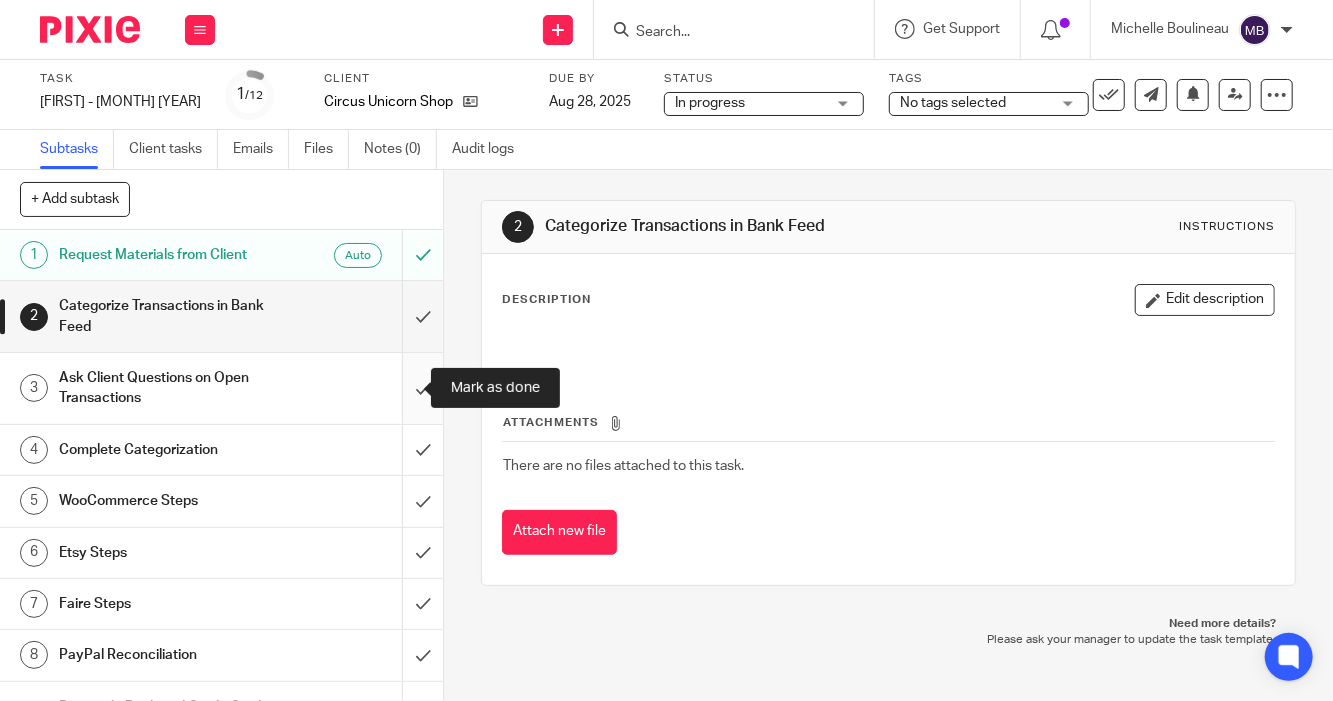 click at bounding box center (221, 388) 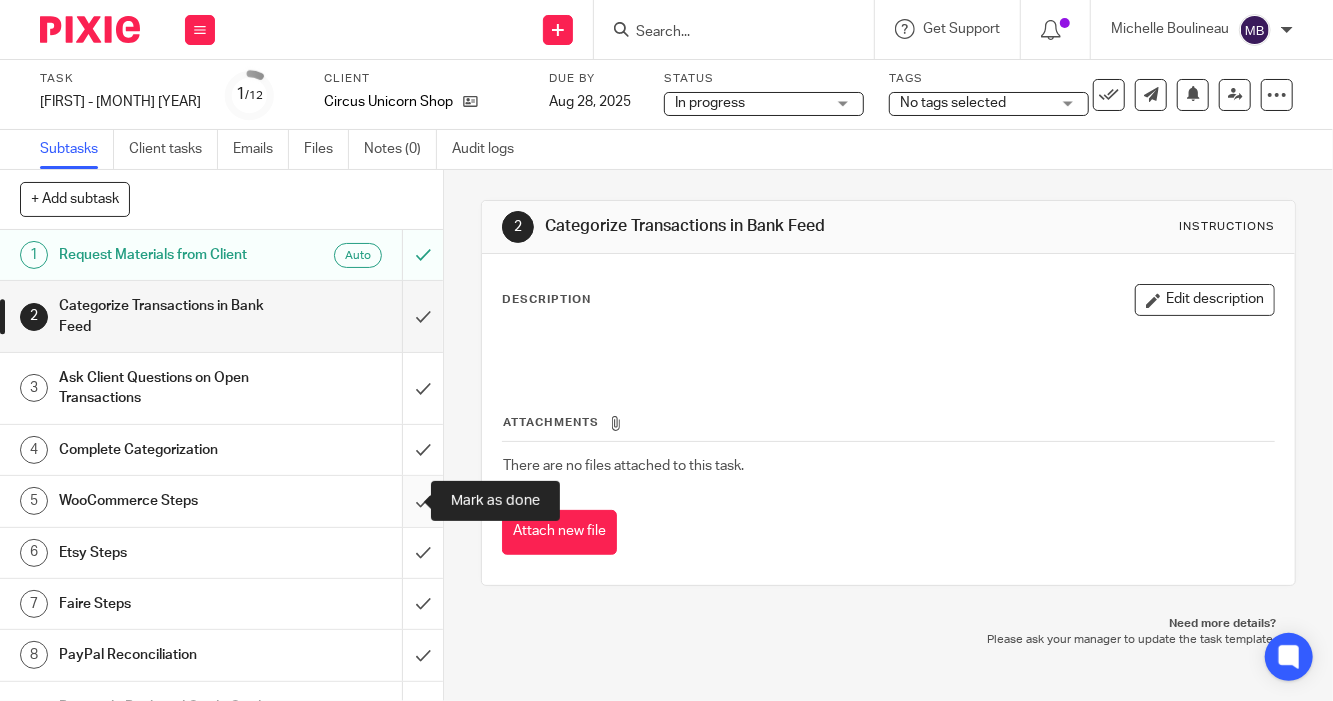click at bounding box center [221, 501] 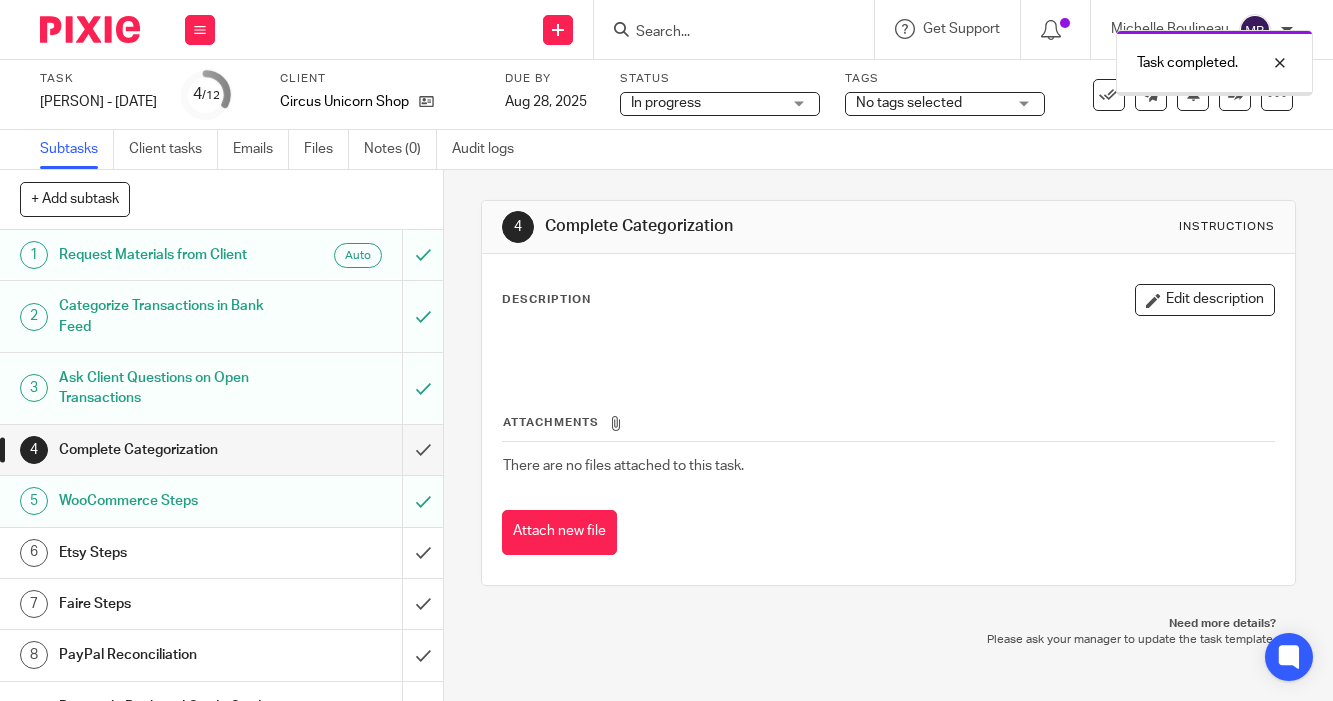scroll, scrollTop: 0, scrollLeft: 0, axis: both 